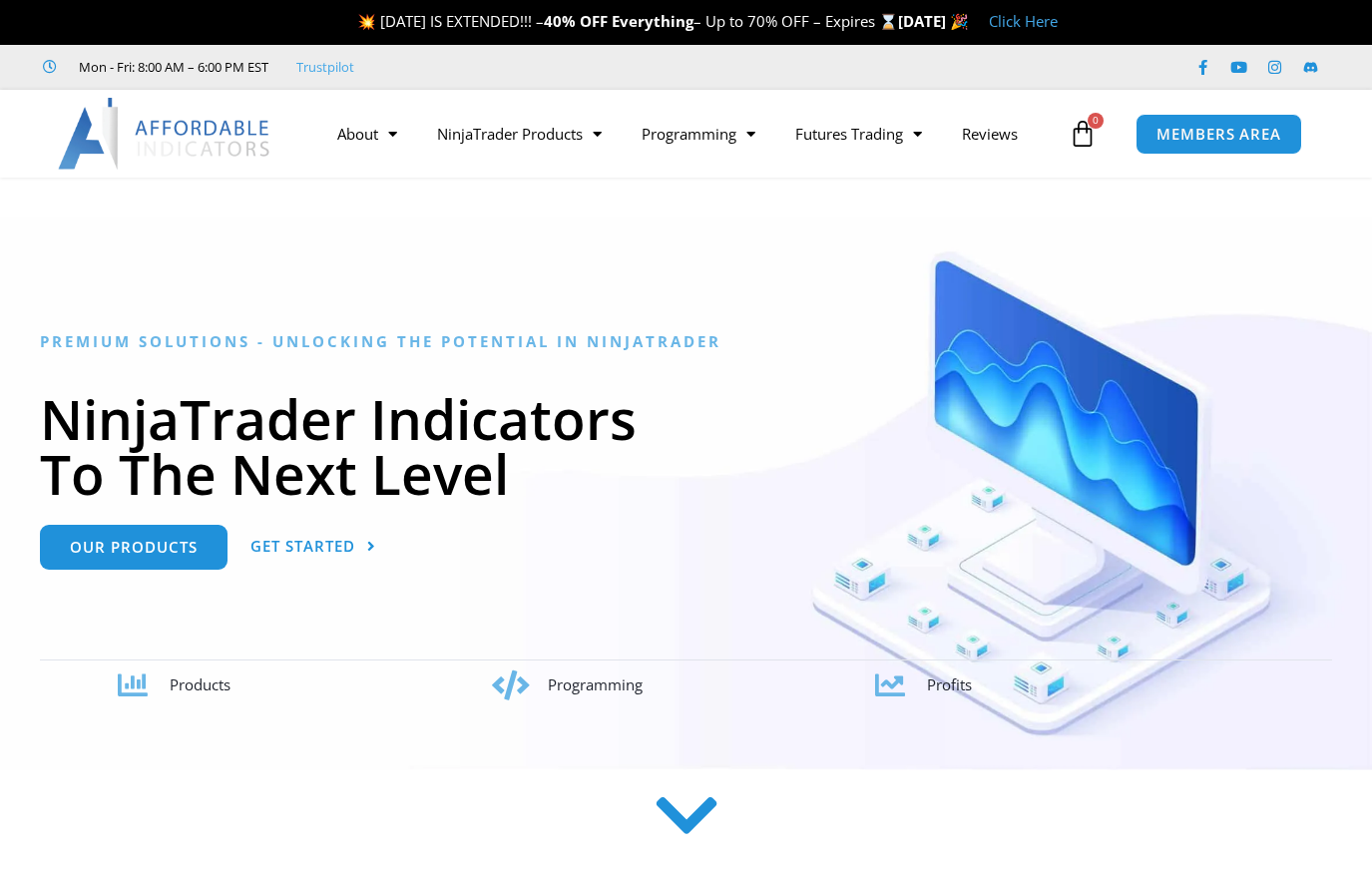 scroll, scrollTop: 0, scrollLeft: 0, axis: both 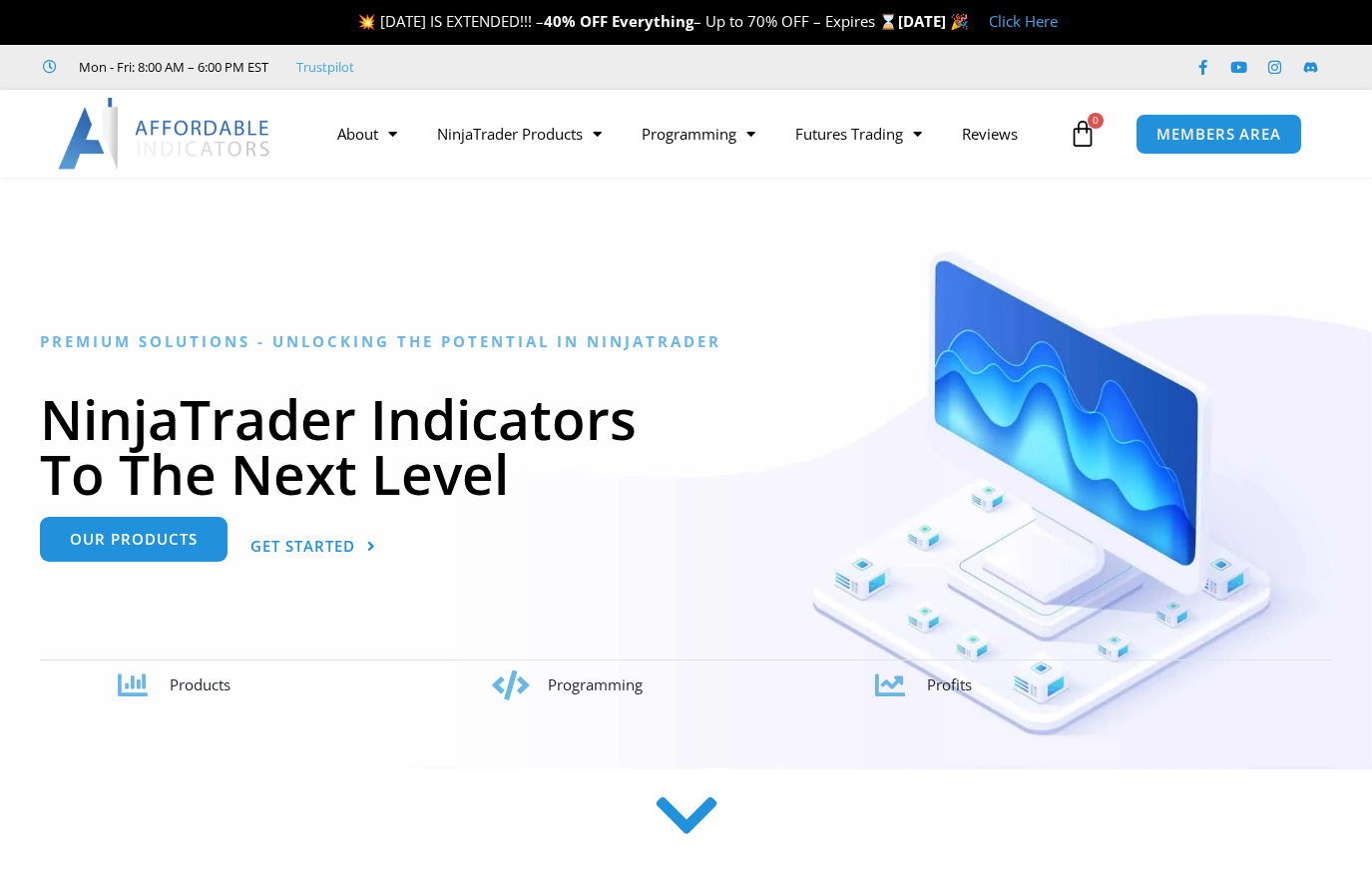 click on "Our Products" at bounding box center (134, 539) 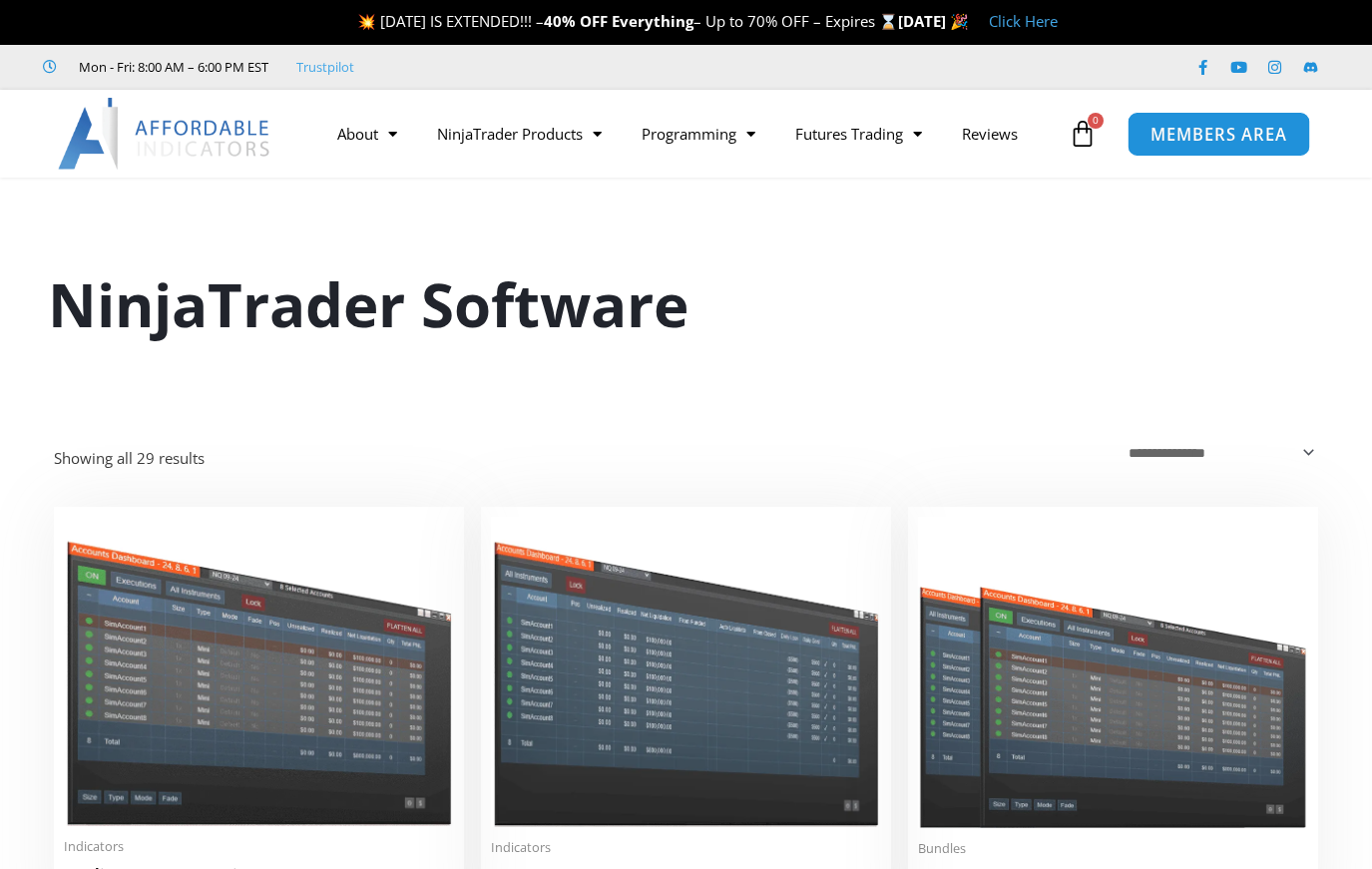 scroll, scrollTop: 0, scrollLeft: 0, axis: both 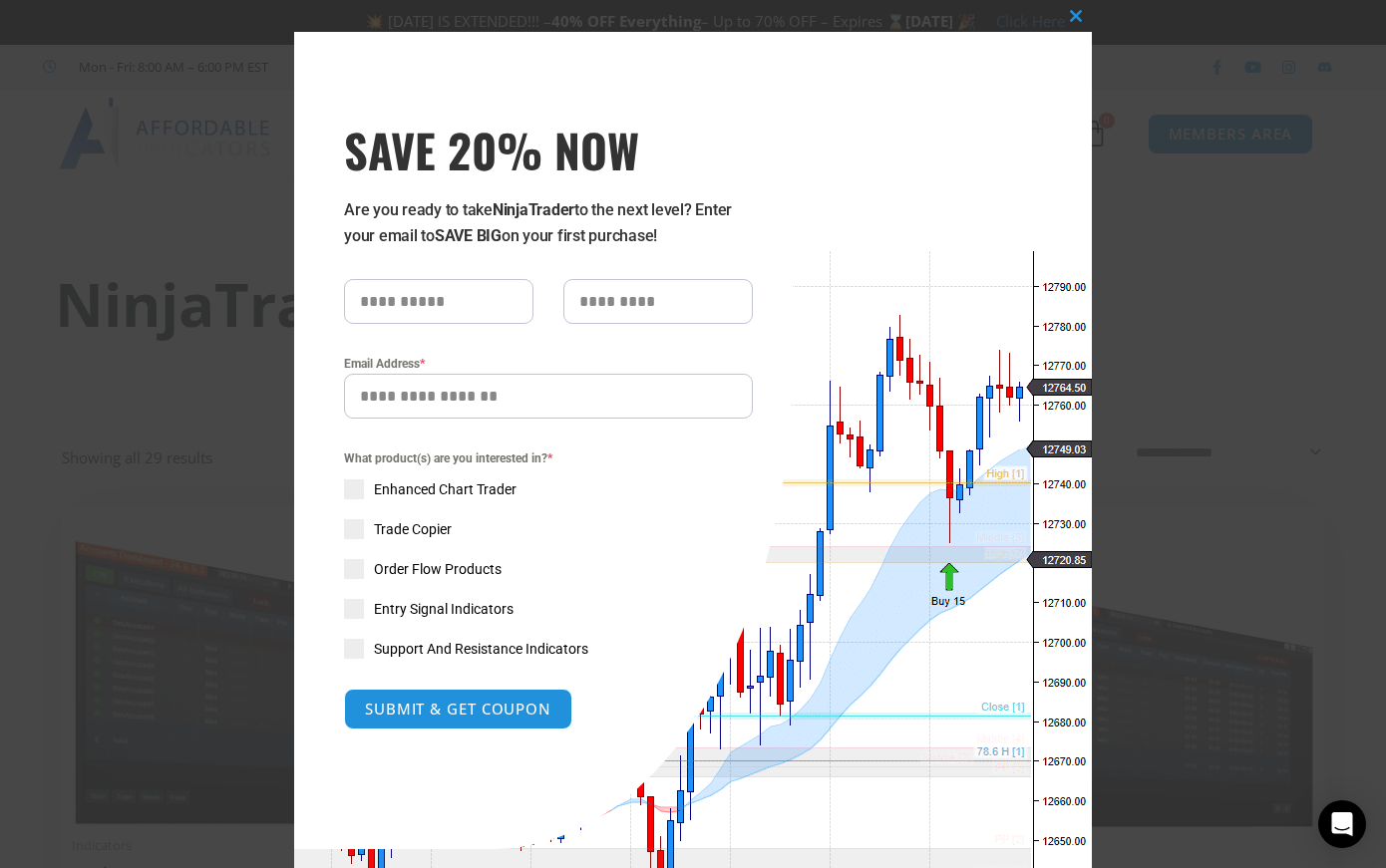 click on "Close this module   SAVE 20% NOW Are you ready to take  NinjaTrader  to the next level? Enter your email to  SAVE BIG  on your first purchase!   Email Address  * What product(s) are you interested in?  * Enhanced Chart Trader Trade Copier Order Flow Products Entry Signal Indicators Support And Resistance Indicators SUBMIT & GET COUPON Please do not fill in this field.    No thanks, I’m not interested!" at bounding box center (693, 434) 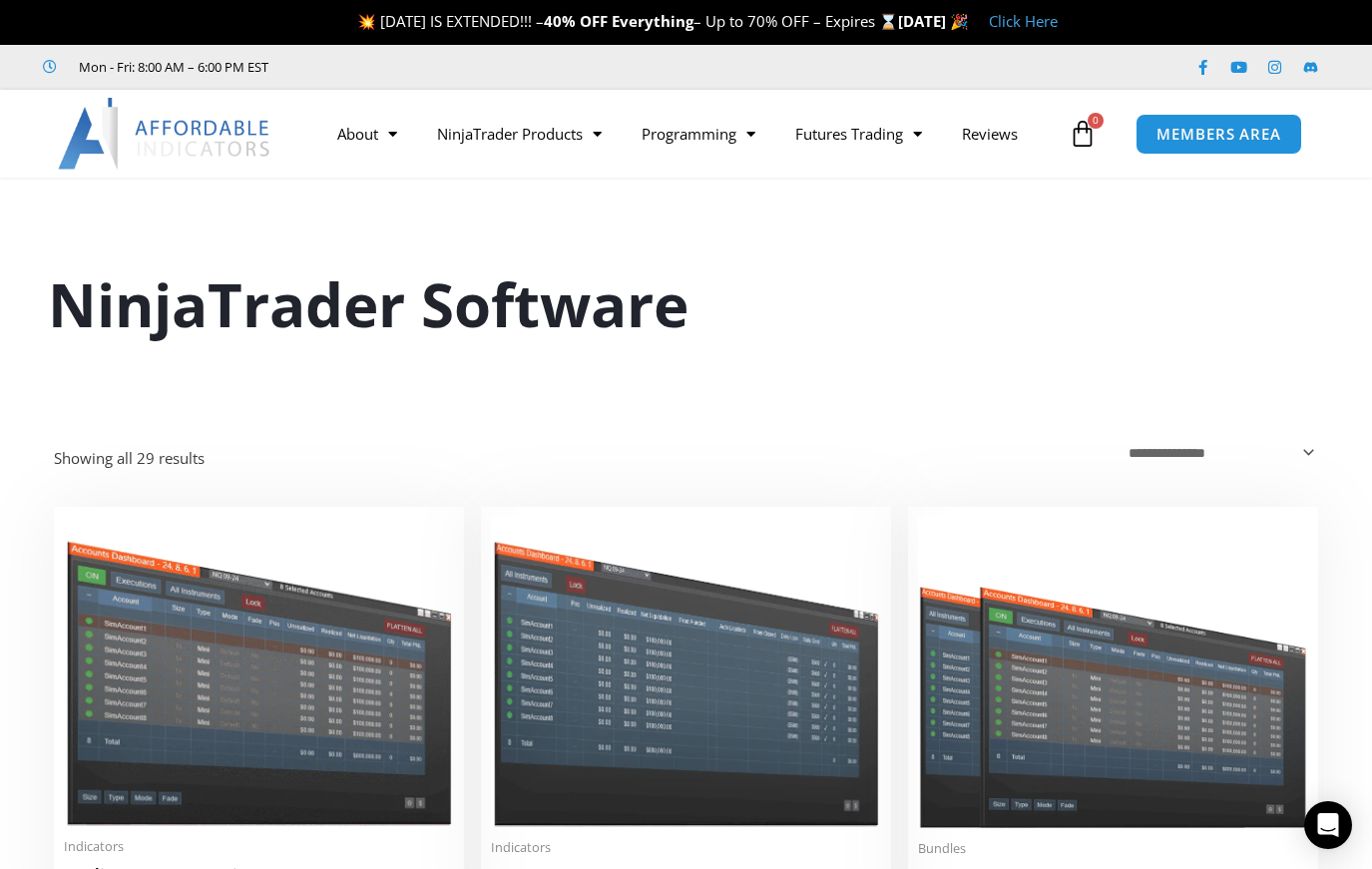 click at bounding box center [165, 134] 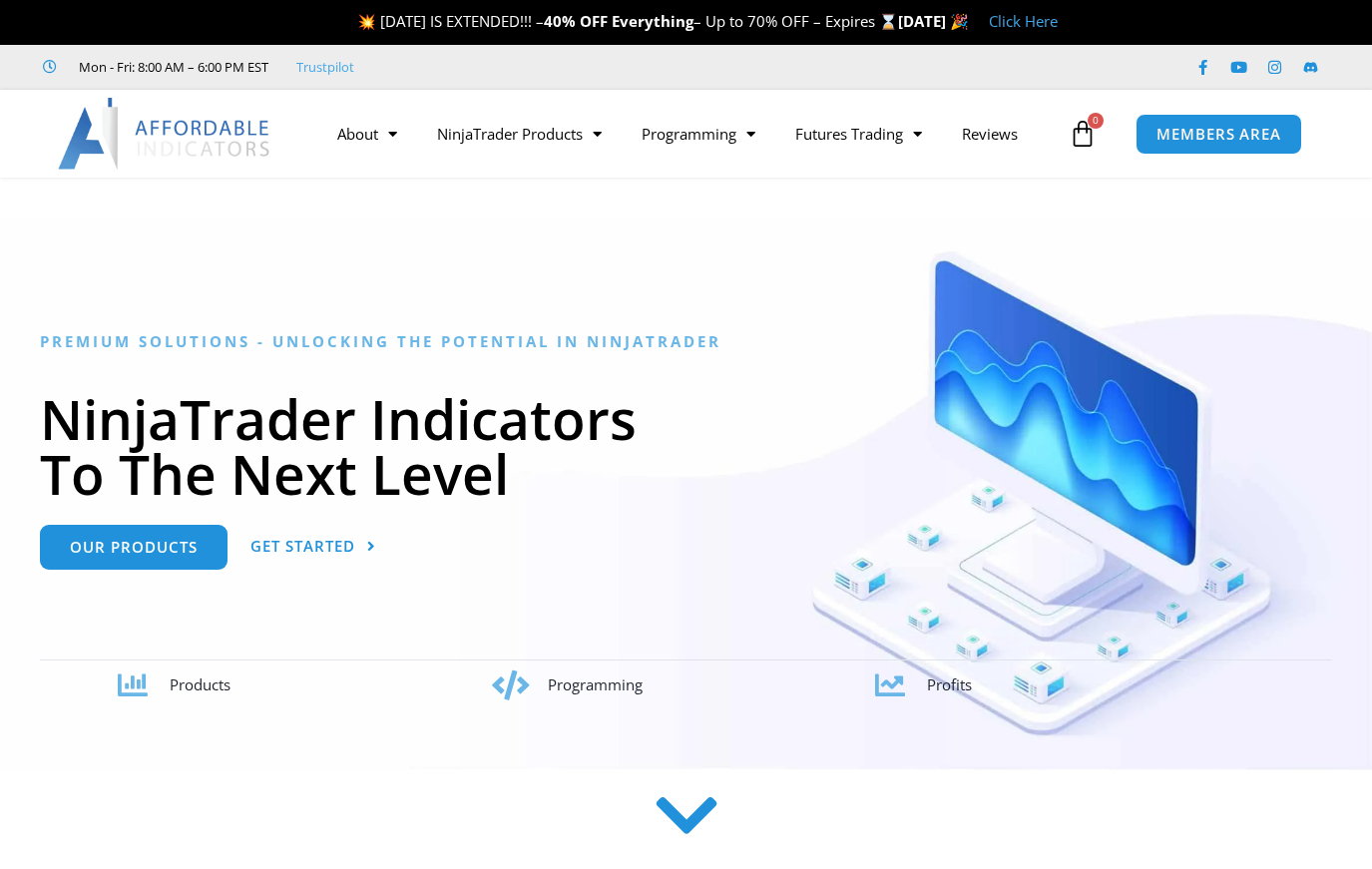 scroll, scrollTop: 0, scrollLeft: 0, axis: both 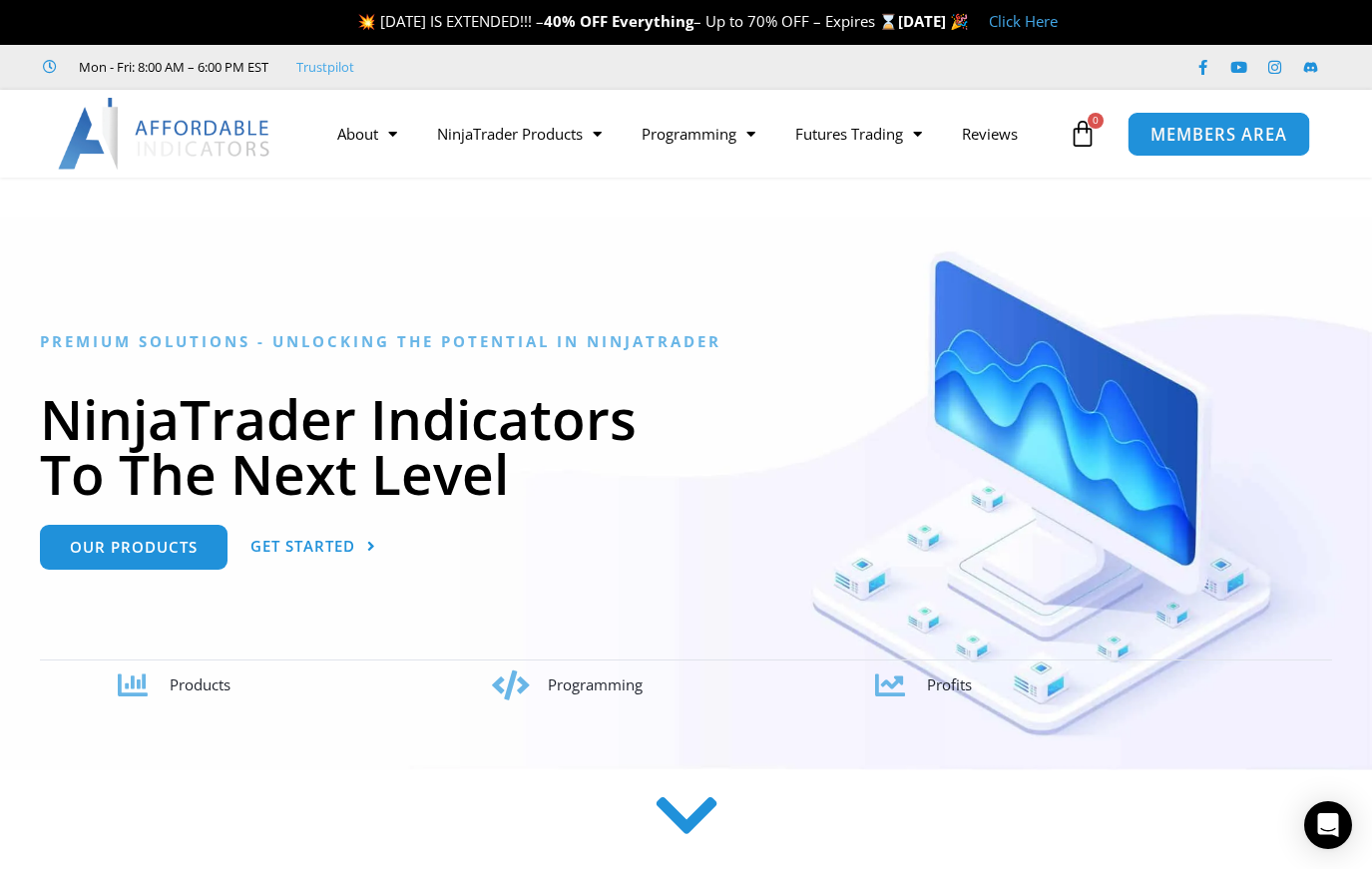 click on "MEMBERS AREA" at bounding box center (1218, 134) 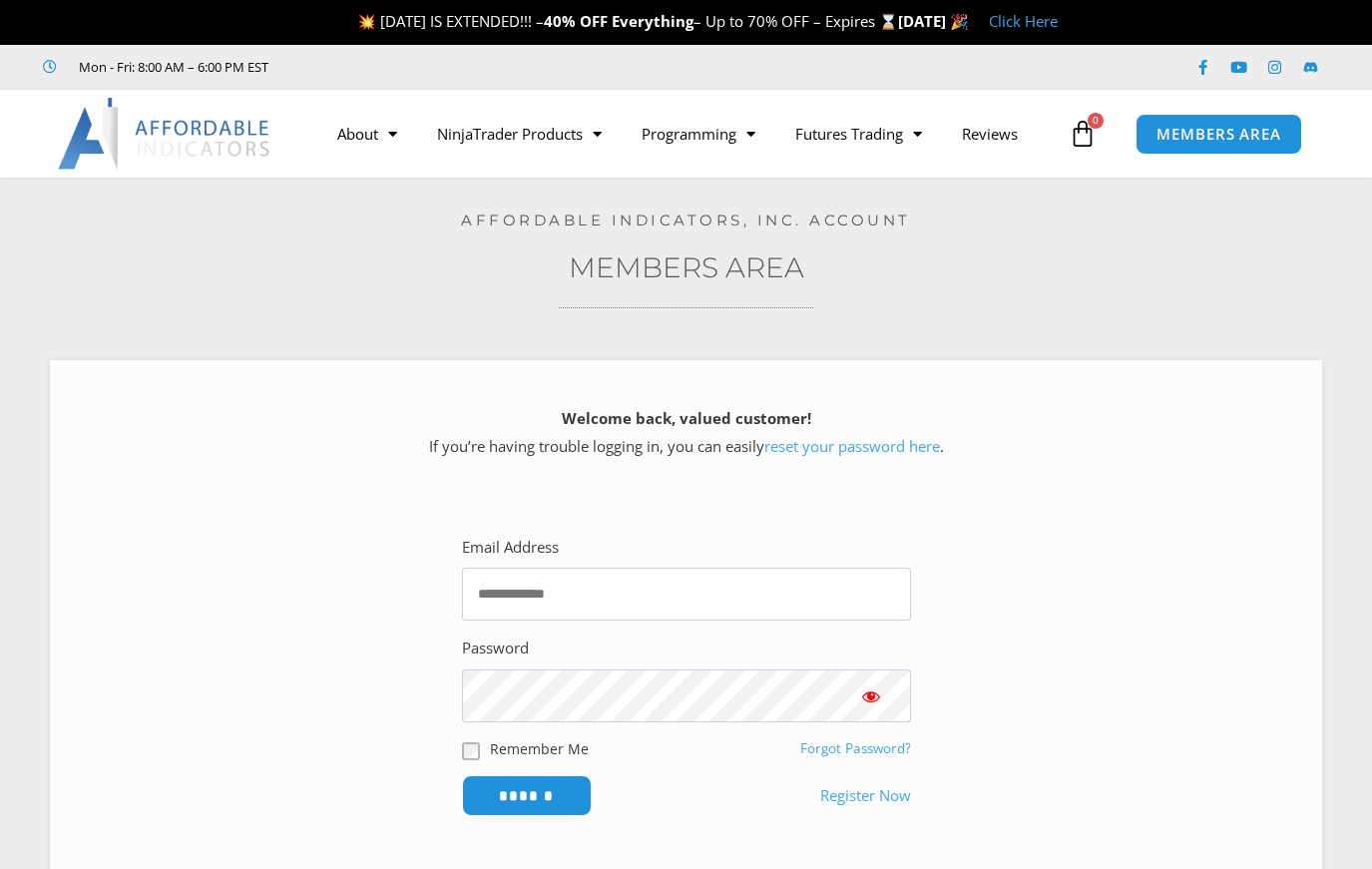 scroll, scrollTop: 0, scrollLeft: 0, axis: both 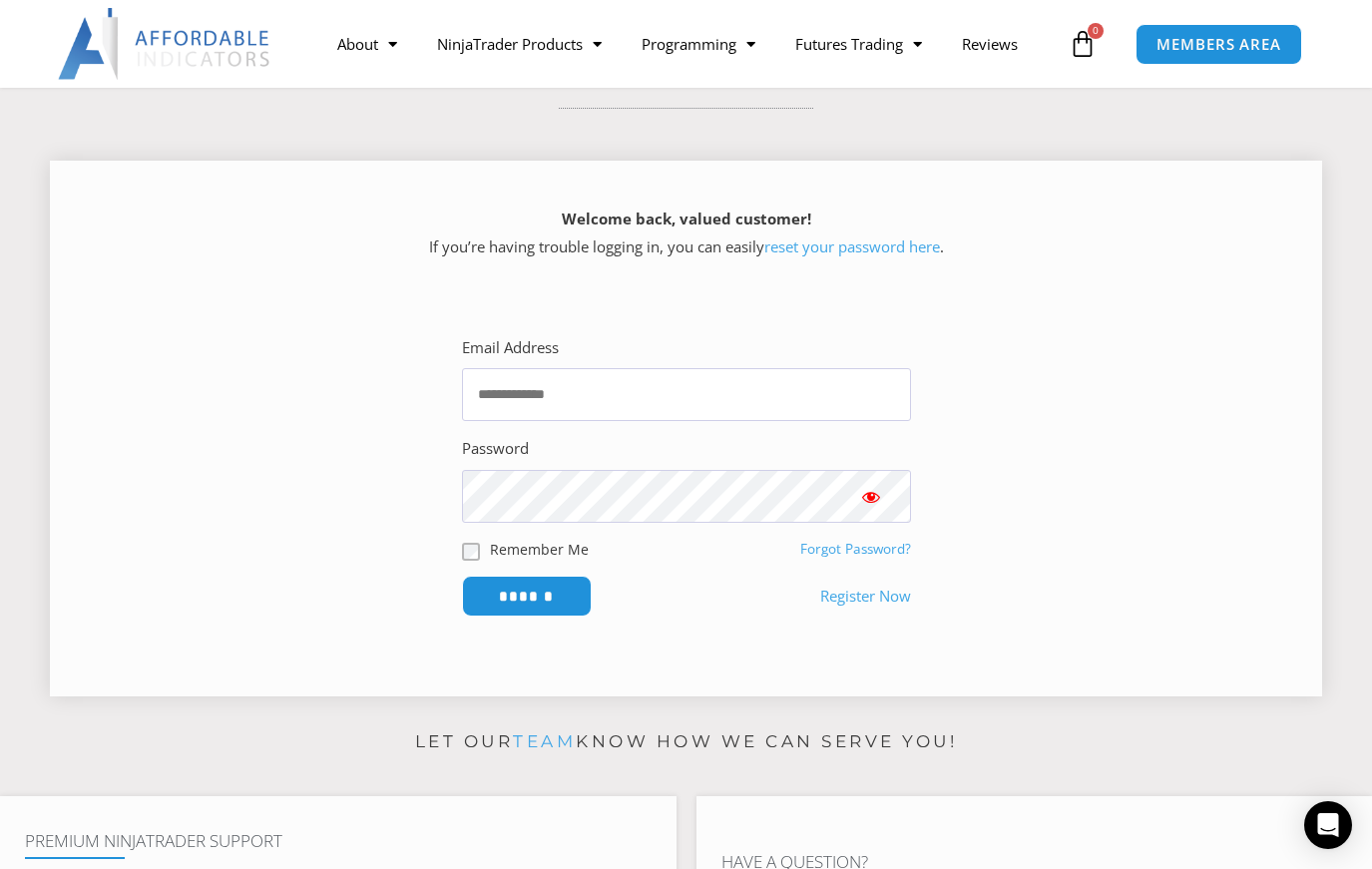 click on "Register Now" at bounding box center [865, 597] 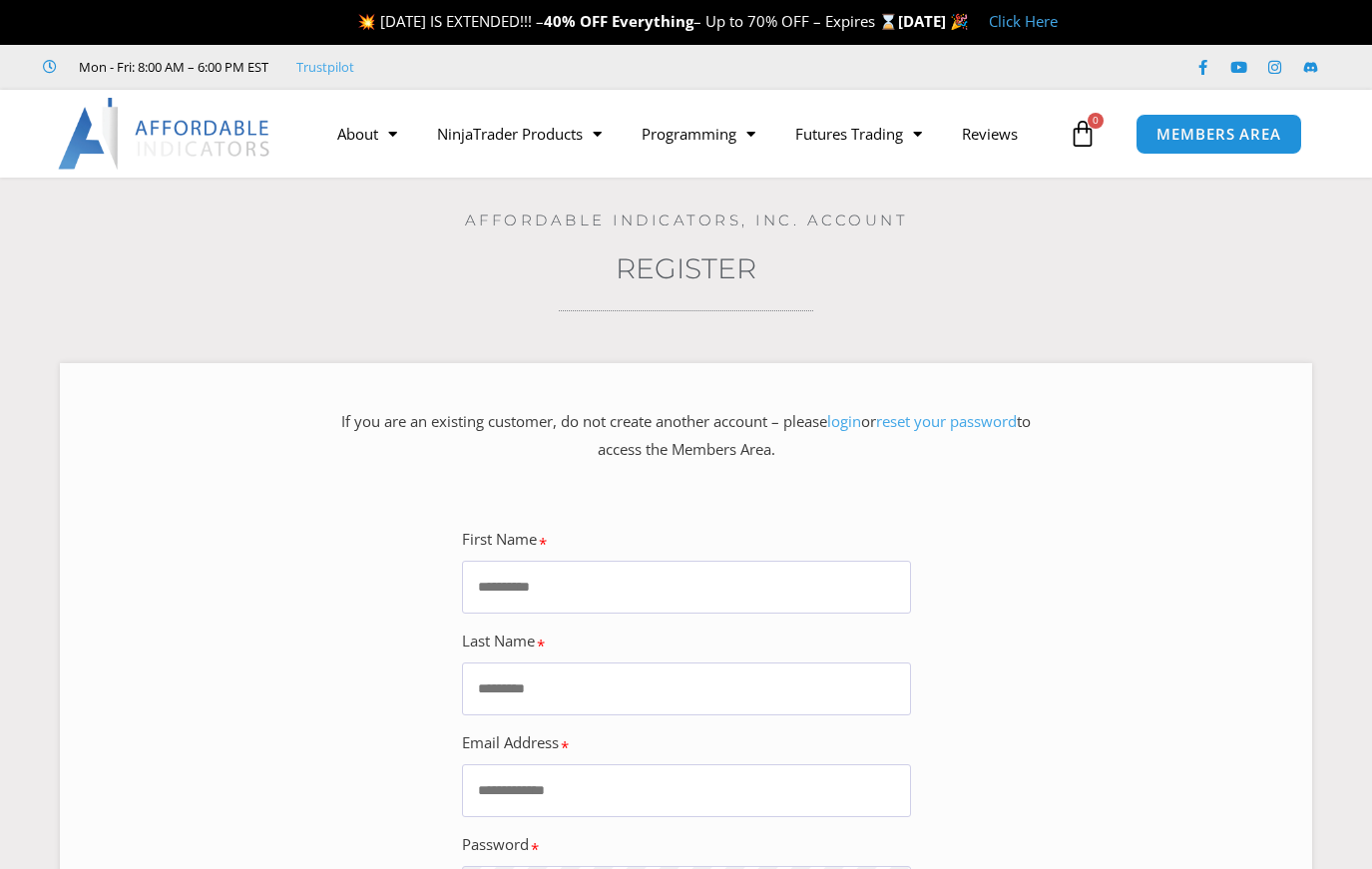 scroll, scrollTop: 0, scrollLeft: 0, axis: both 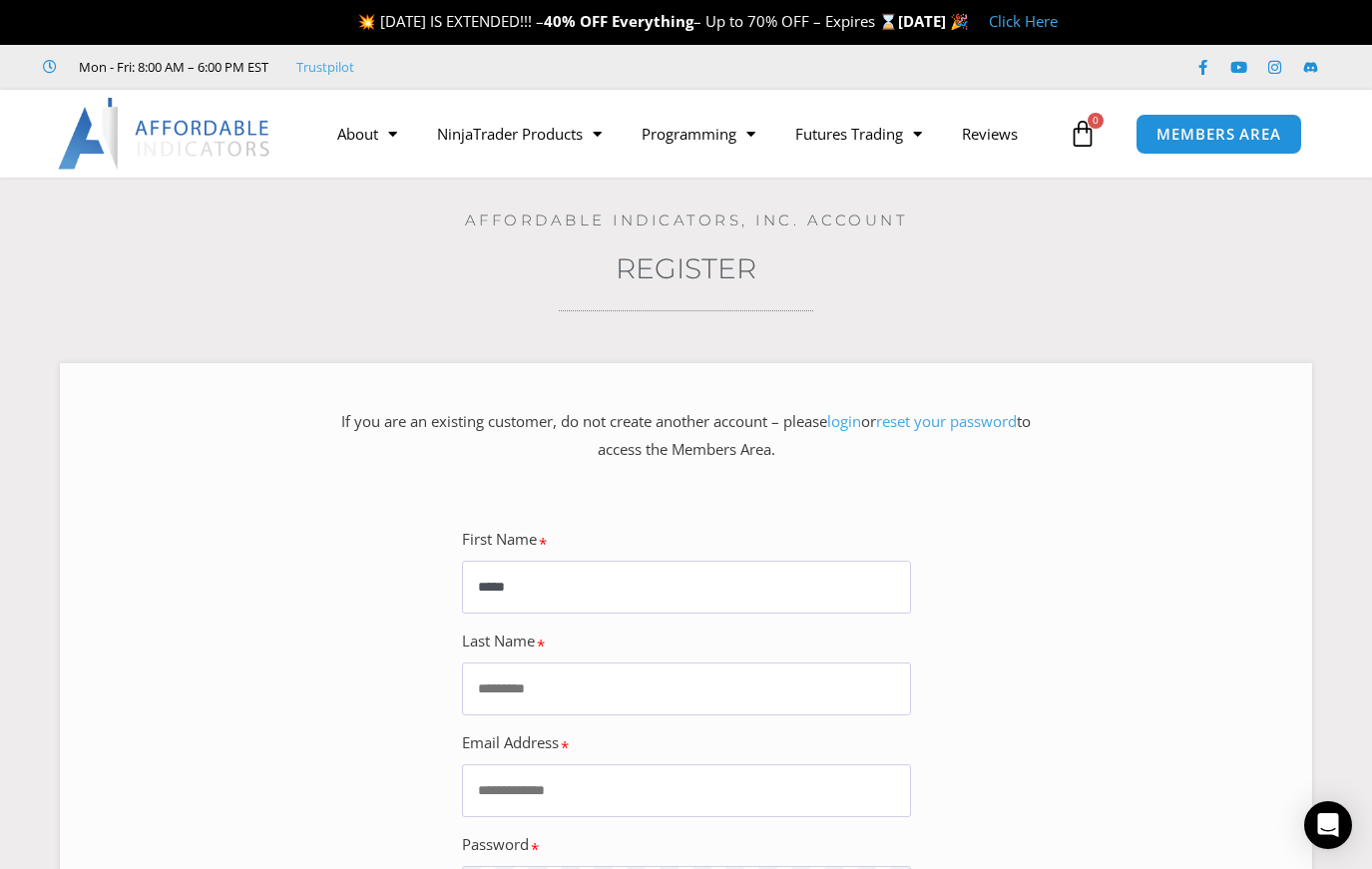 type on "*****" 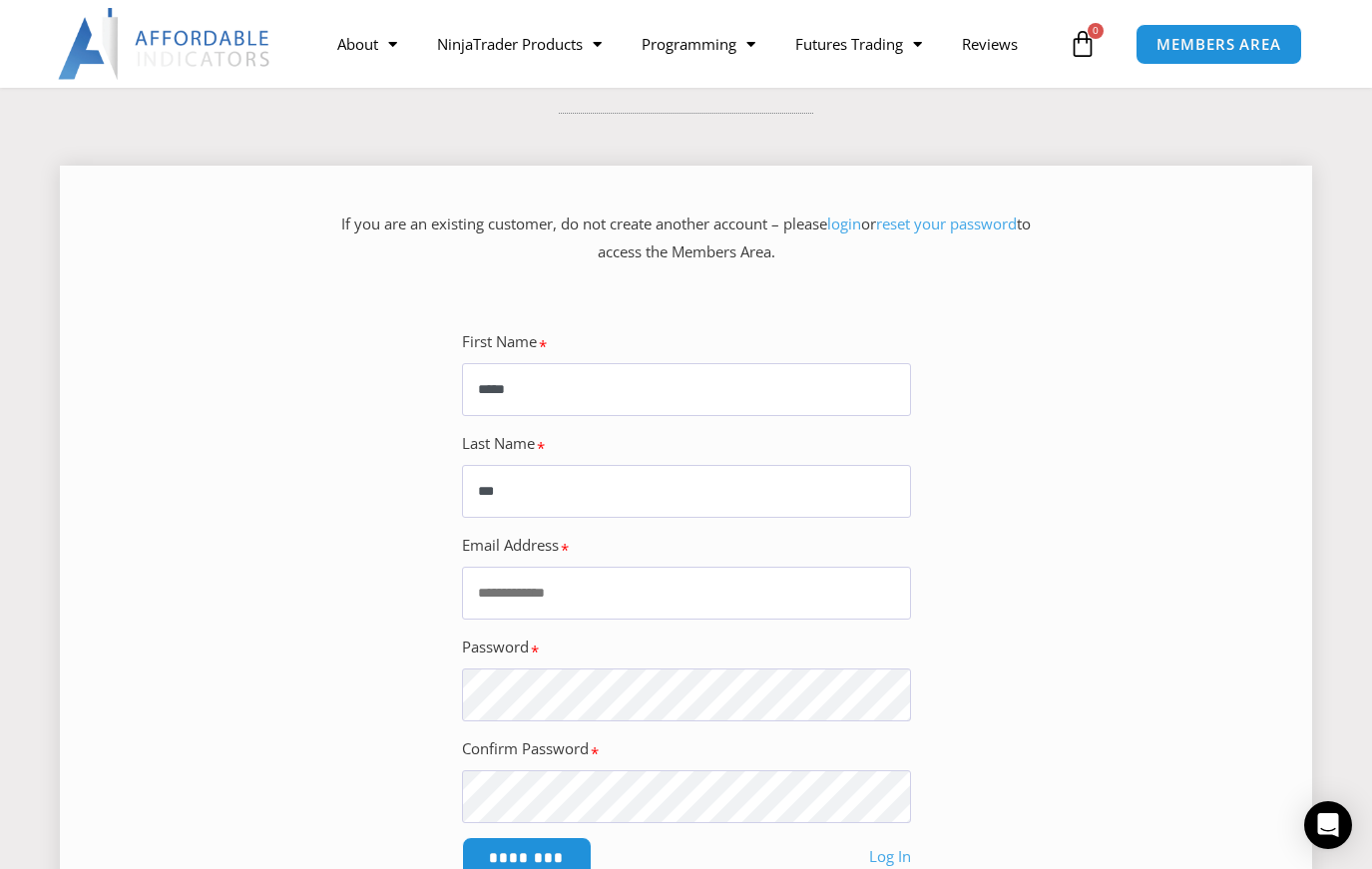 scroll, scrollTop: 200, scrollLeft: 0, axis: vertical 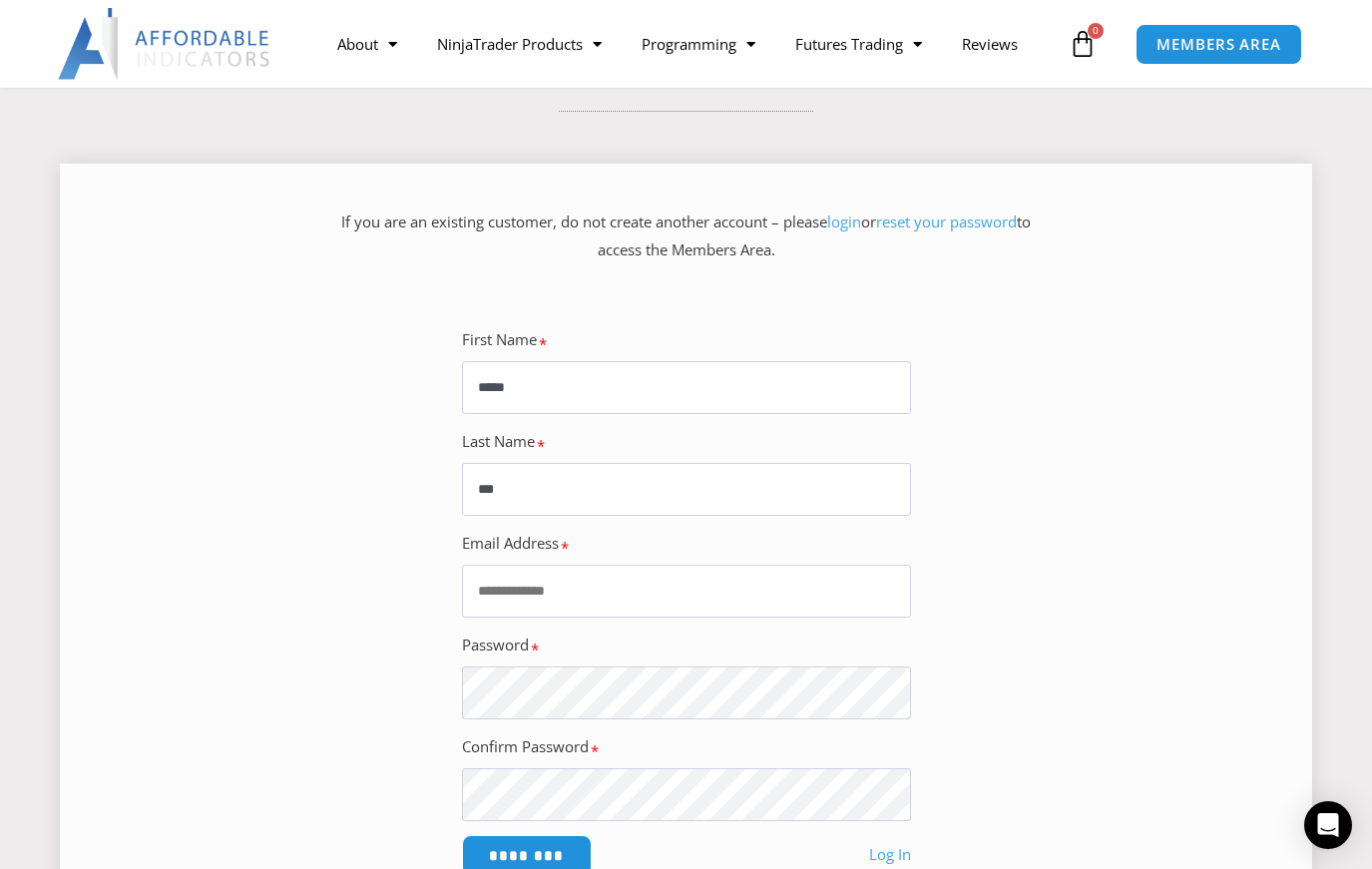 type on "***" 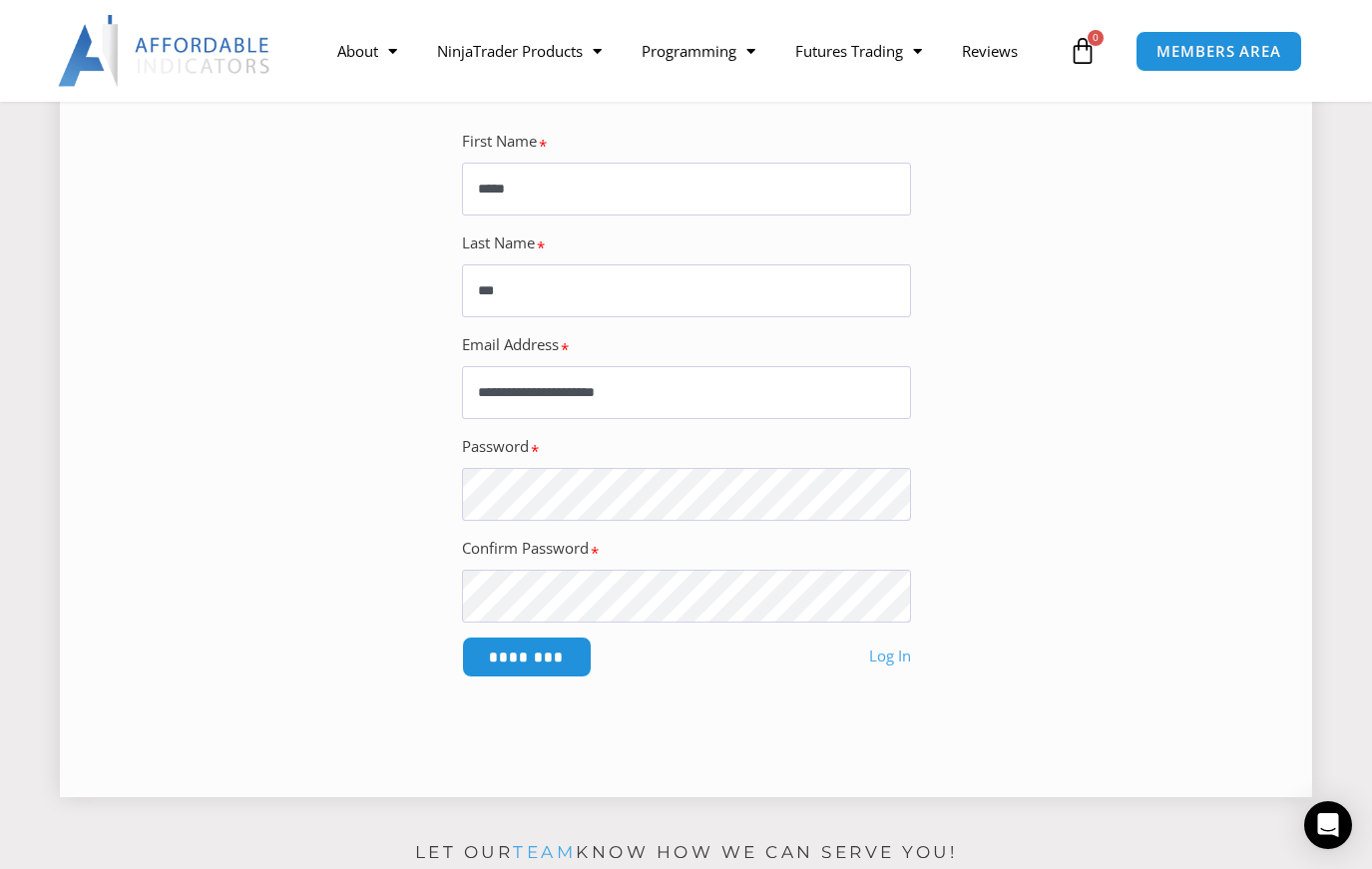 scroll, scrollTop: 399, scrollLeft: 0, axis: vertical 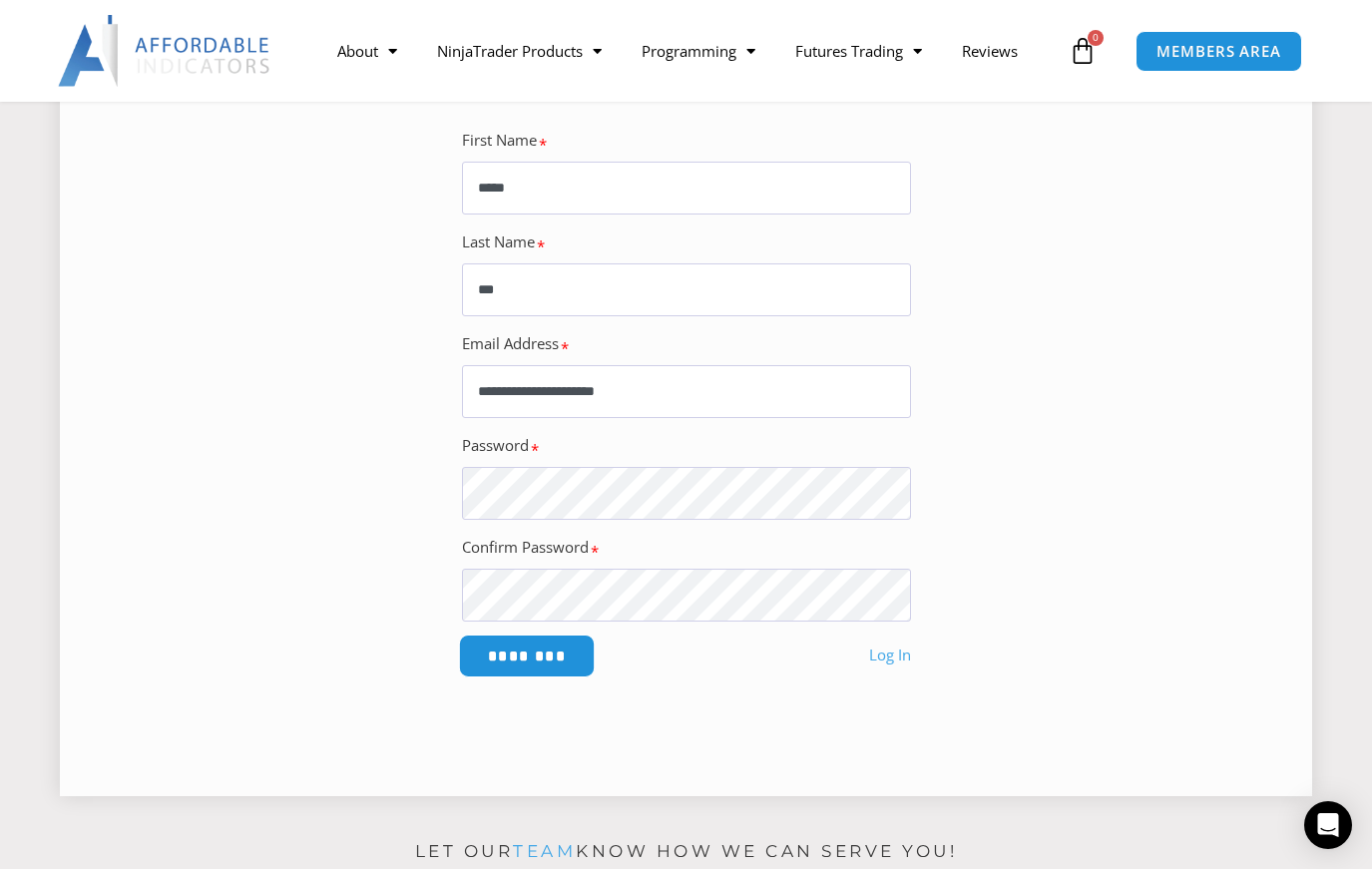 click on "********" at bounding box center [526, 655] 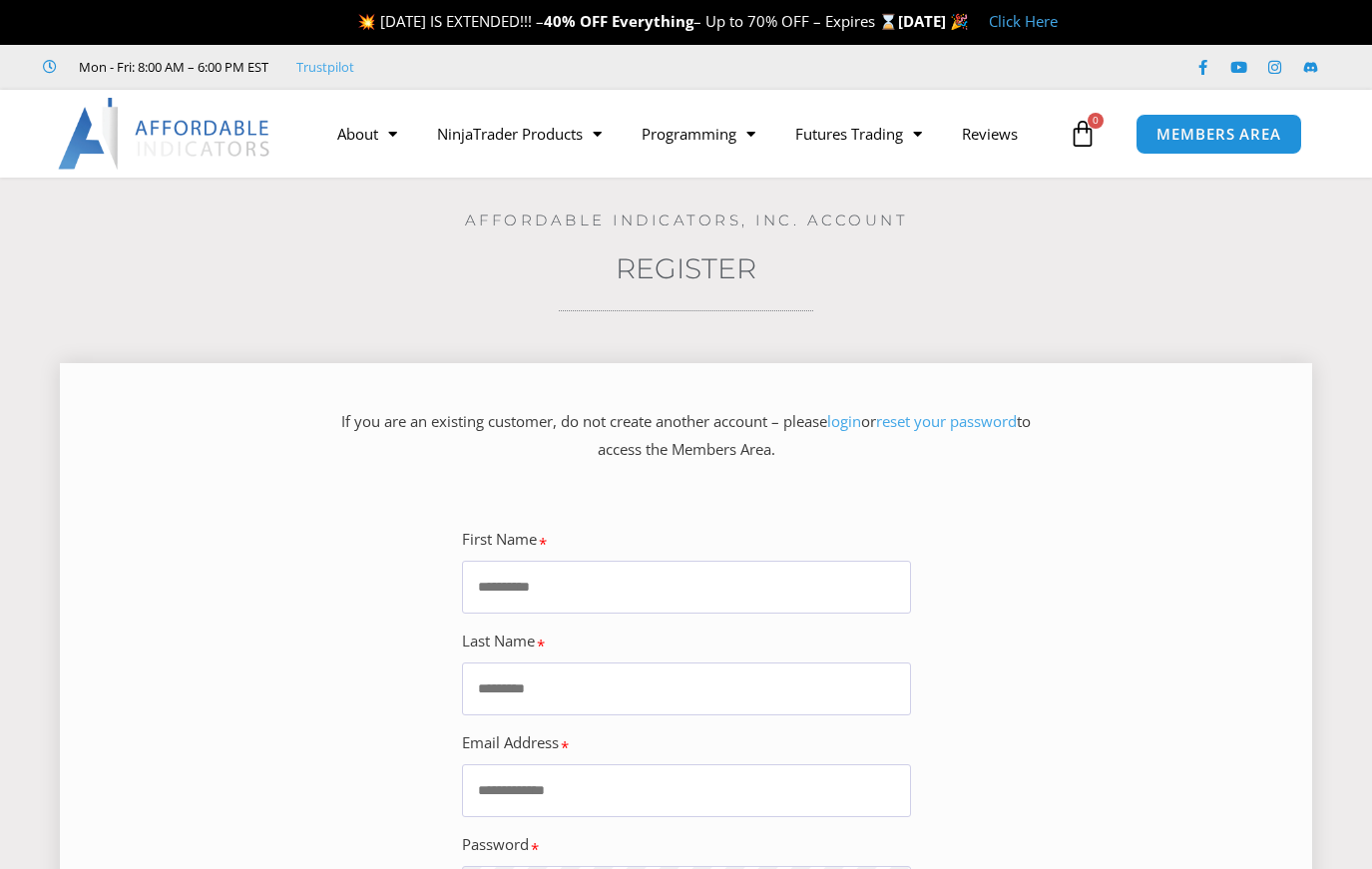 scroll, scrollTop: 0, scrollLeft: 0, axis: both 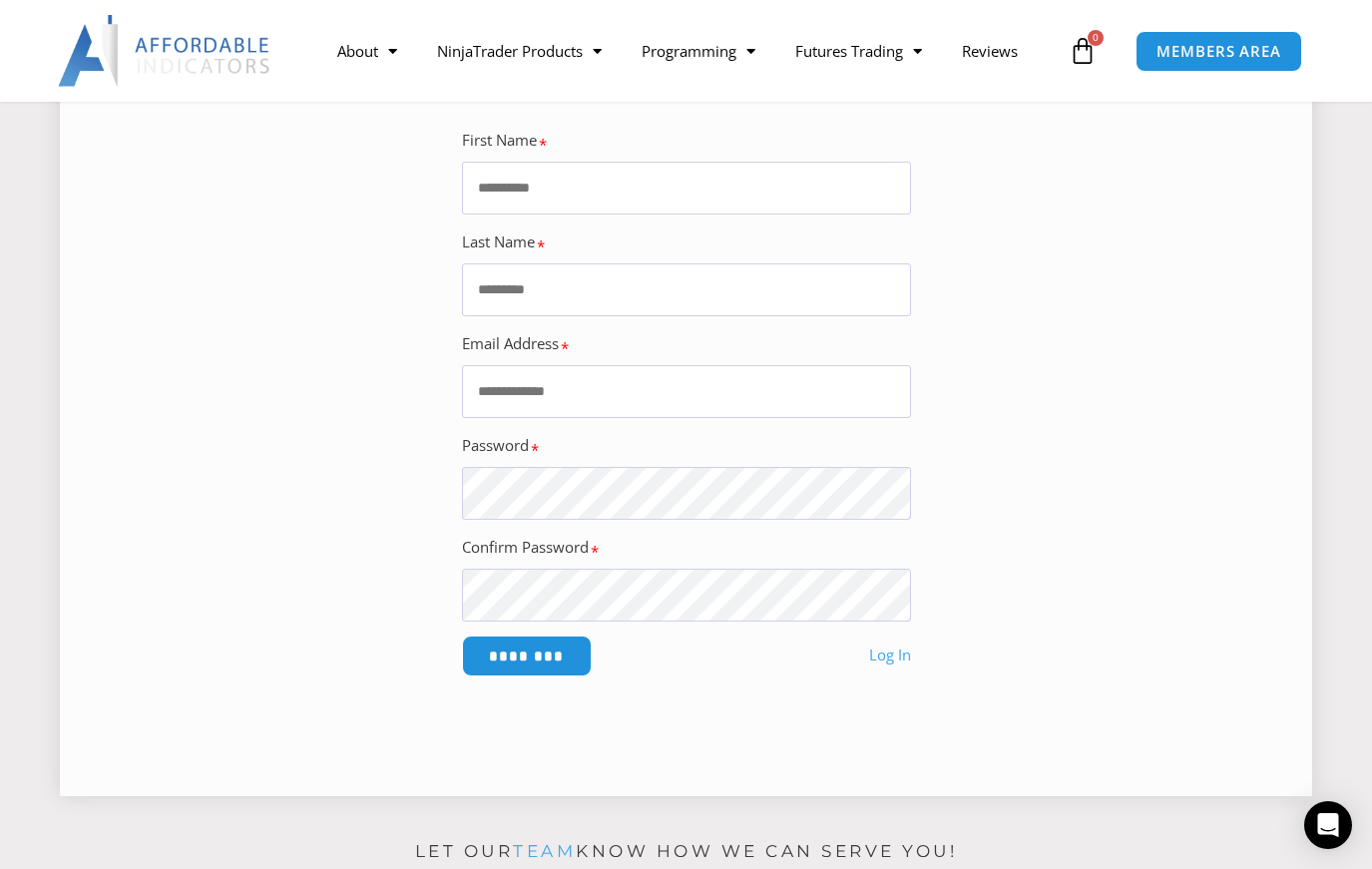 type on "**********" 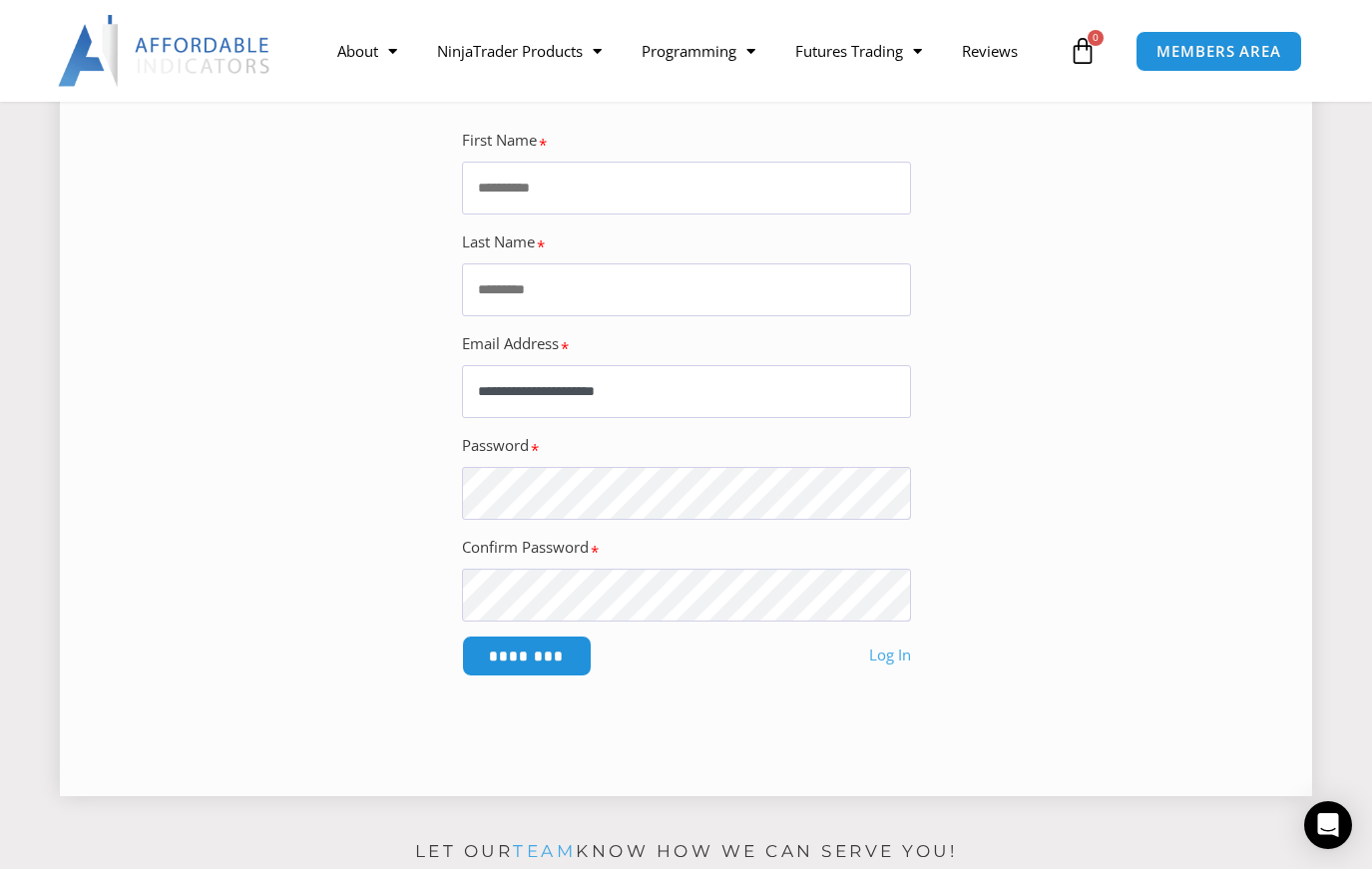 click on "Log In" at bounding box center [890, 655] 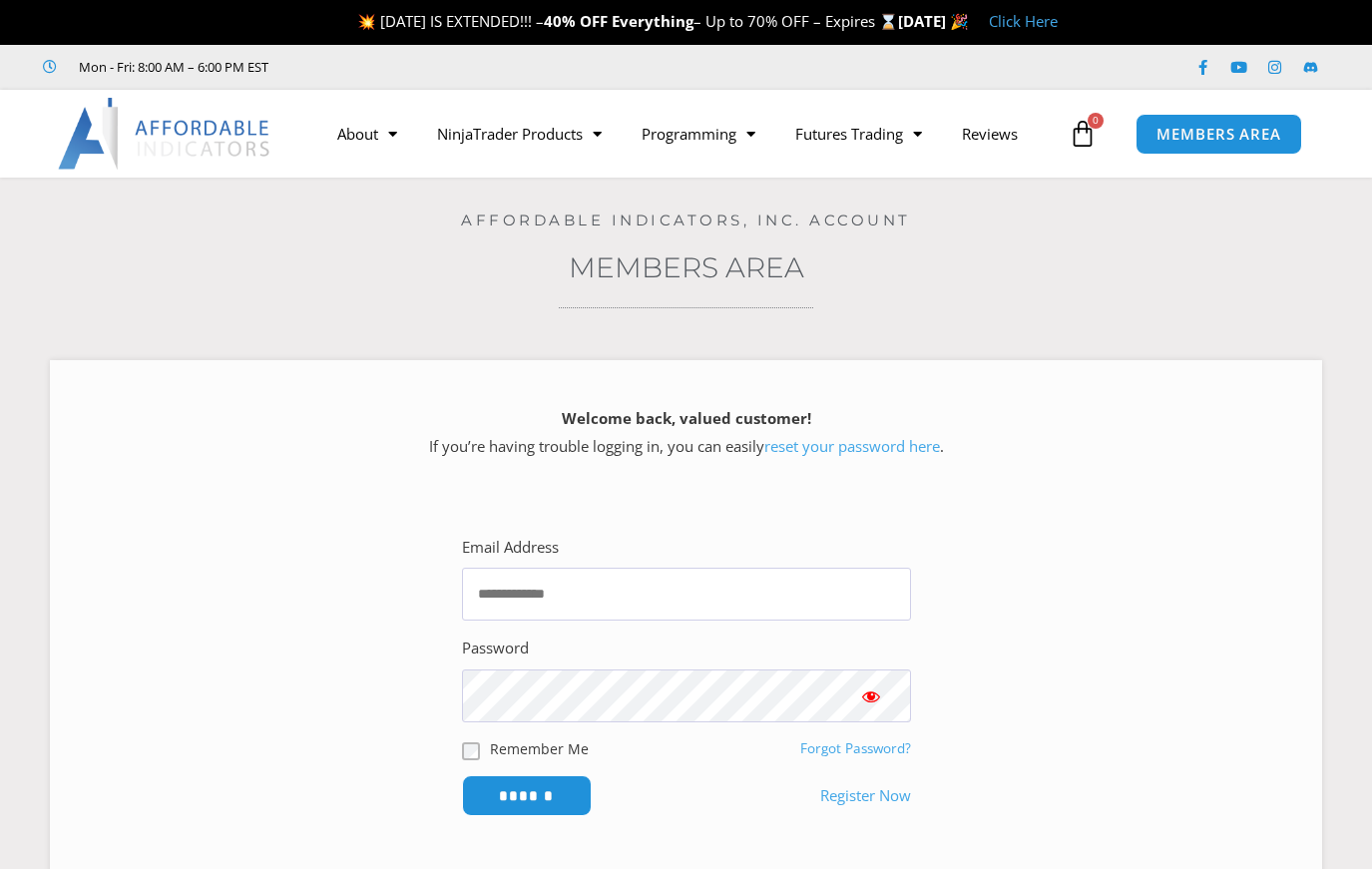 scroll, scrollTop: 0, scrollLeft: 0, axis: both 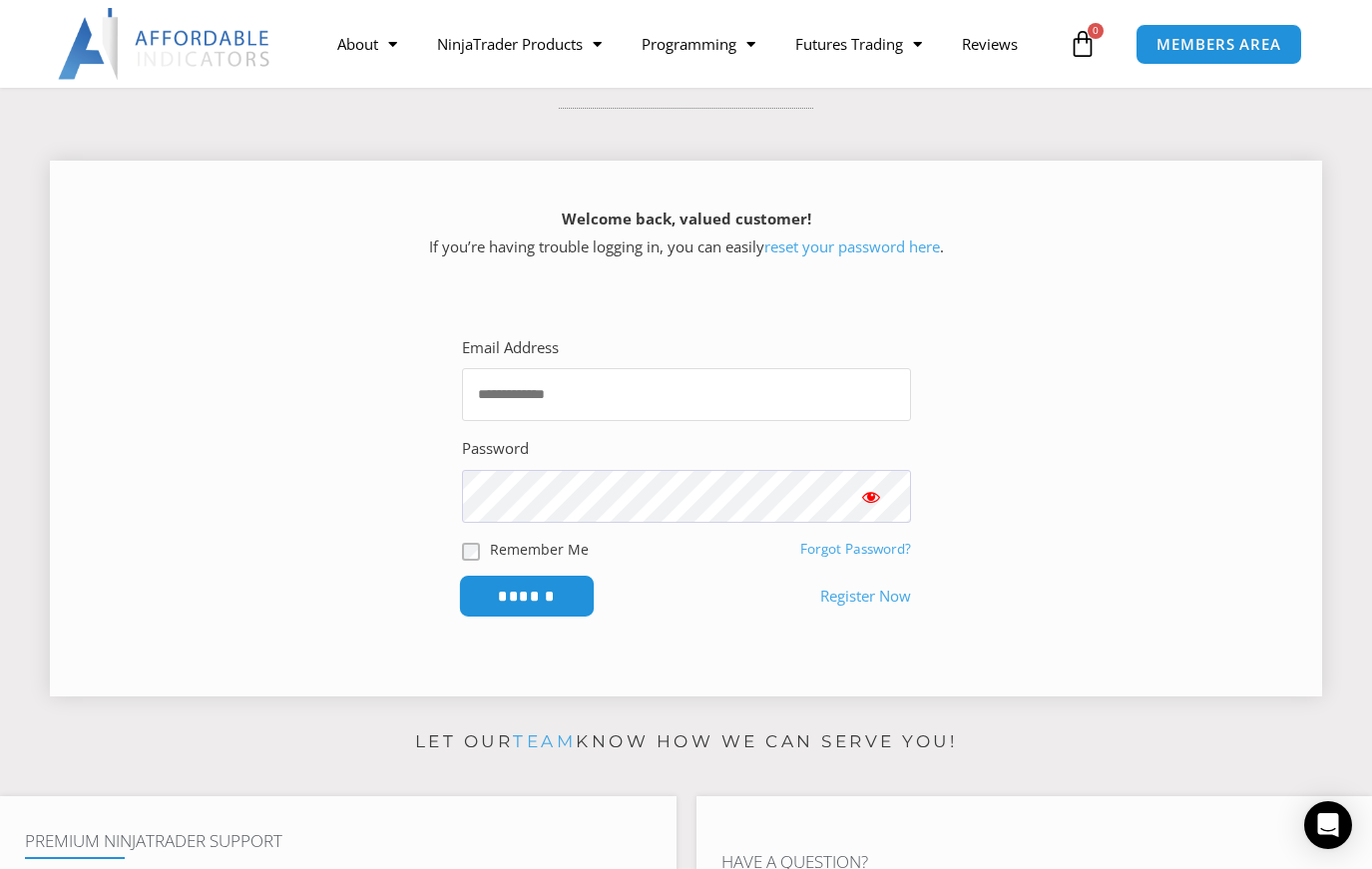 type on "**********" 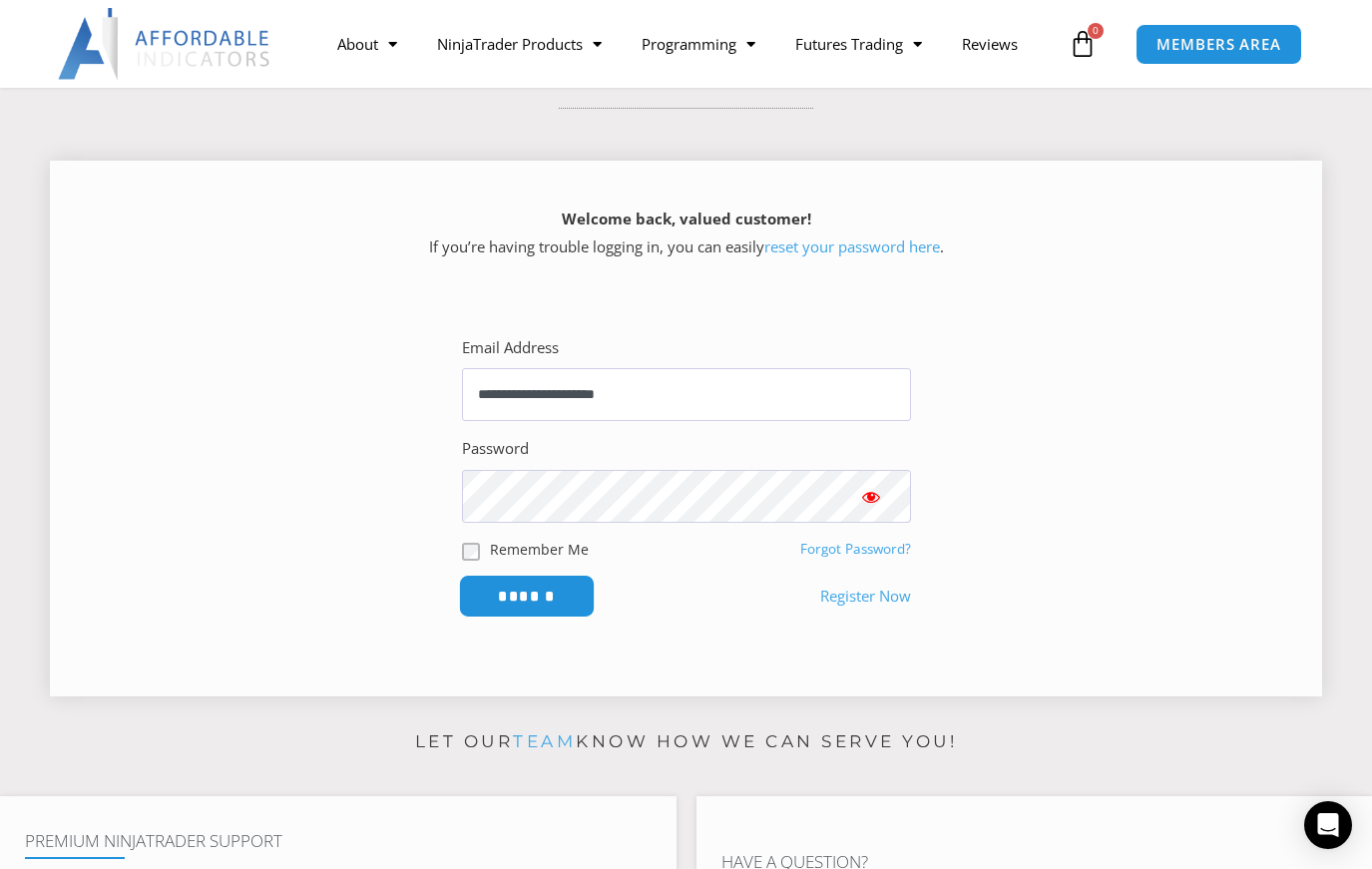 click on "******" at bounding box center [526, 596] 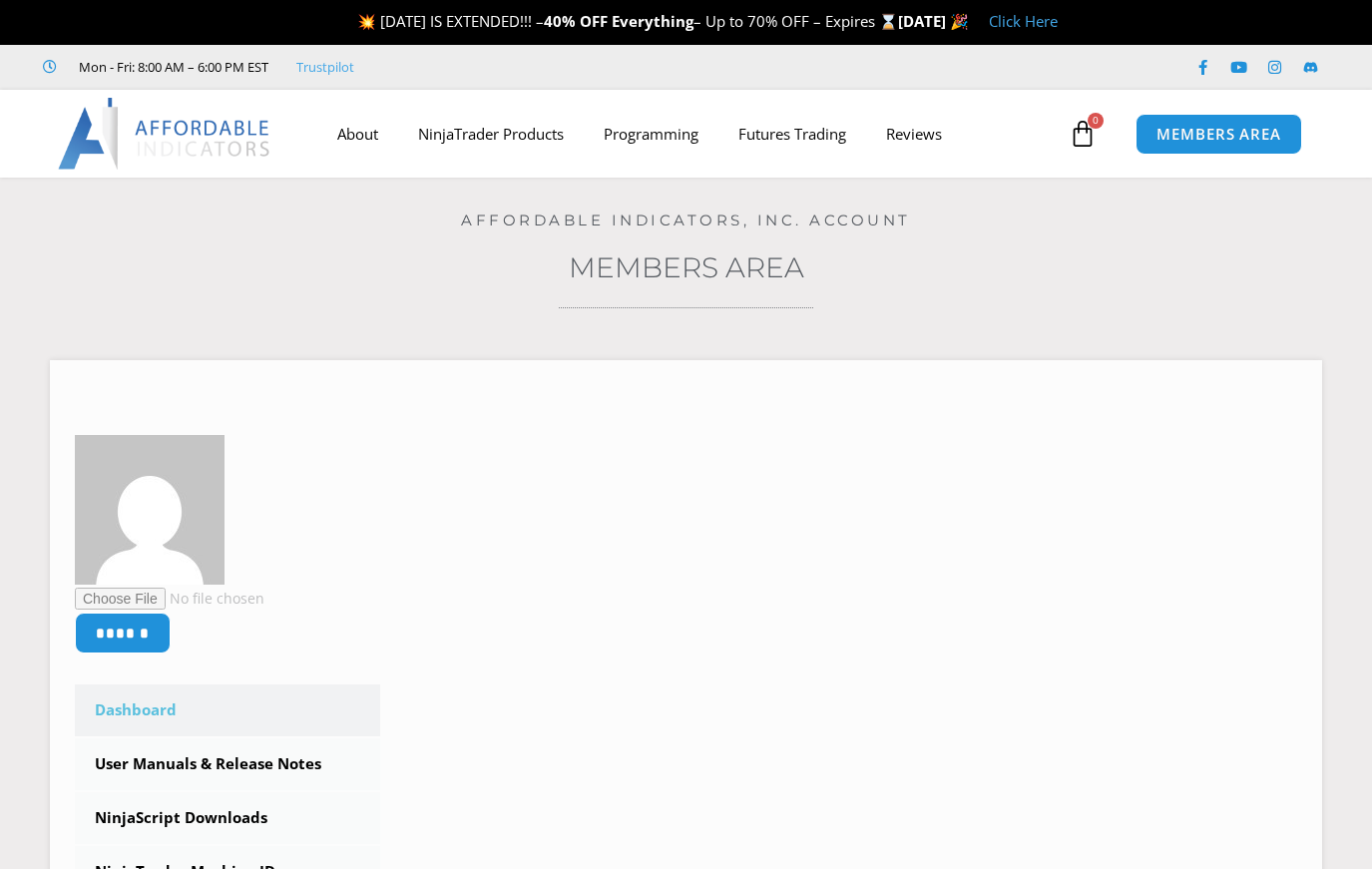 scroll, scrollTop: 0, scrollLeft: 0, axis: both 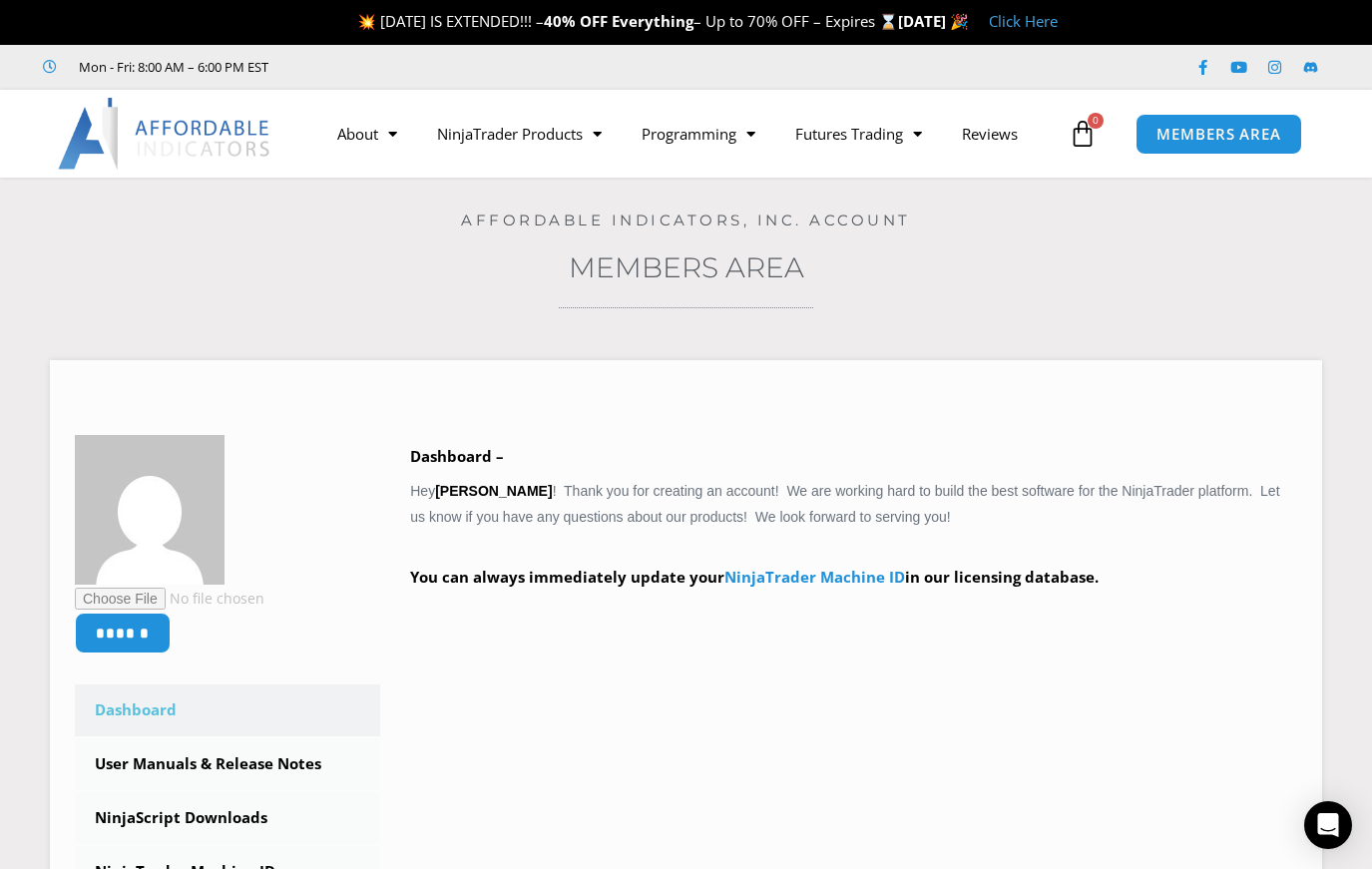 click at bounding box center (165, 134) 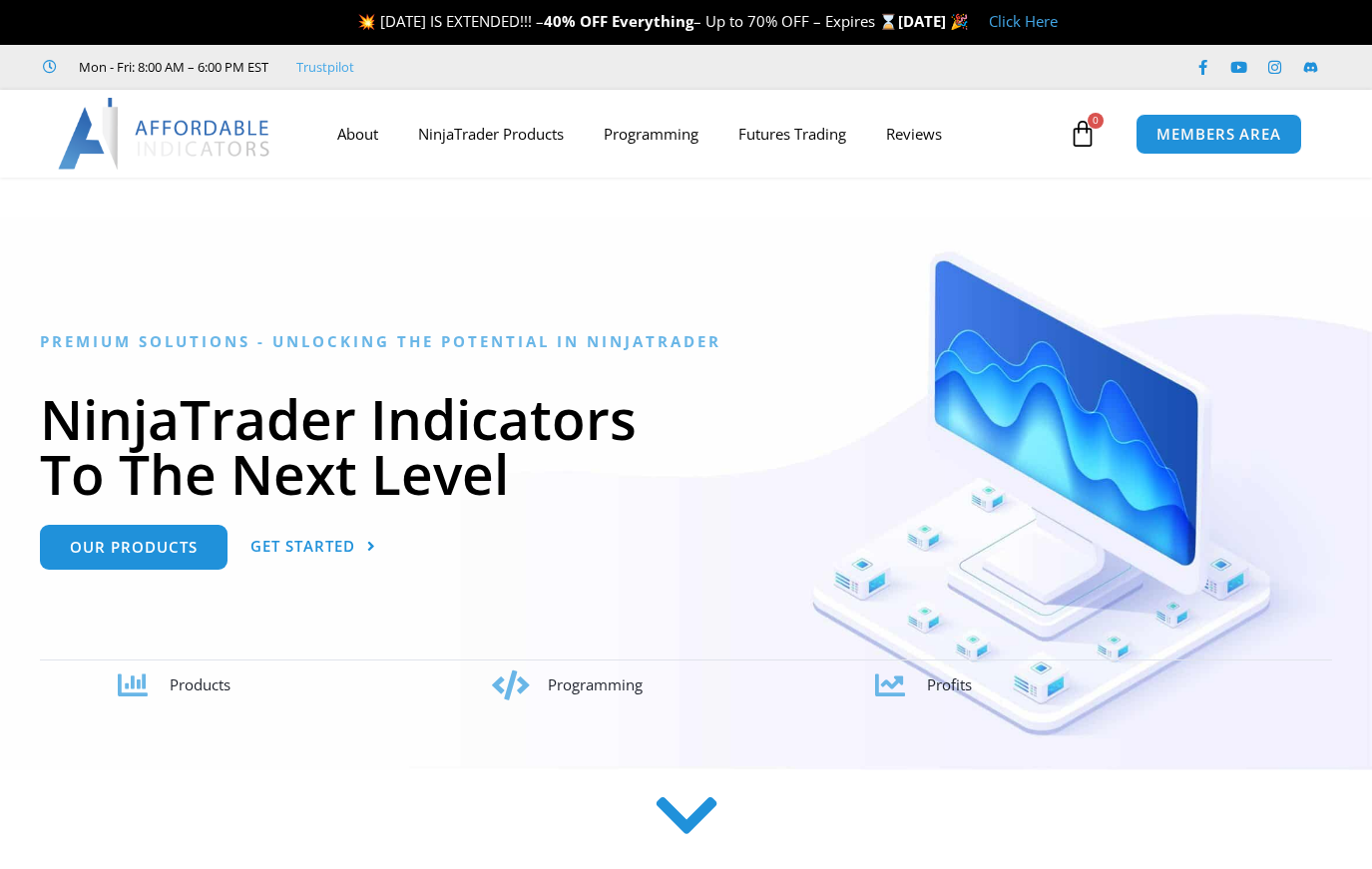scroll, scrollTop: 0, scrollLeft: 0, axis: both 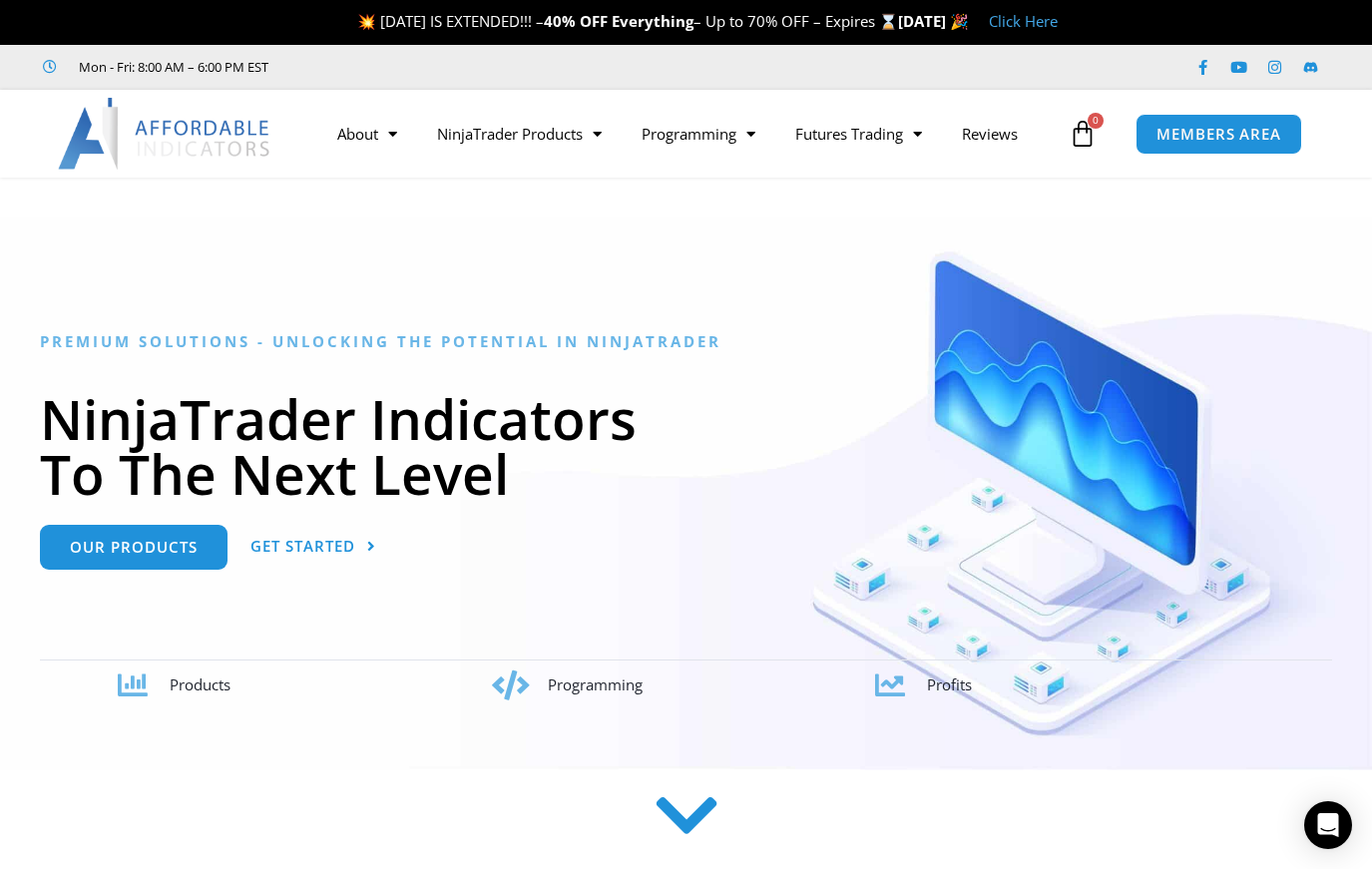 click at bounding box center [1083, 134] 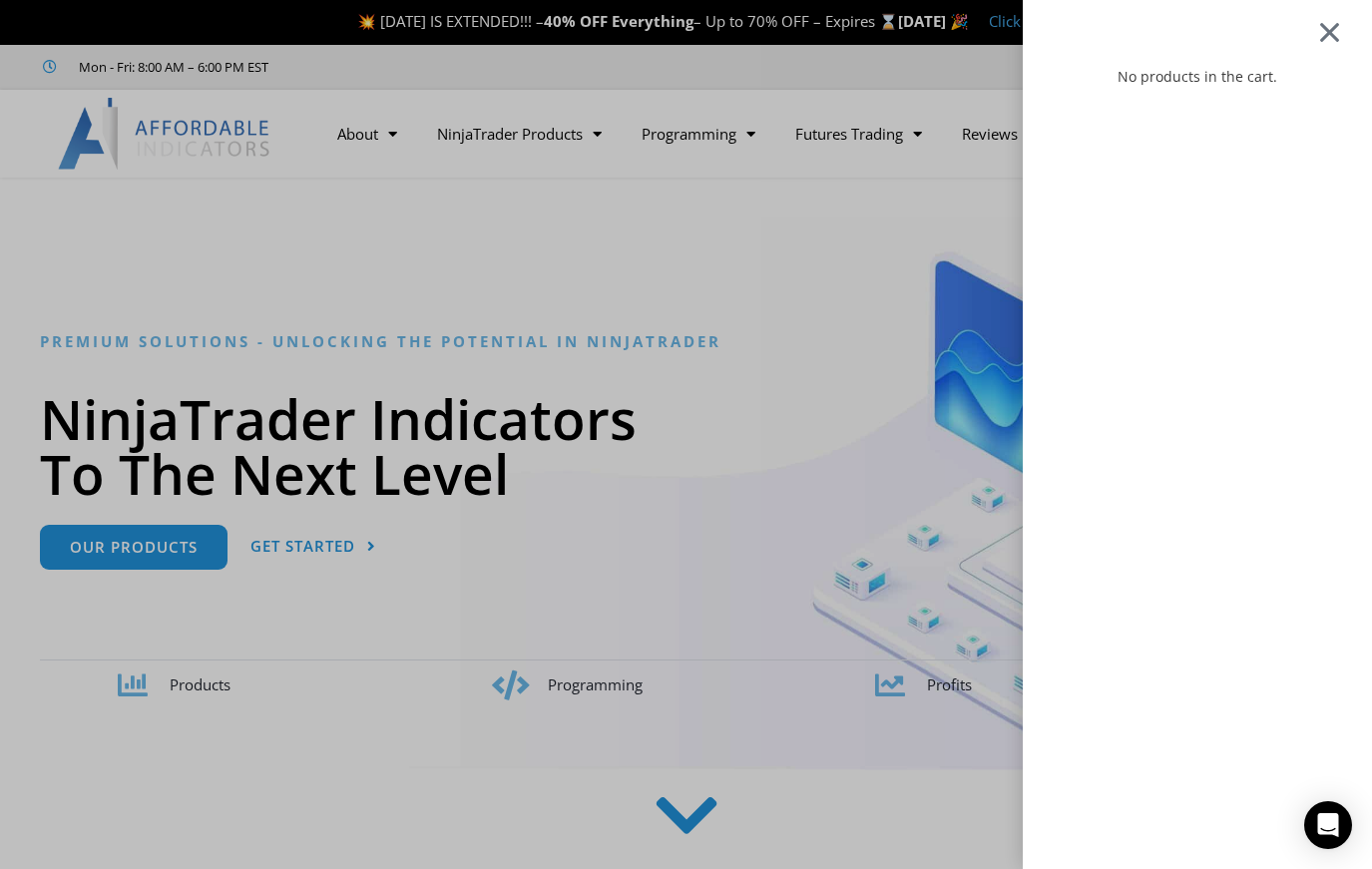 click at bounding box center (1329, 32) 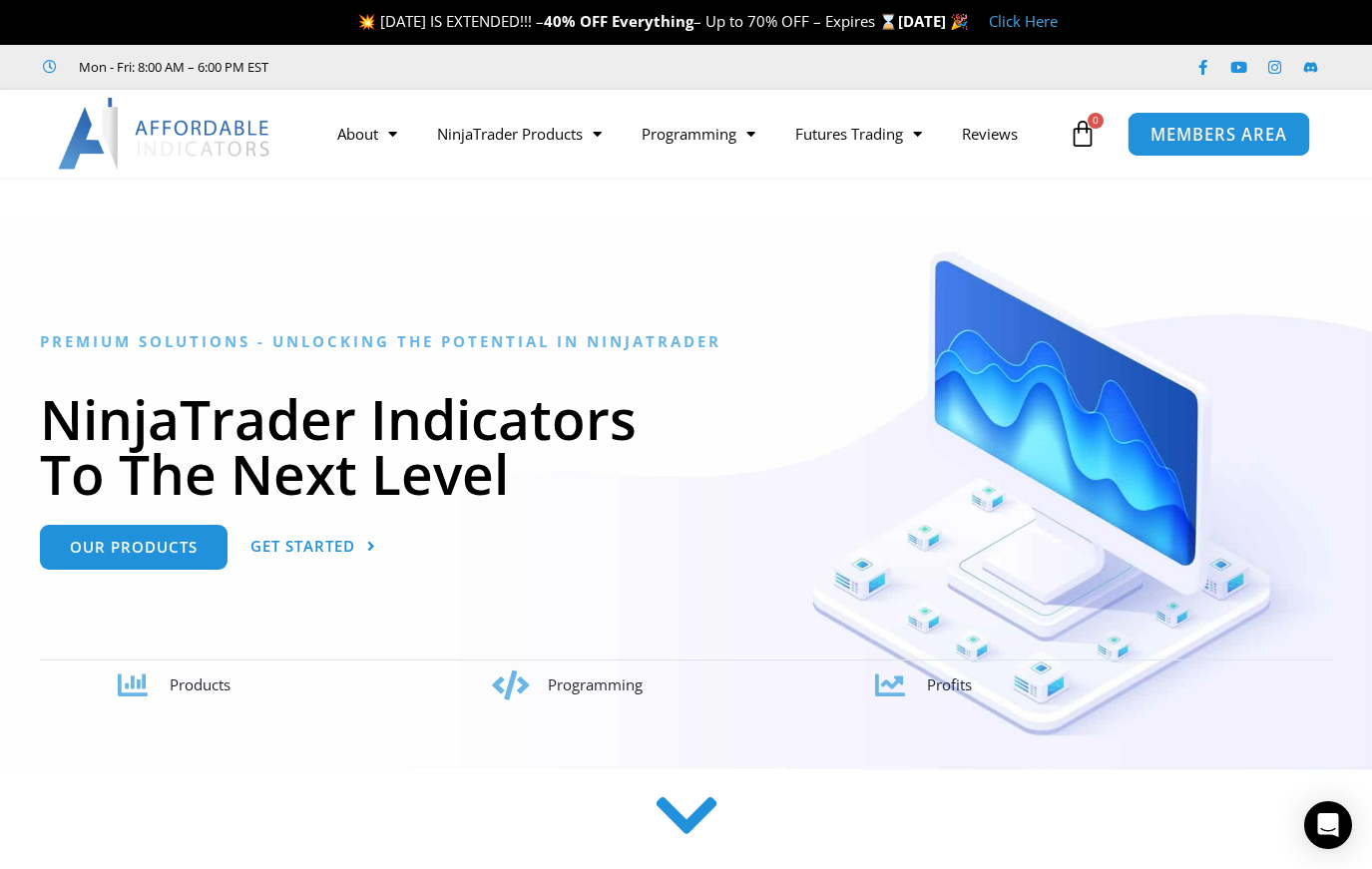 click on "MEMBERS AREA" at bounding box center (1218, 134) 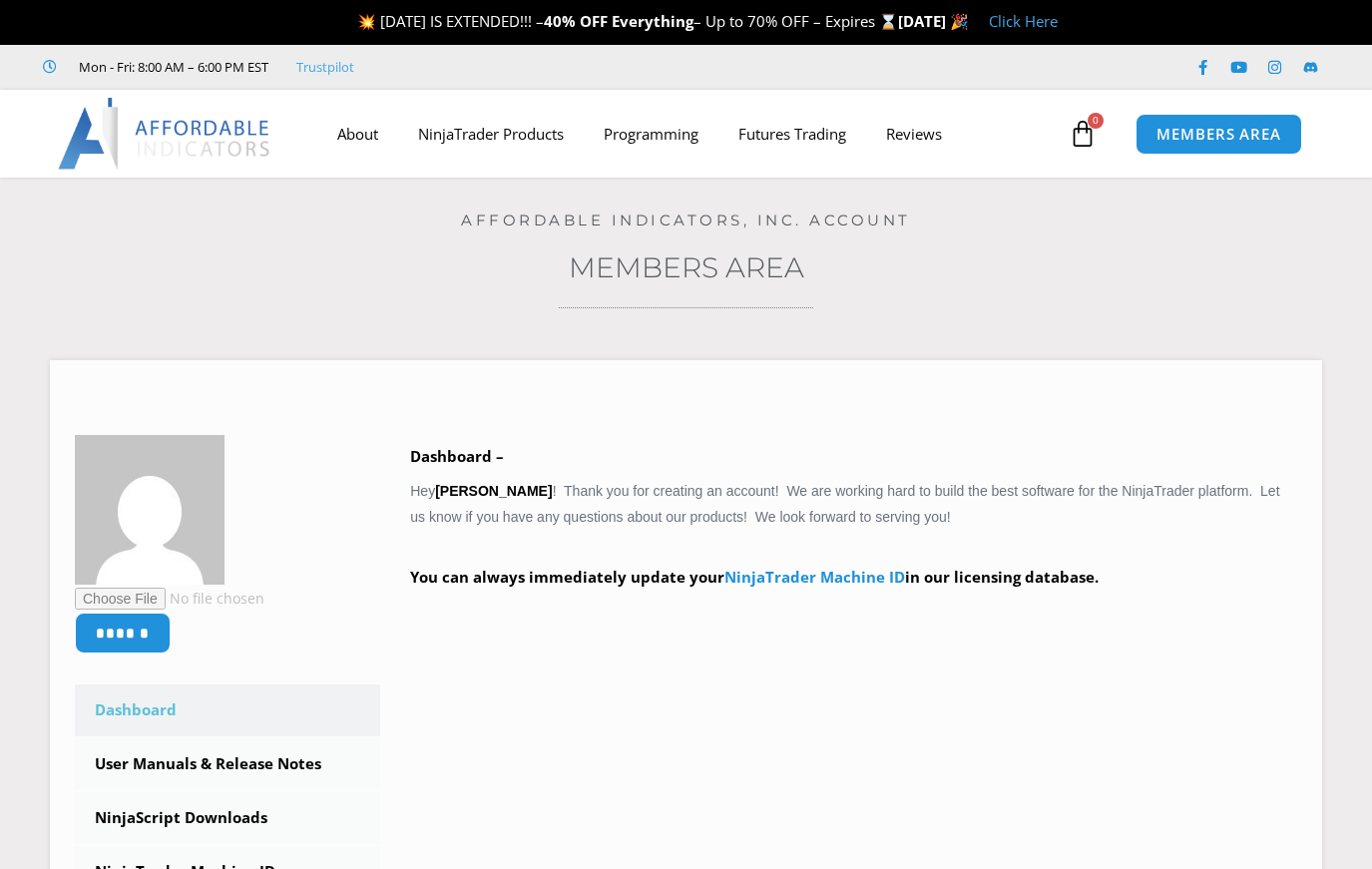 scroll, scrollTop: 0, scrollLeft: 0, axis: both 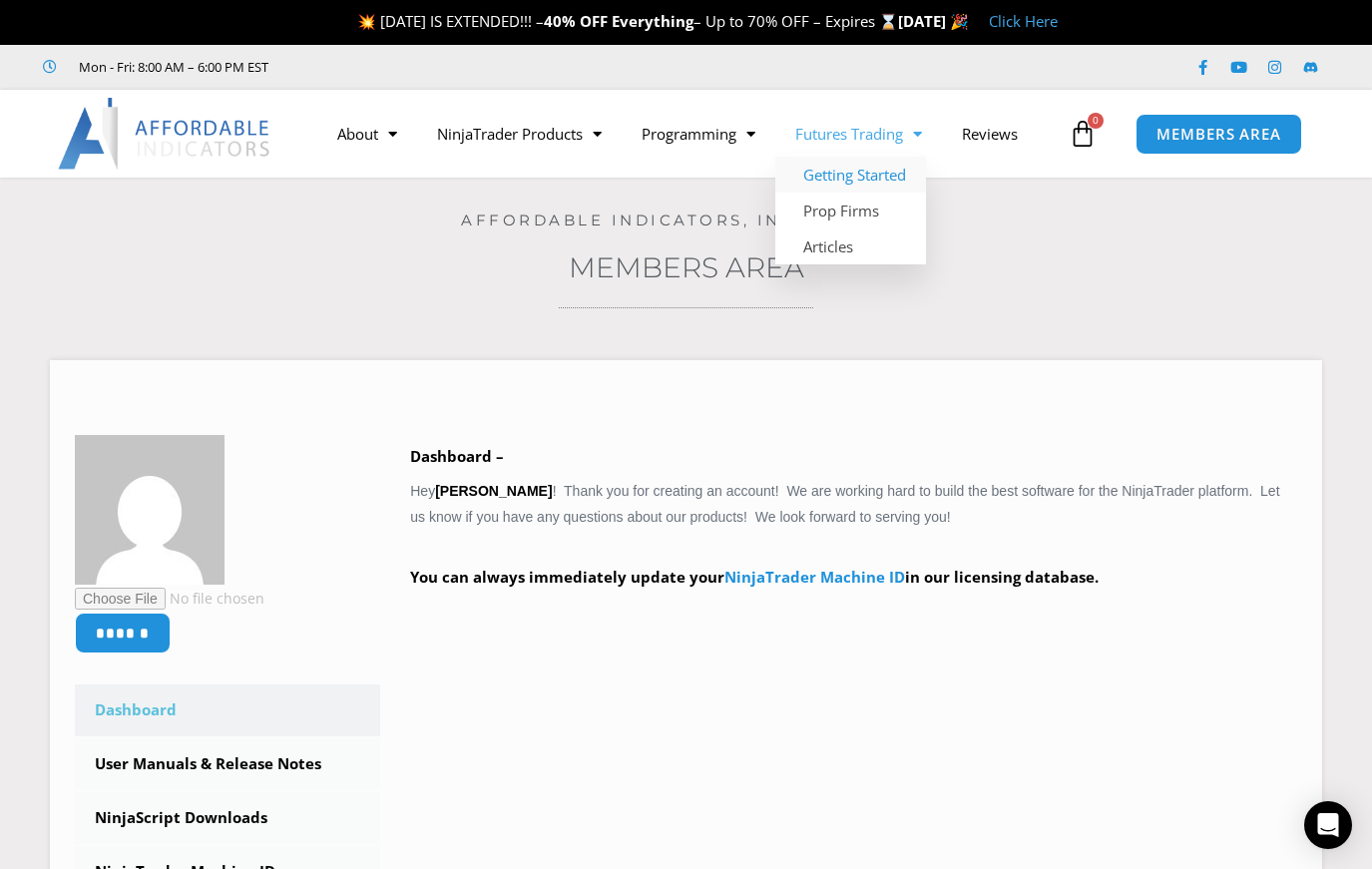 click on "Getting Started" 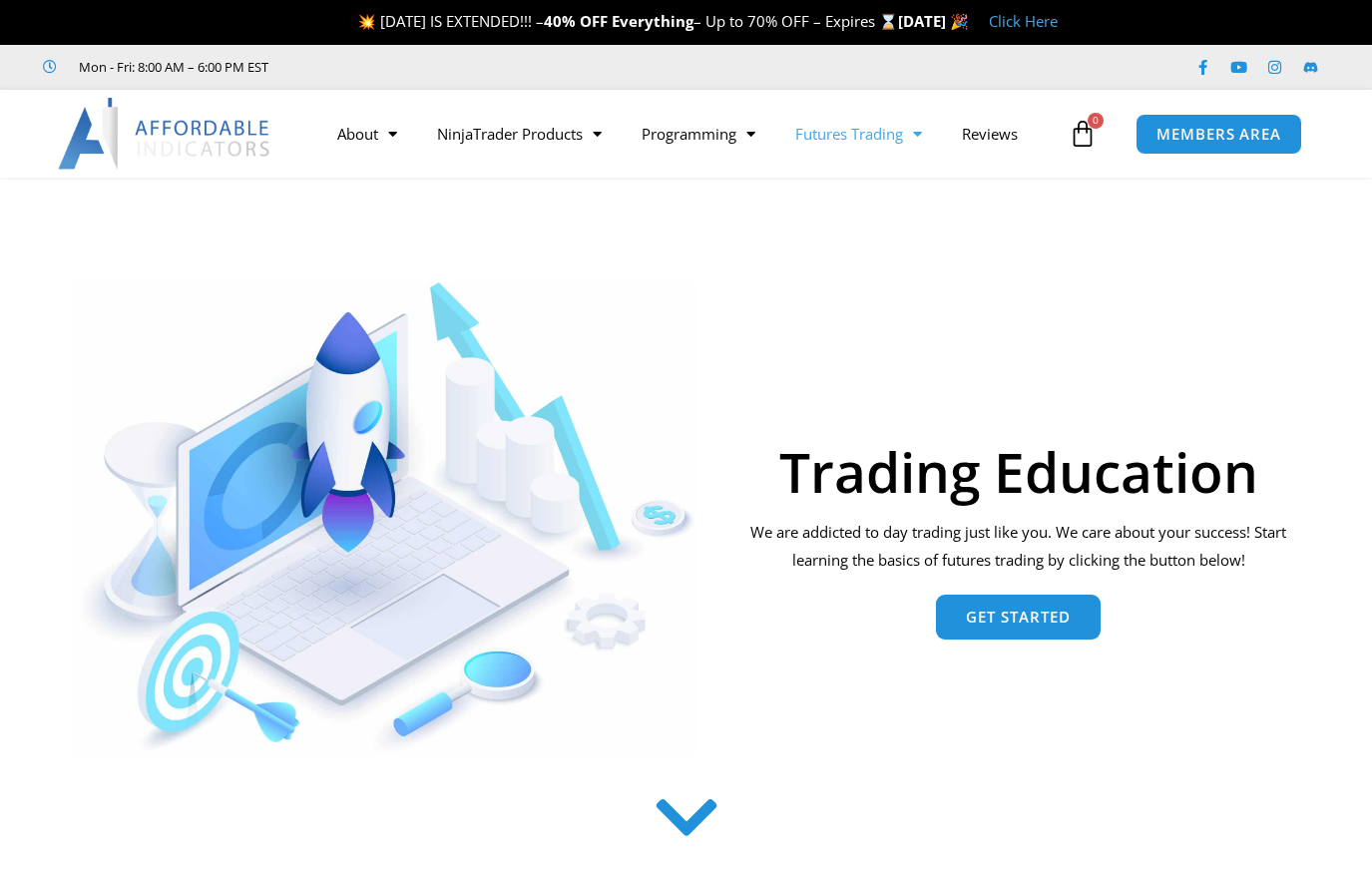 scroll, scrollTop: 0, scrollLeft: 0, axis: both 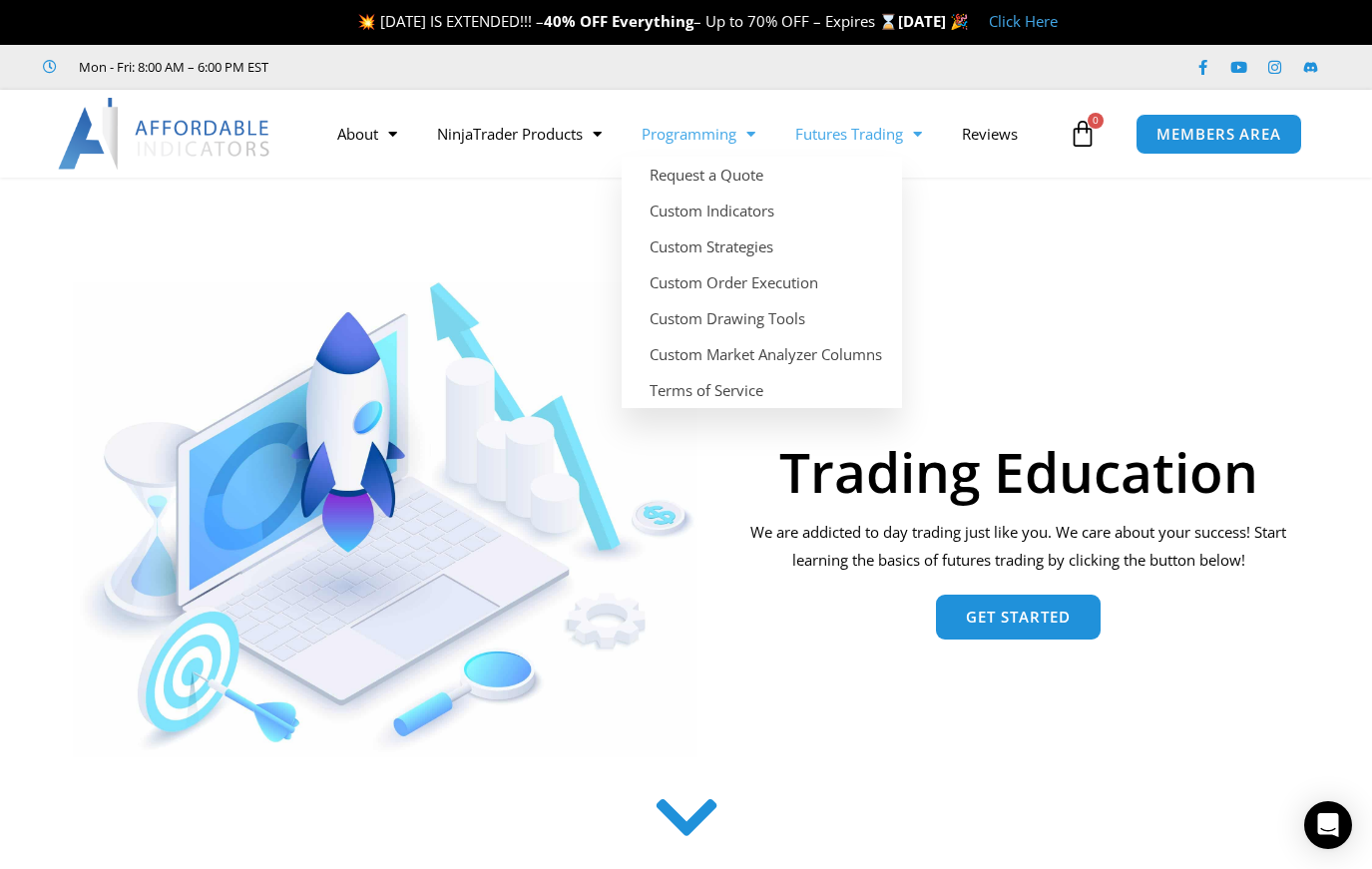 click on "Programming" 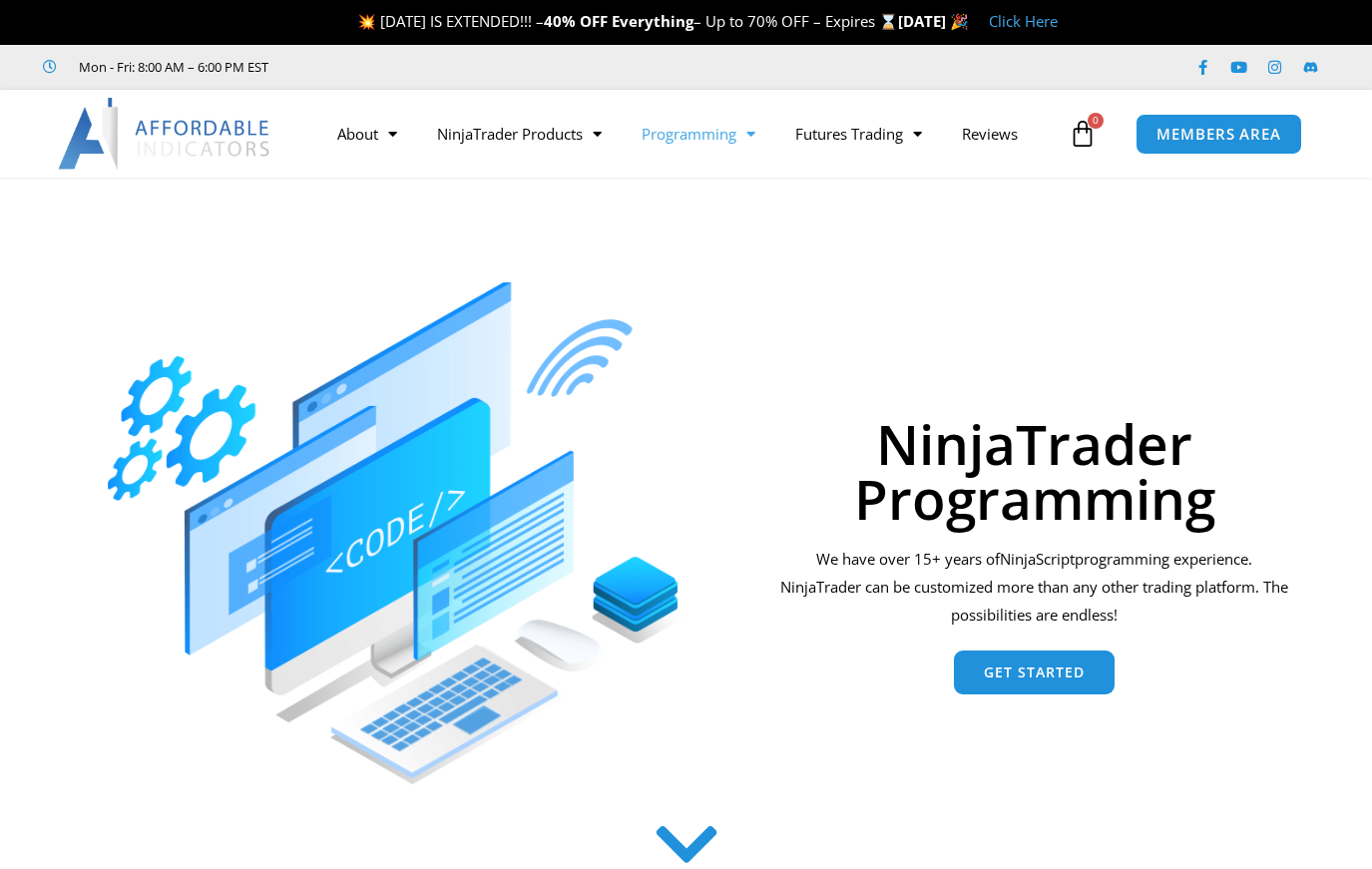 scroll, scrollTop: 0, scrollLeft: 0, axis: both 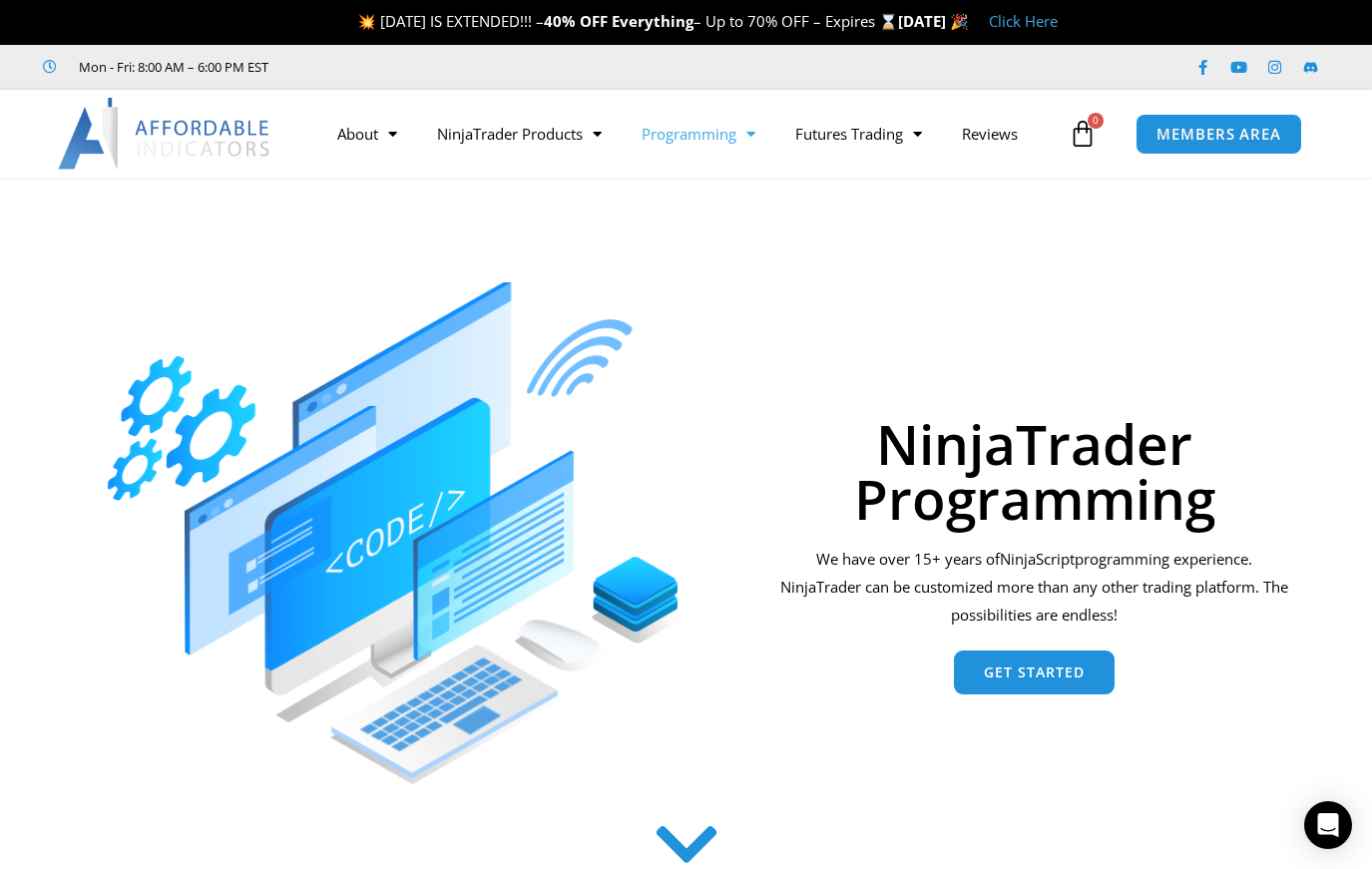 click on "Click Here" at bounding box center [1023, 21] 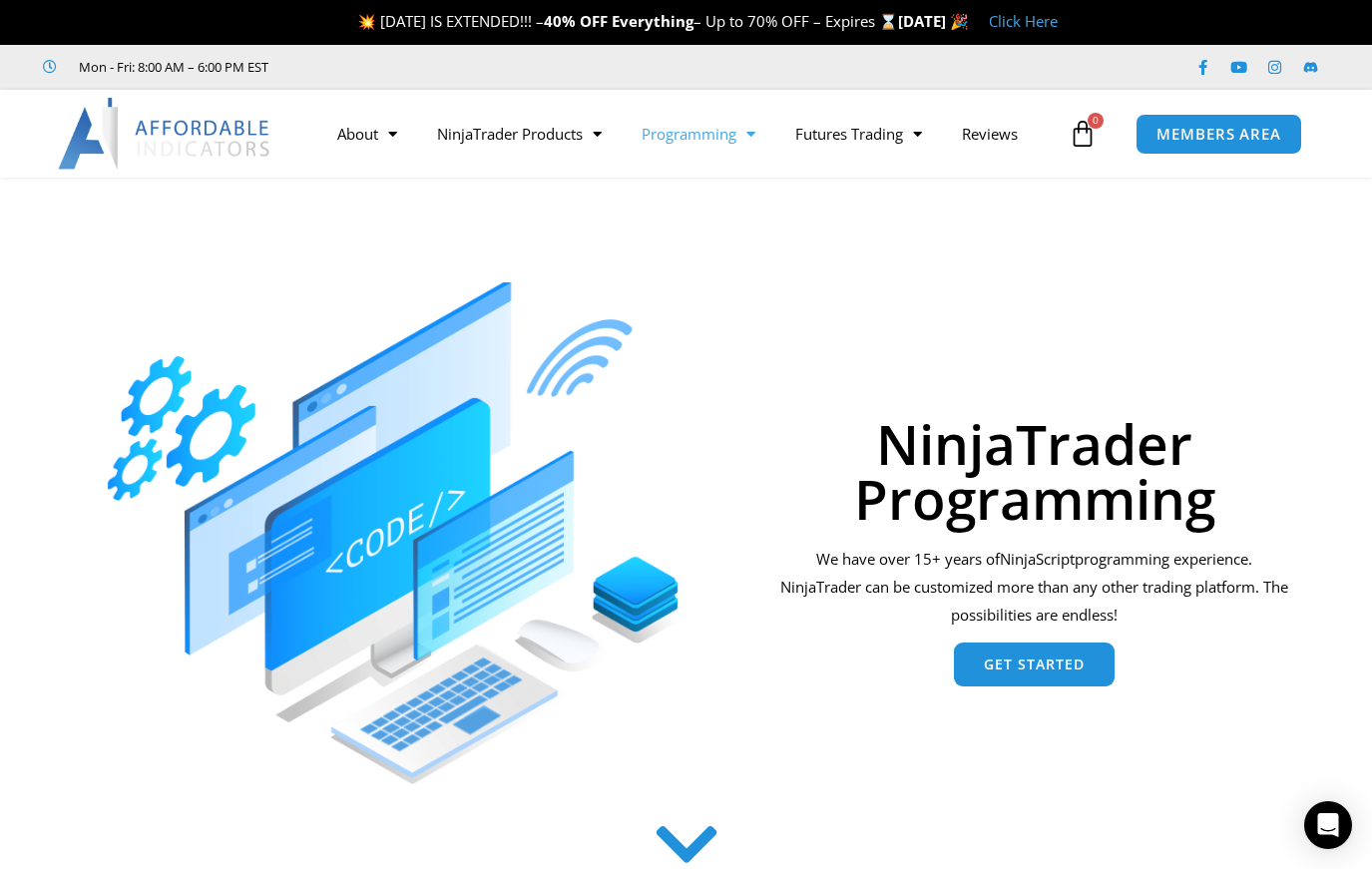click on "Get Started" at bounding box center [1034, 664] 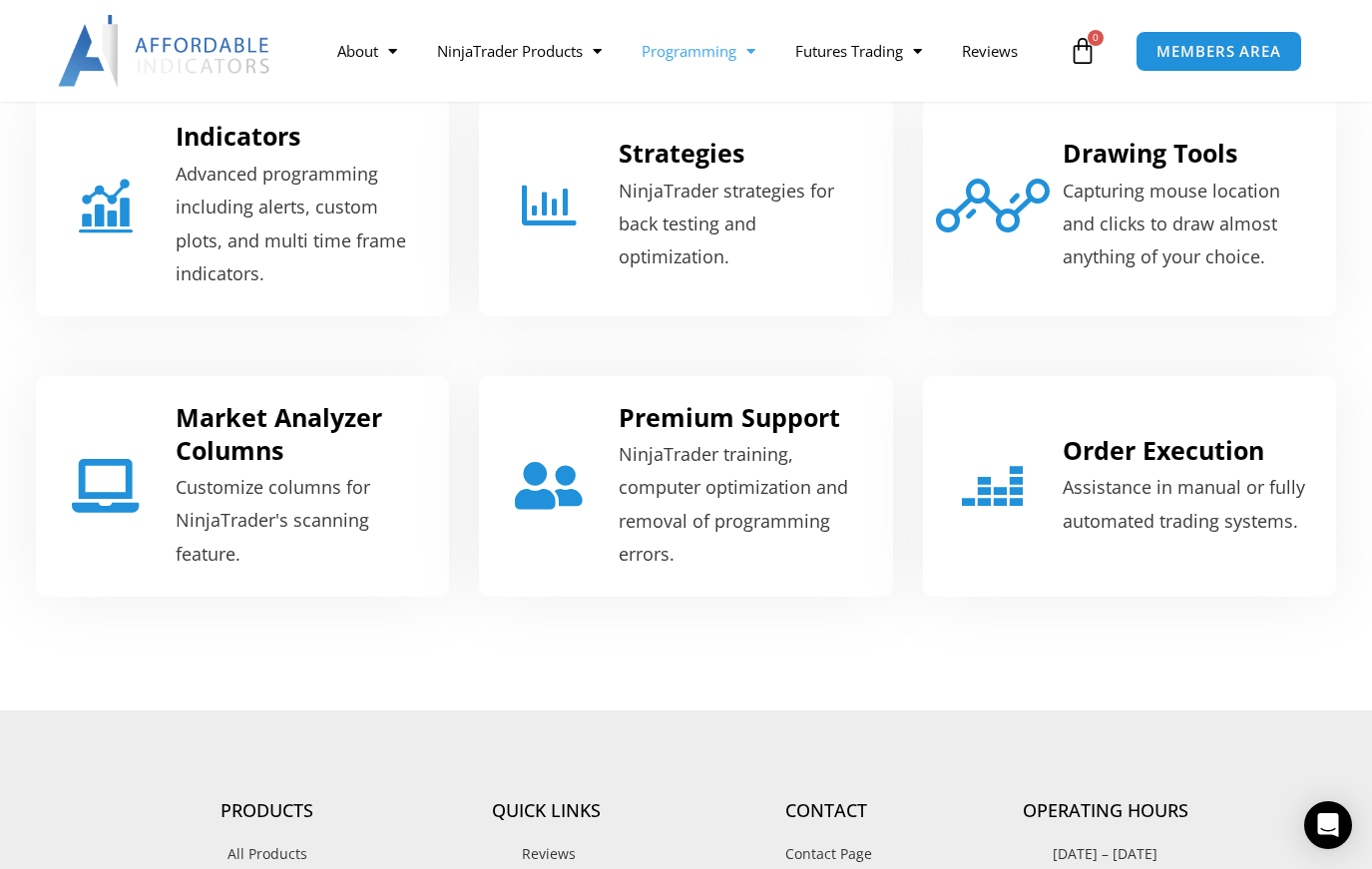 scroll, scrollTop: 908, scrollLeft: 0, axis: vertical 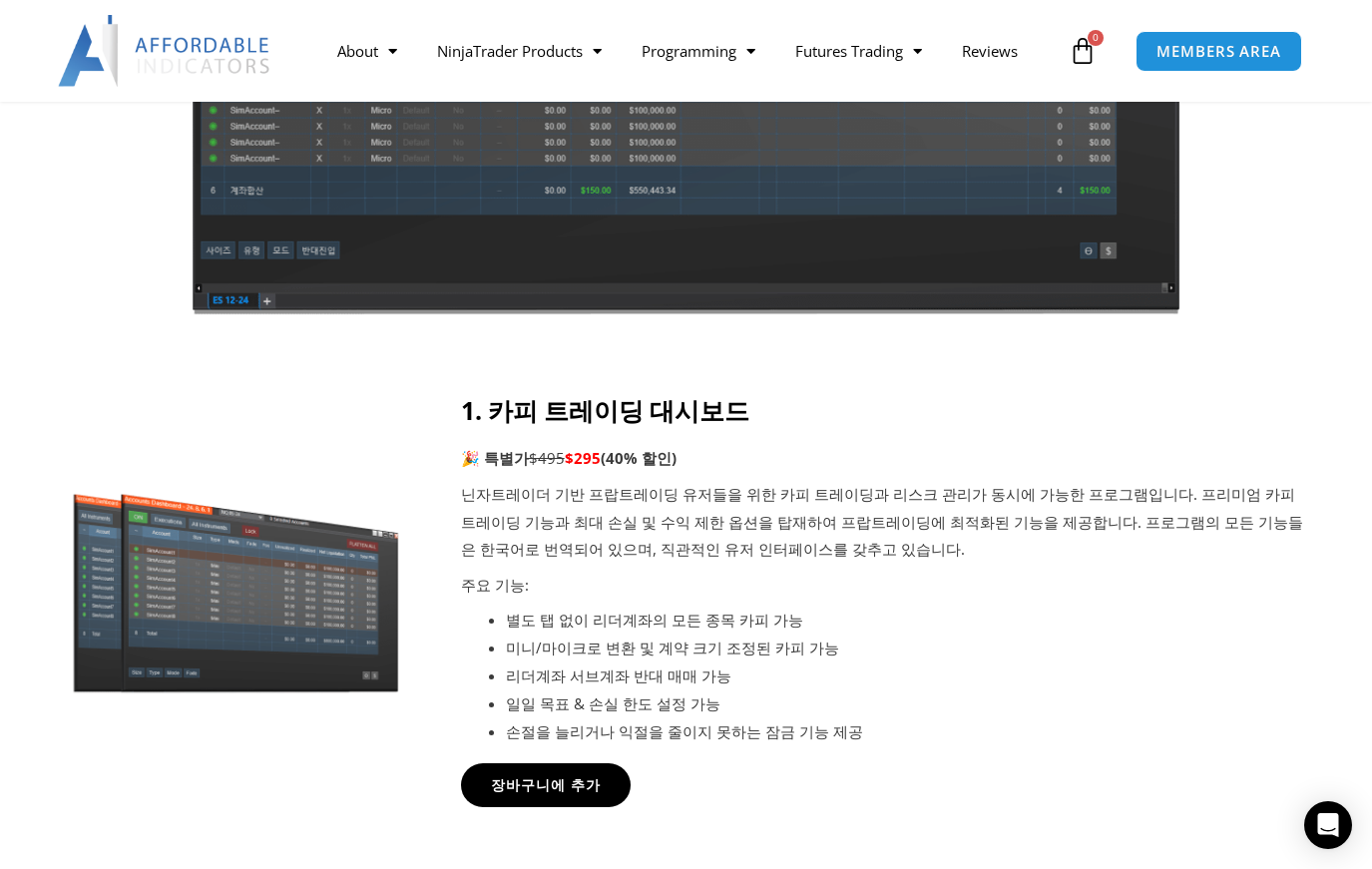 click on "1. 카피 트레이딩 대시보드
🎉 특별가    $495  $295  (40% 할인)
닌자트레이더 기반 프랍트레이딩 유저들을 위한 카피 트레이딩과 리스크 관리가 동시에 가능한 프로그램입니다. 프리미엄 카피 트레이딩 기능과 최대 손실 및 수익 제한 옵션을 탑재하여 프랍트레이딩에 최적화된 기능을 제공합니다. 프로그램의 모든 기능들은 한국어로 번역되어 있으며, 직관적인 유저 인터페이스를 갖추고 있습니다.
주요 기능:
별도 탭 없이 리더계좌의 모든 종목 카피 가능
미니/마이크로 변환 및 계약 크기 조정된 카피 가능
리더계좌 서브계좌 반대 매매 가능
일일 목표 & 손실 한도 설정 가능
손절을 늘리거나 익절을 줄이지 못하는 잠금 기능 제공" at bounding box center (885, 581) 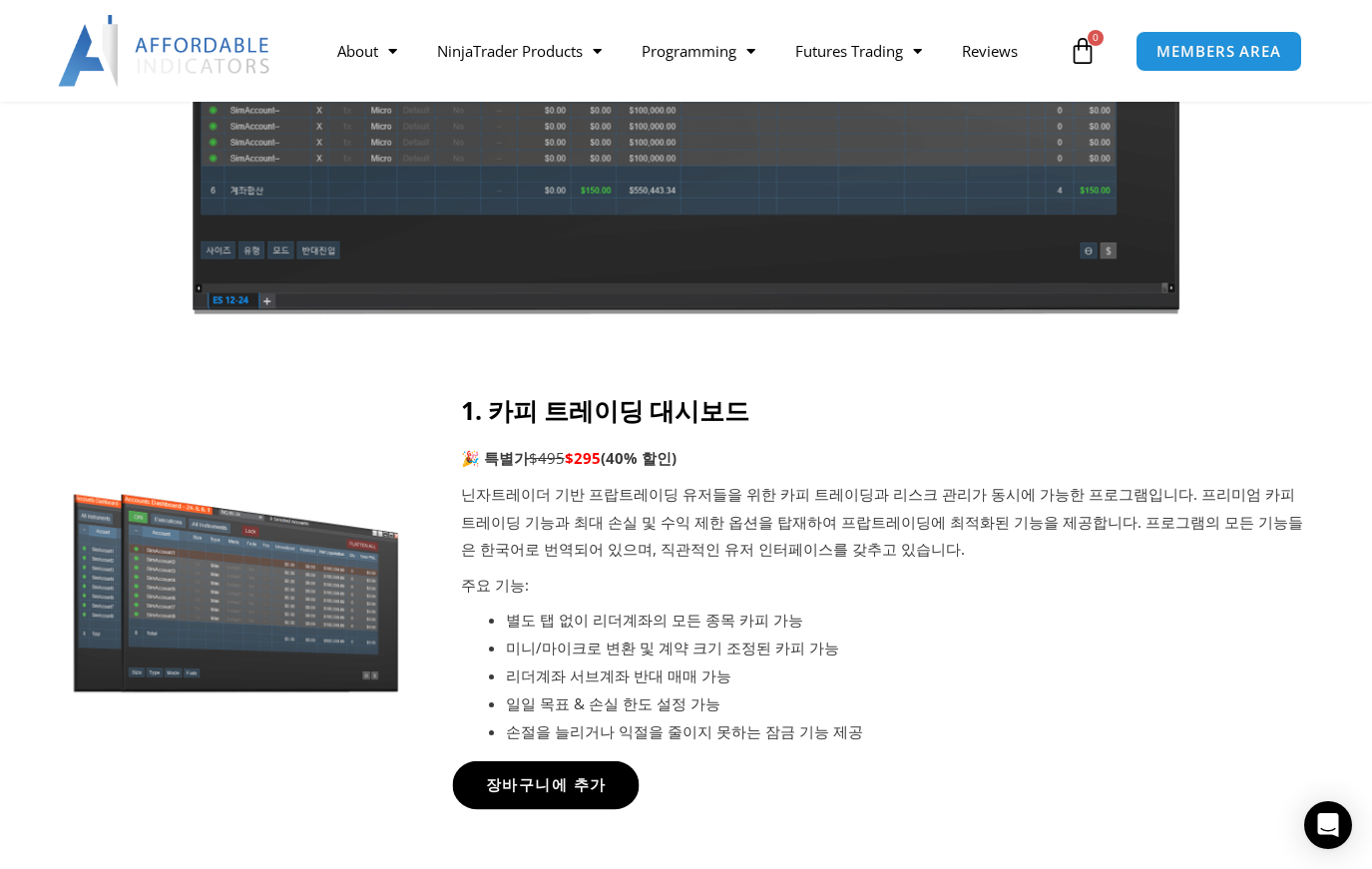 click on "장바구니에 추가" at bounding box center (545, 784) 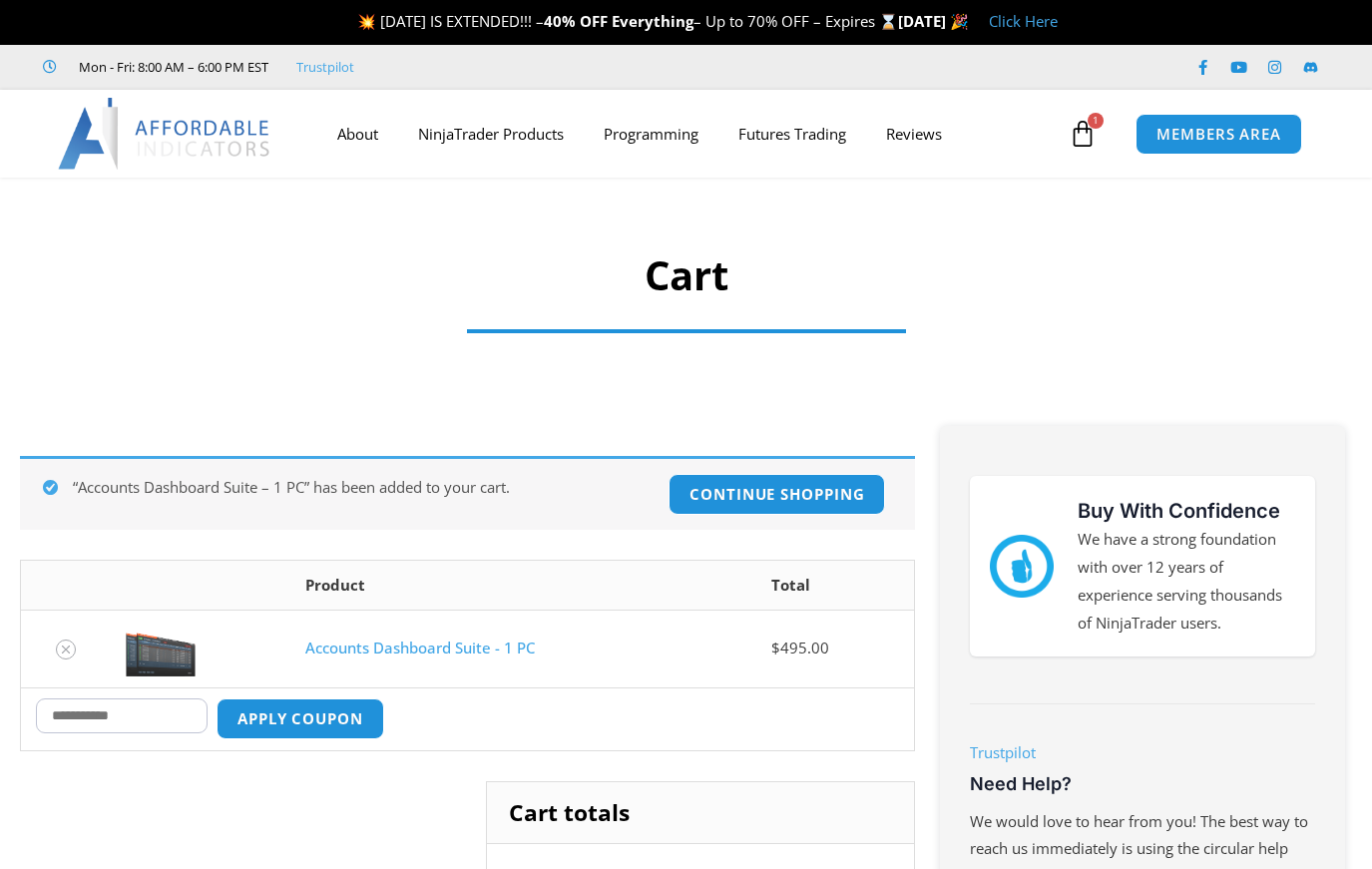 scroll, scrollTop: 0, scrollLeft: 0, axis: both 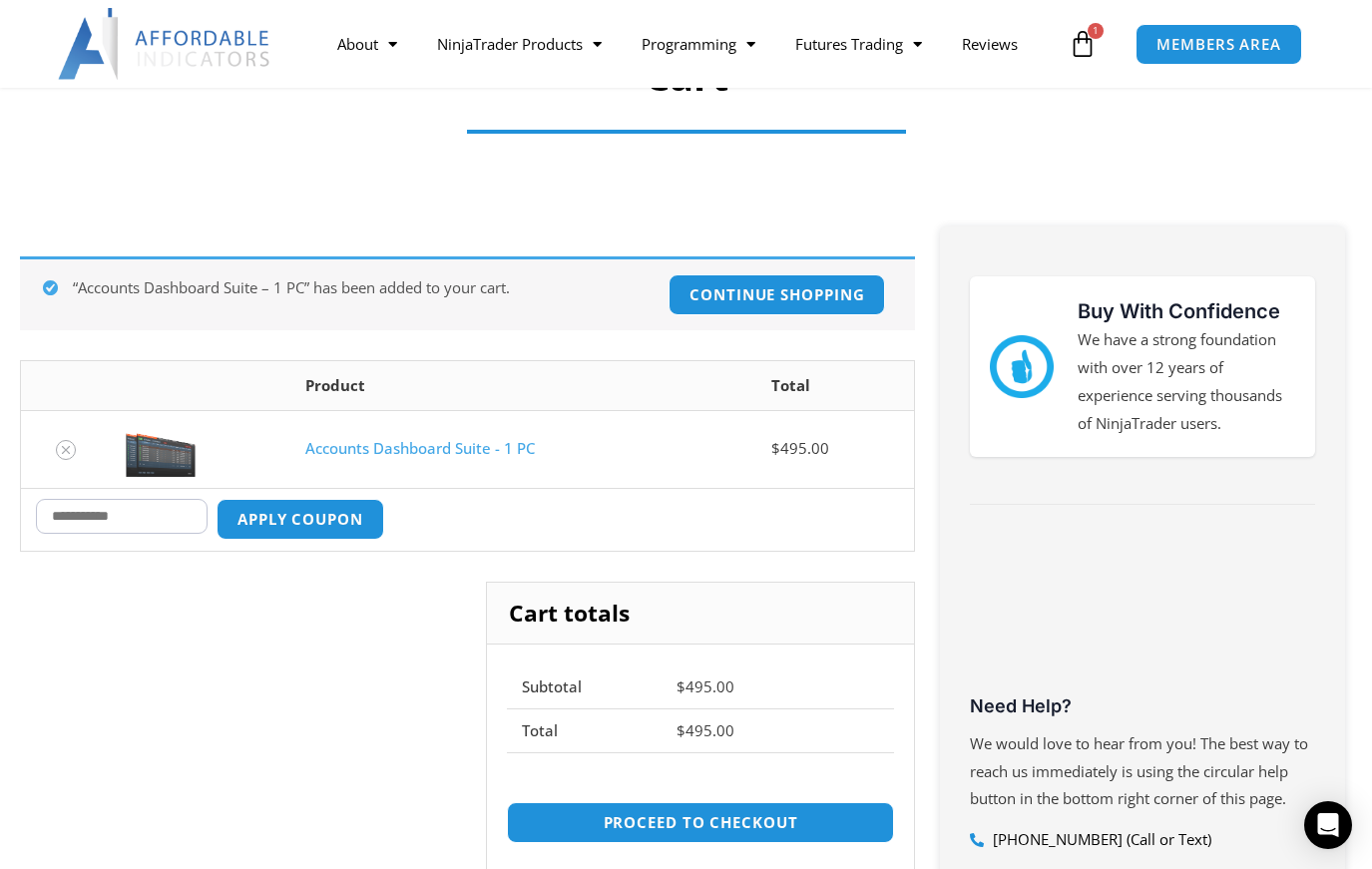 click on "Coupon:" at bounding box center (122, 516) 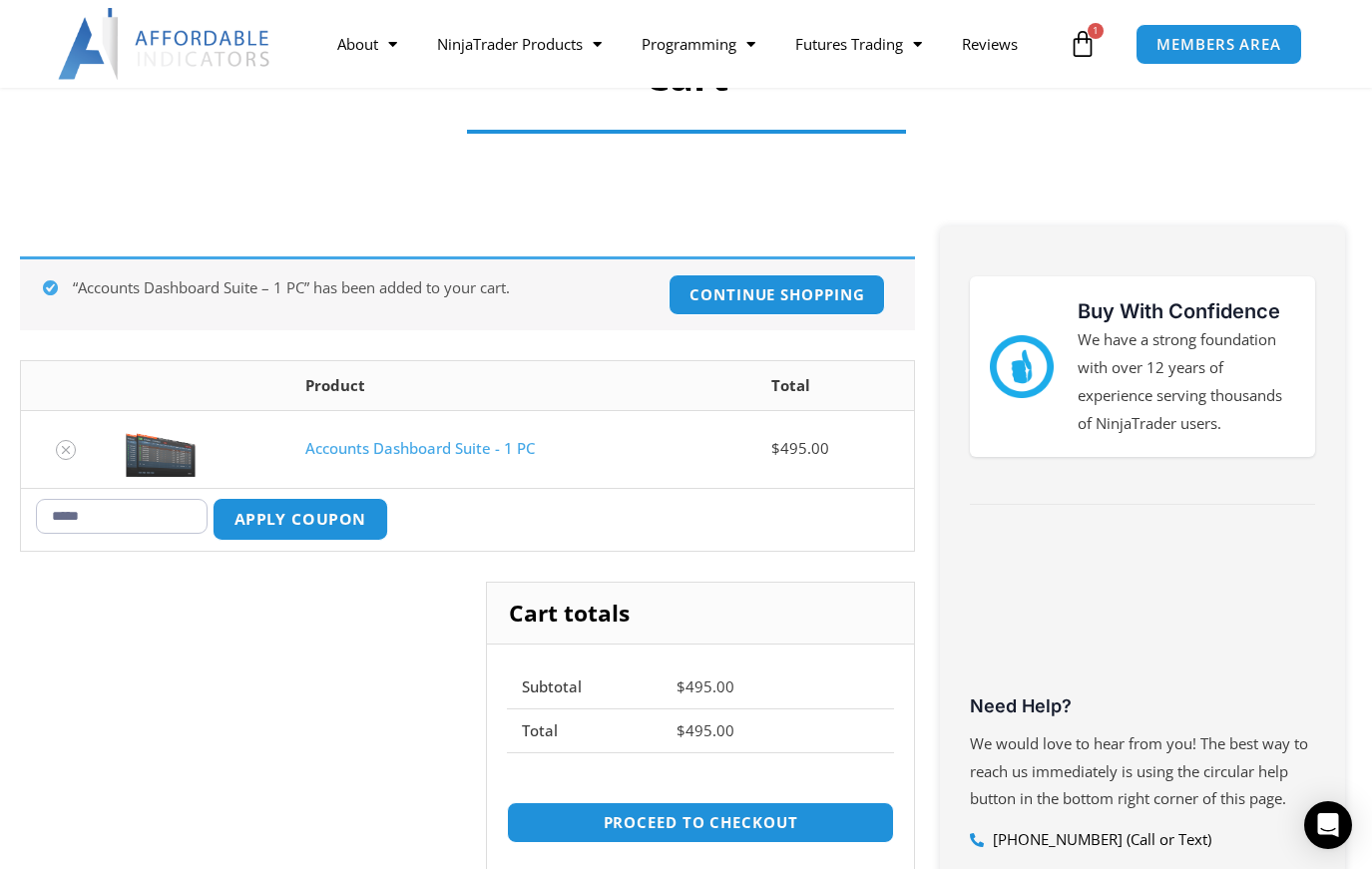 type on "*****" 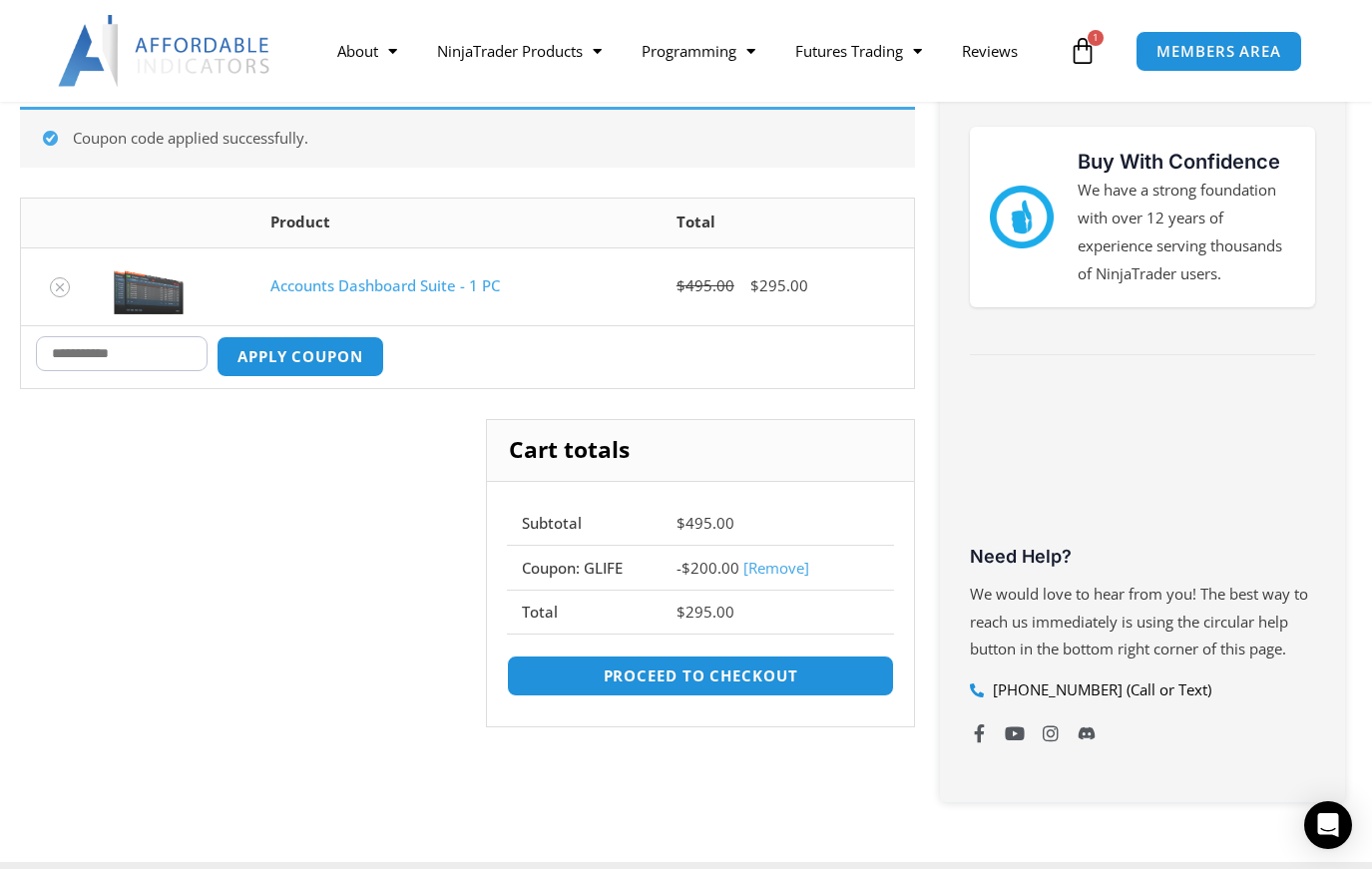 scroll, scrollTop: 356, scrollLeft: 0, axis: vertical 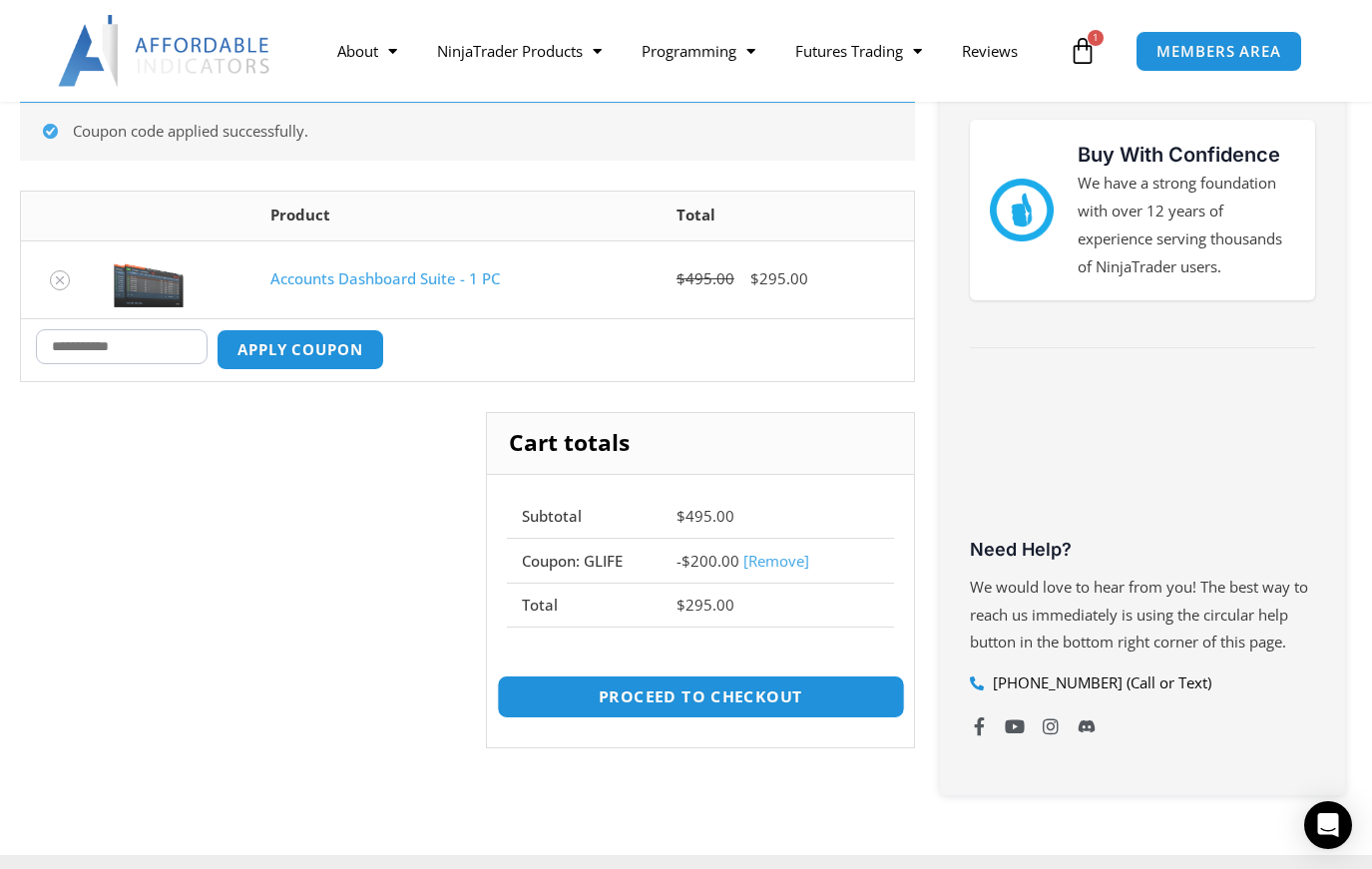 click on "Proceed to checkout" at bounding box center (700, 696) 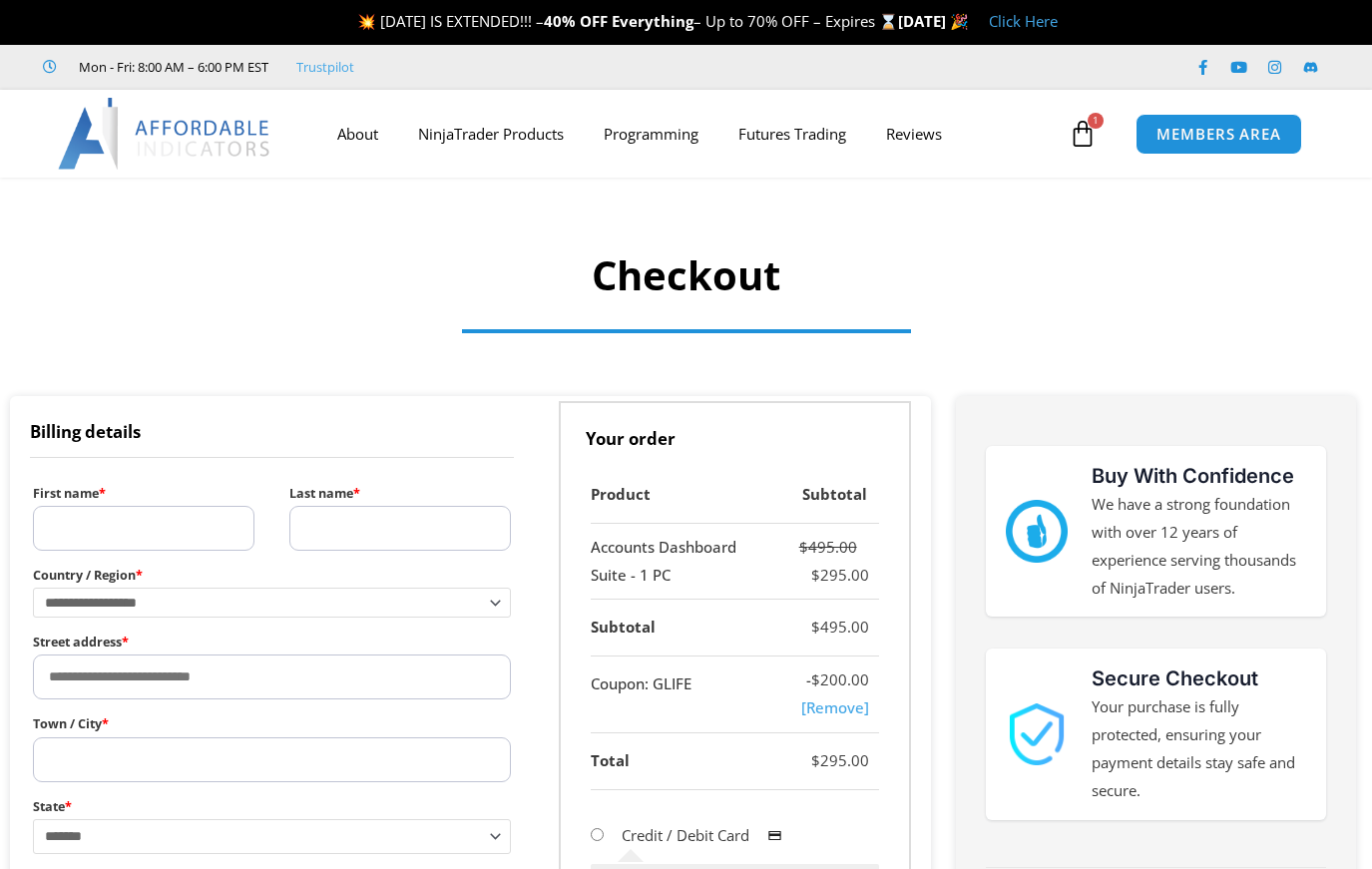 scroll, scrollTop: 0, scrollLeft: 0, axis: both 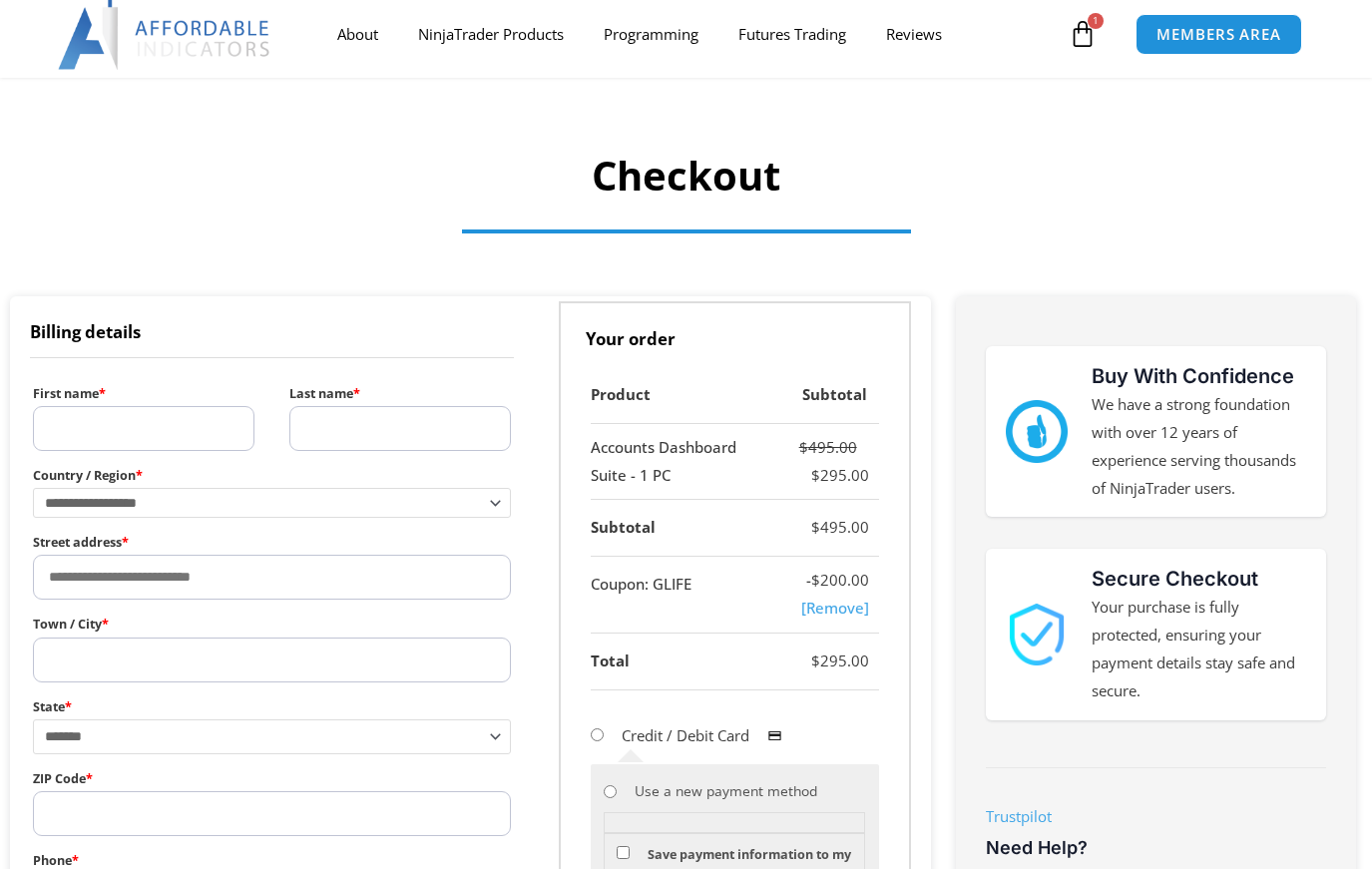 select on "**" 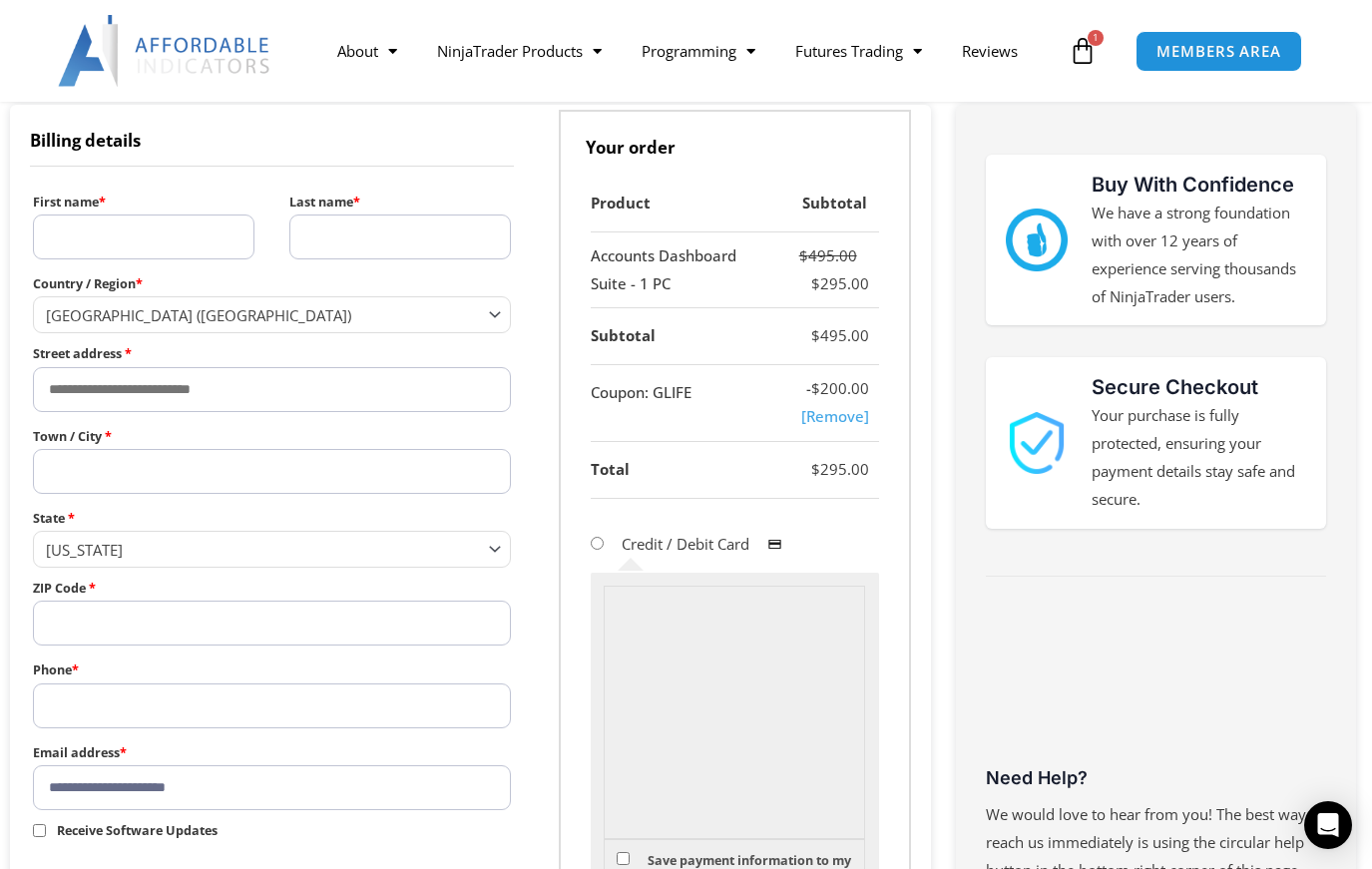 scroll, scrollTop: 299, scrollLeft: 0, axis: vertical 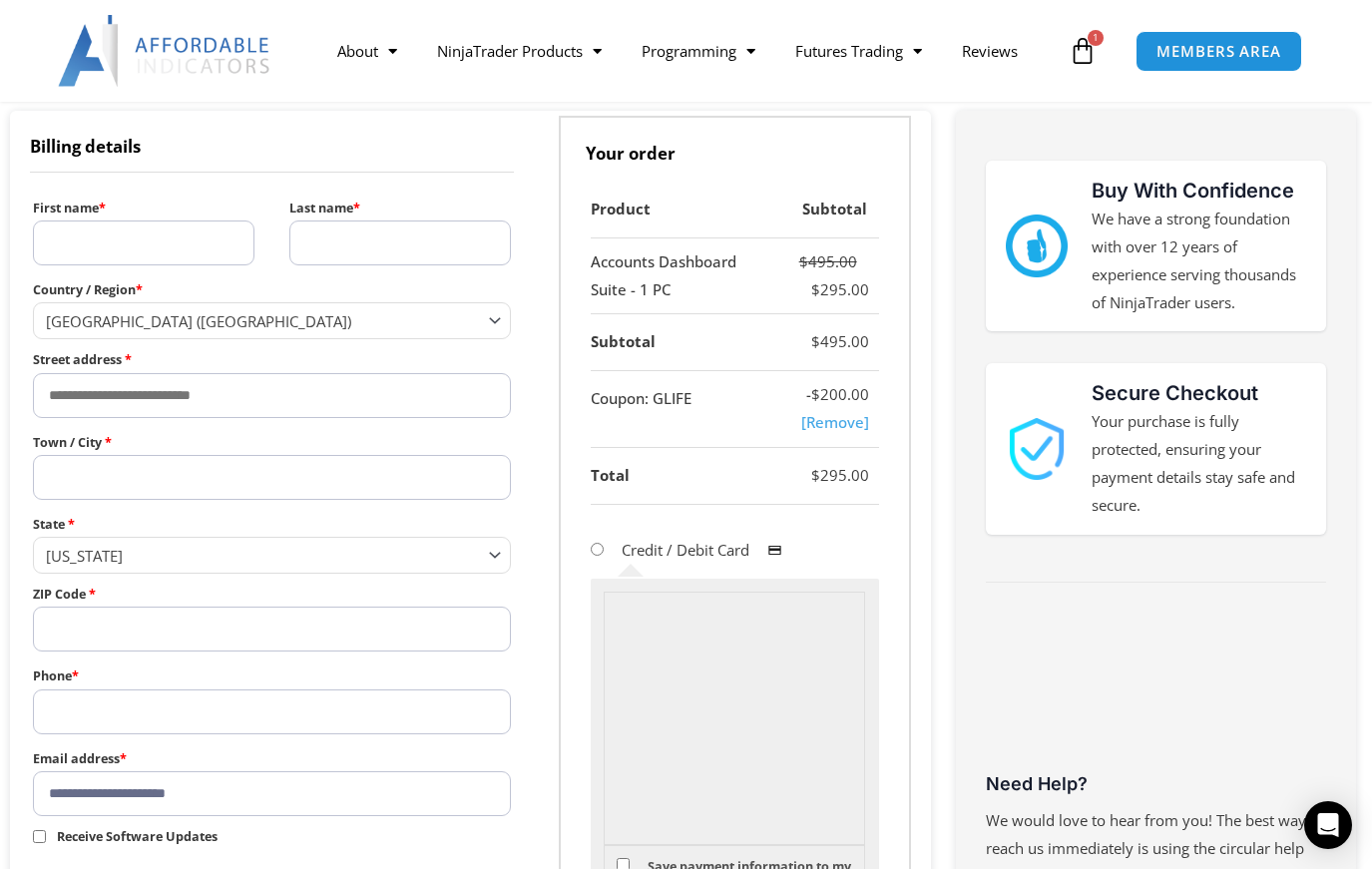 click on "First name  *" at bounding box center (144, 242) 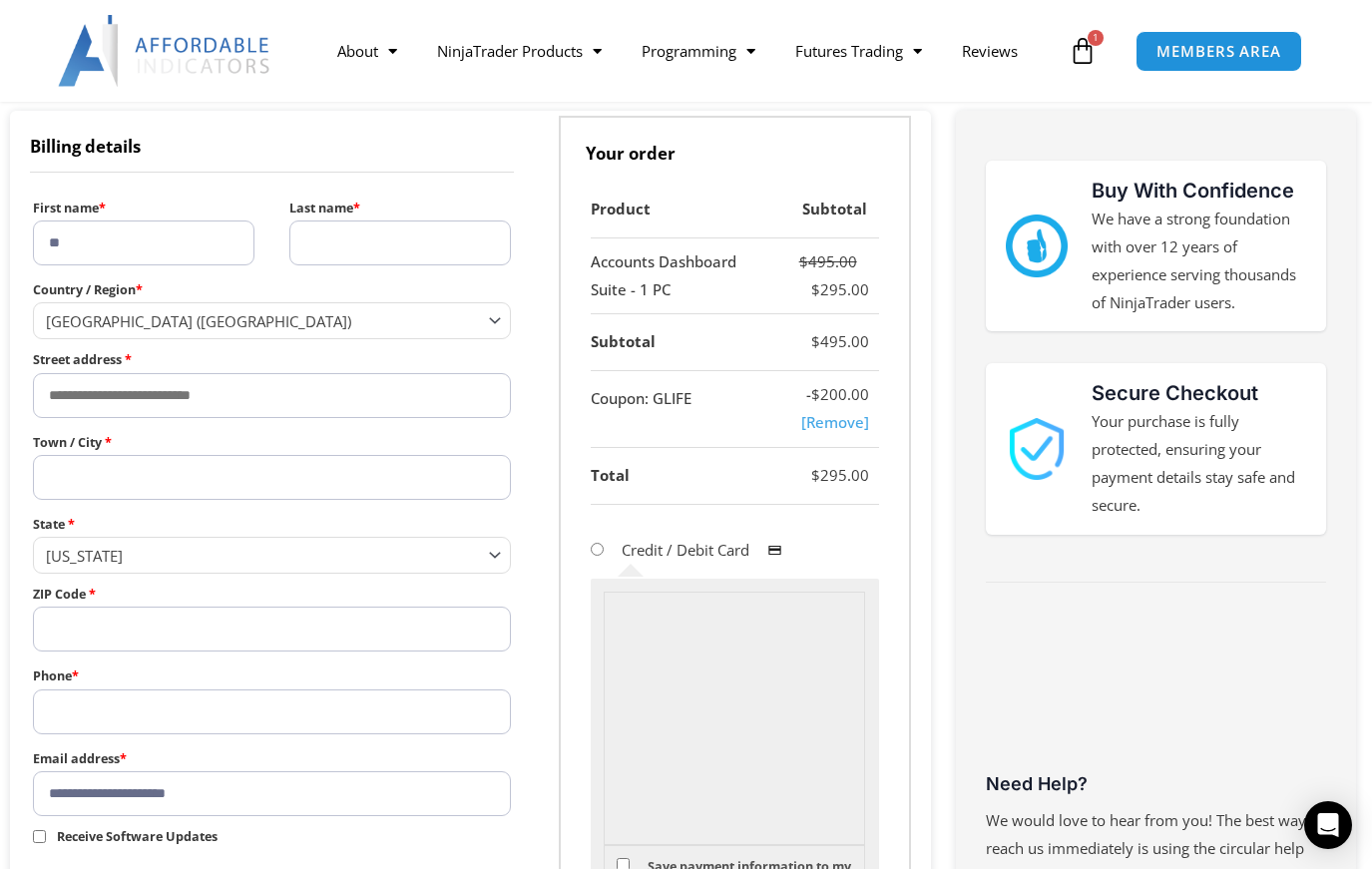 type on "*" 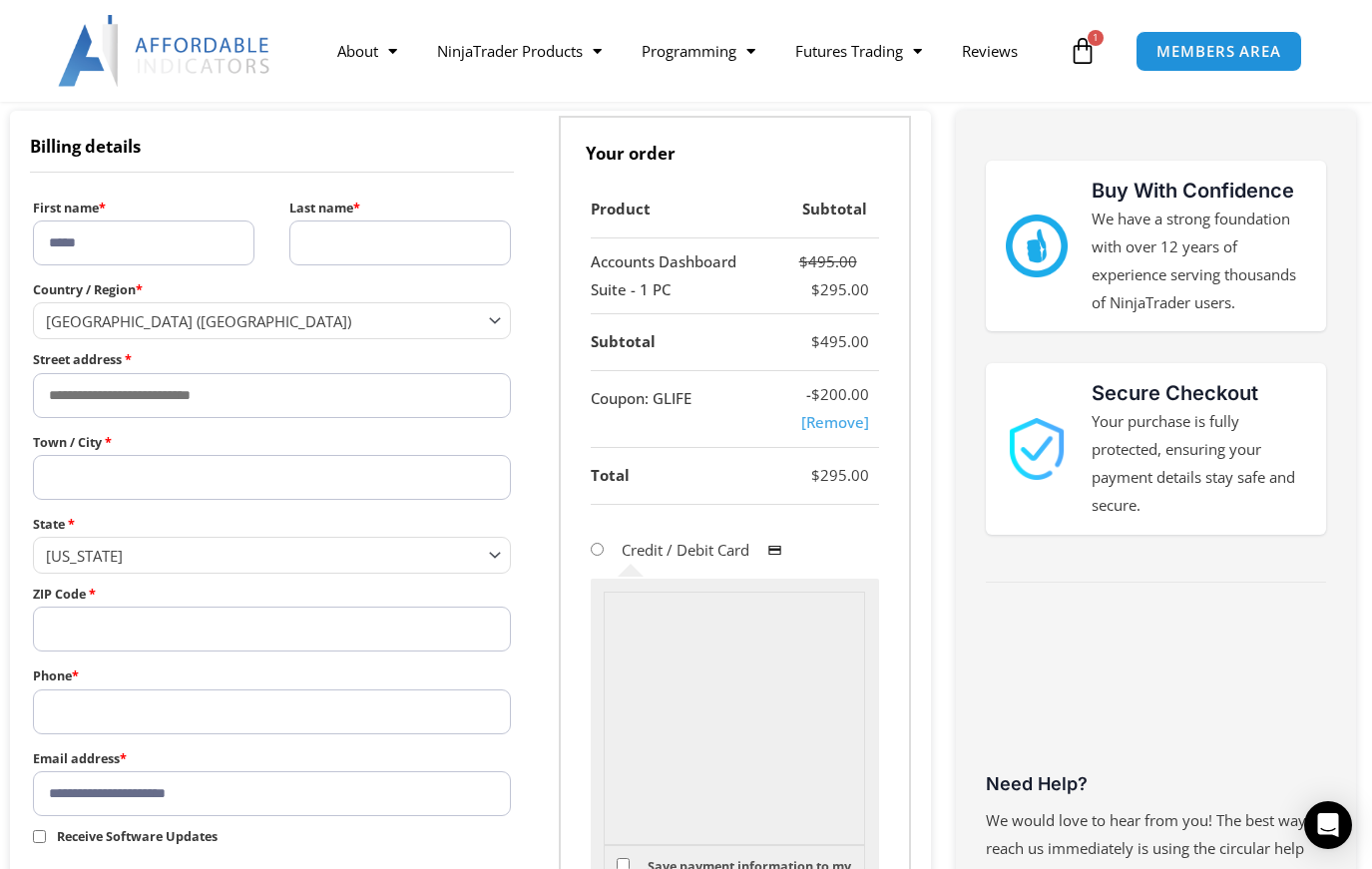 type on "*****" 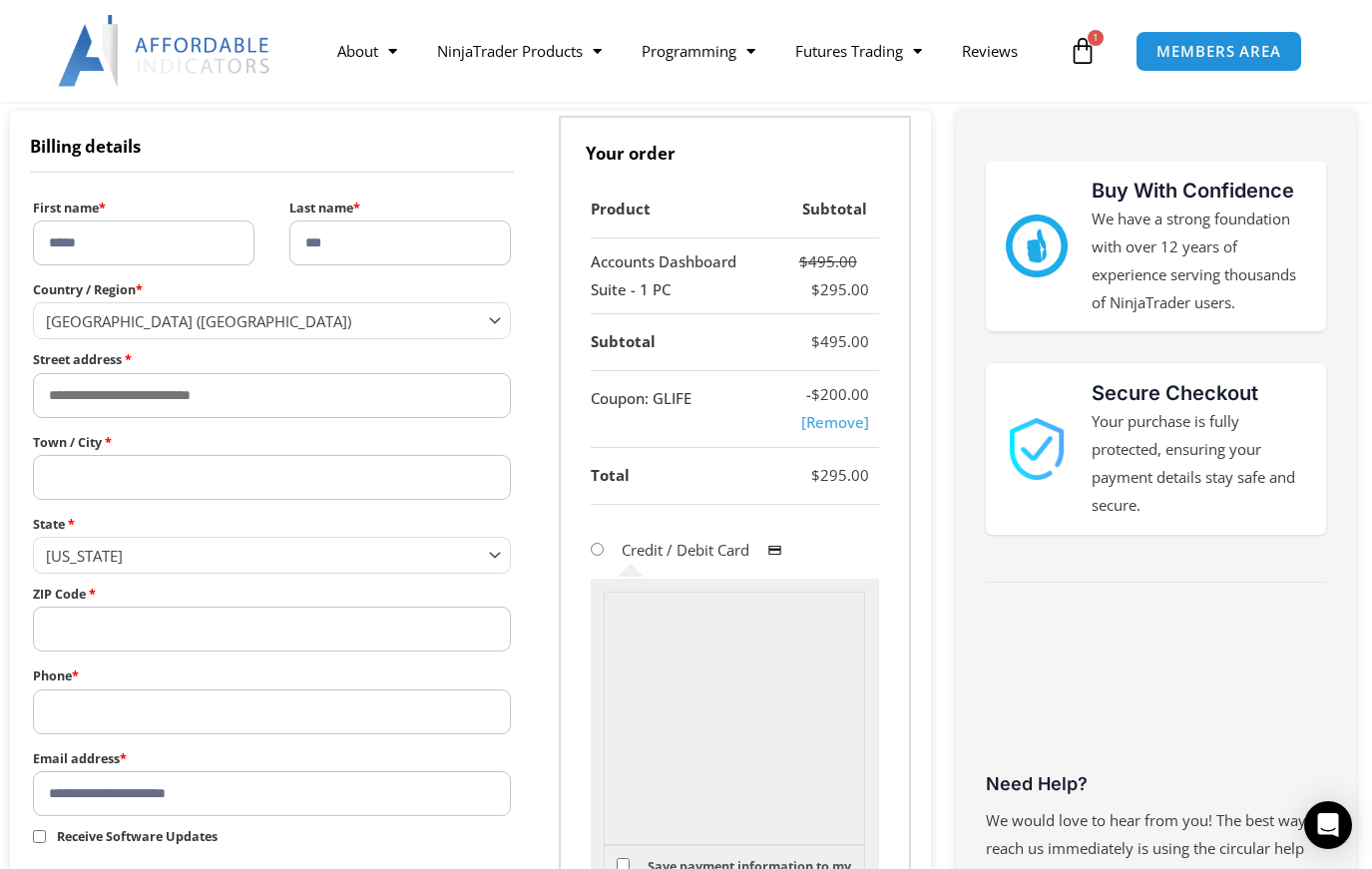 type on "***" 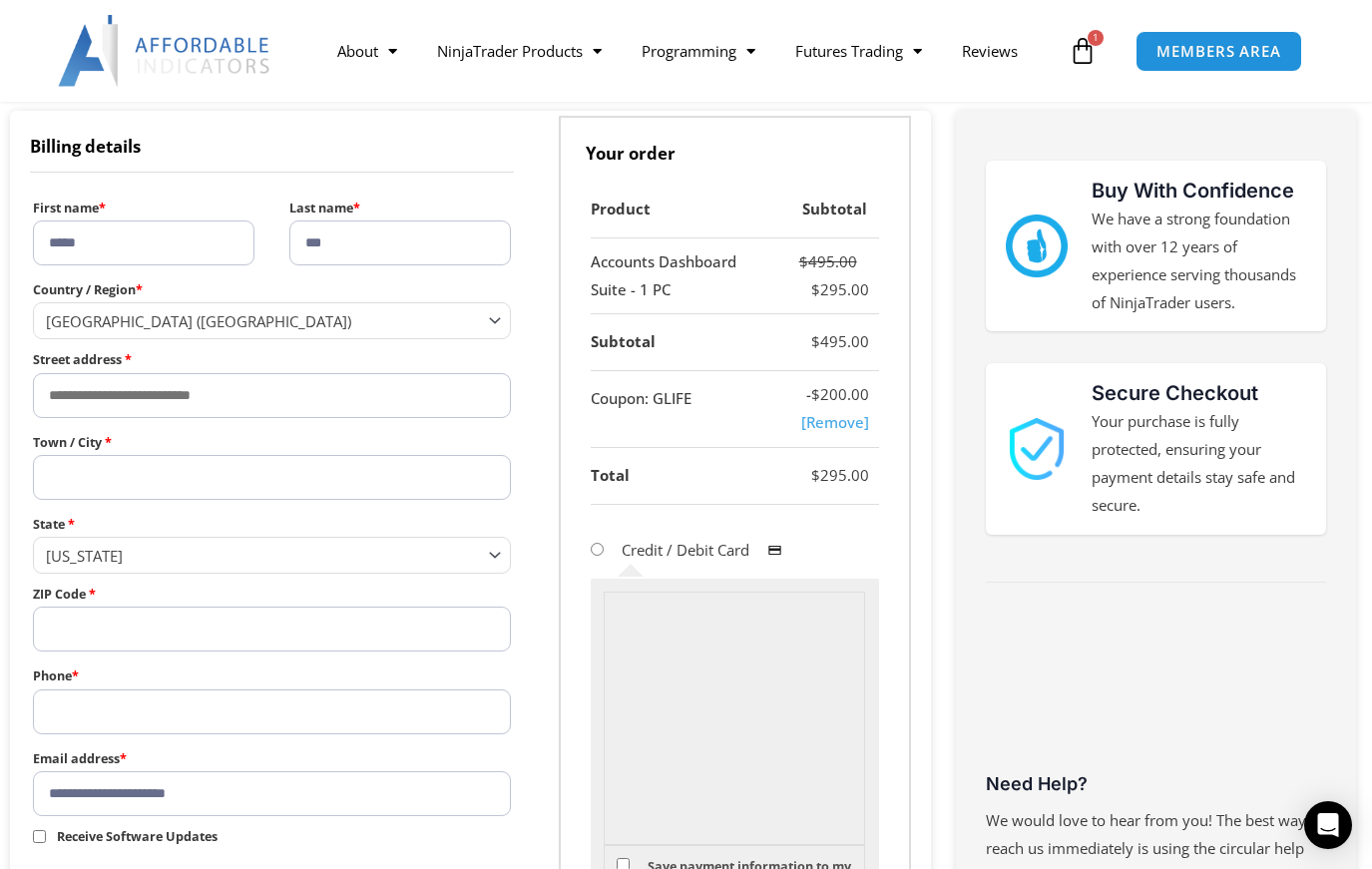 click on "United States (US)" at bounding box center (262, 321) 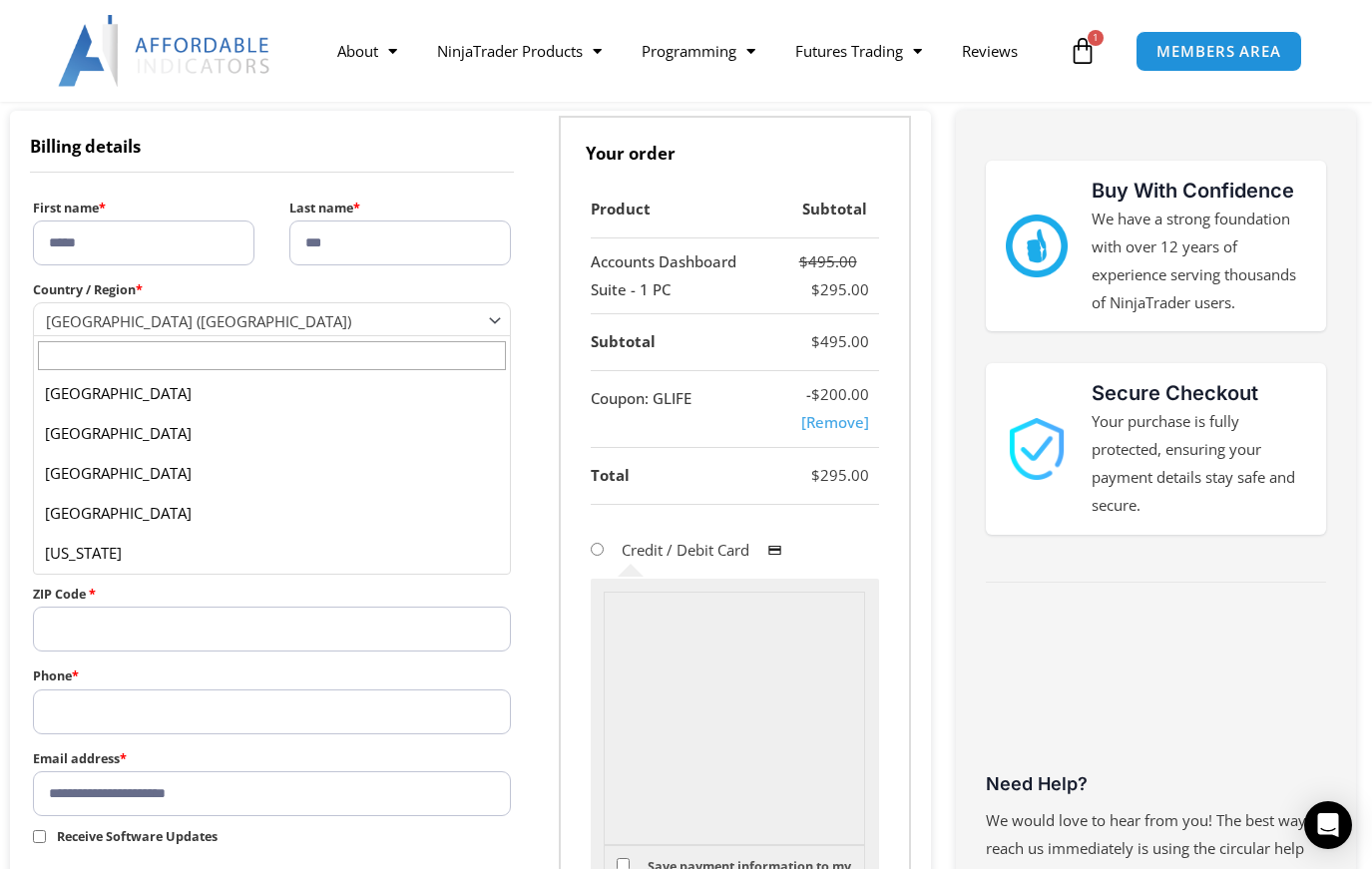 scroll, scrollTop: 9223, scrollLeft: 0, axis: vertical 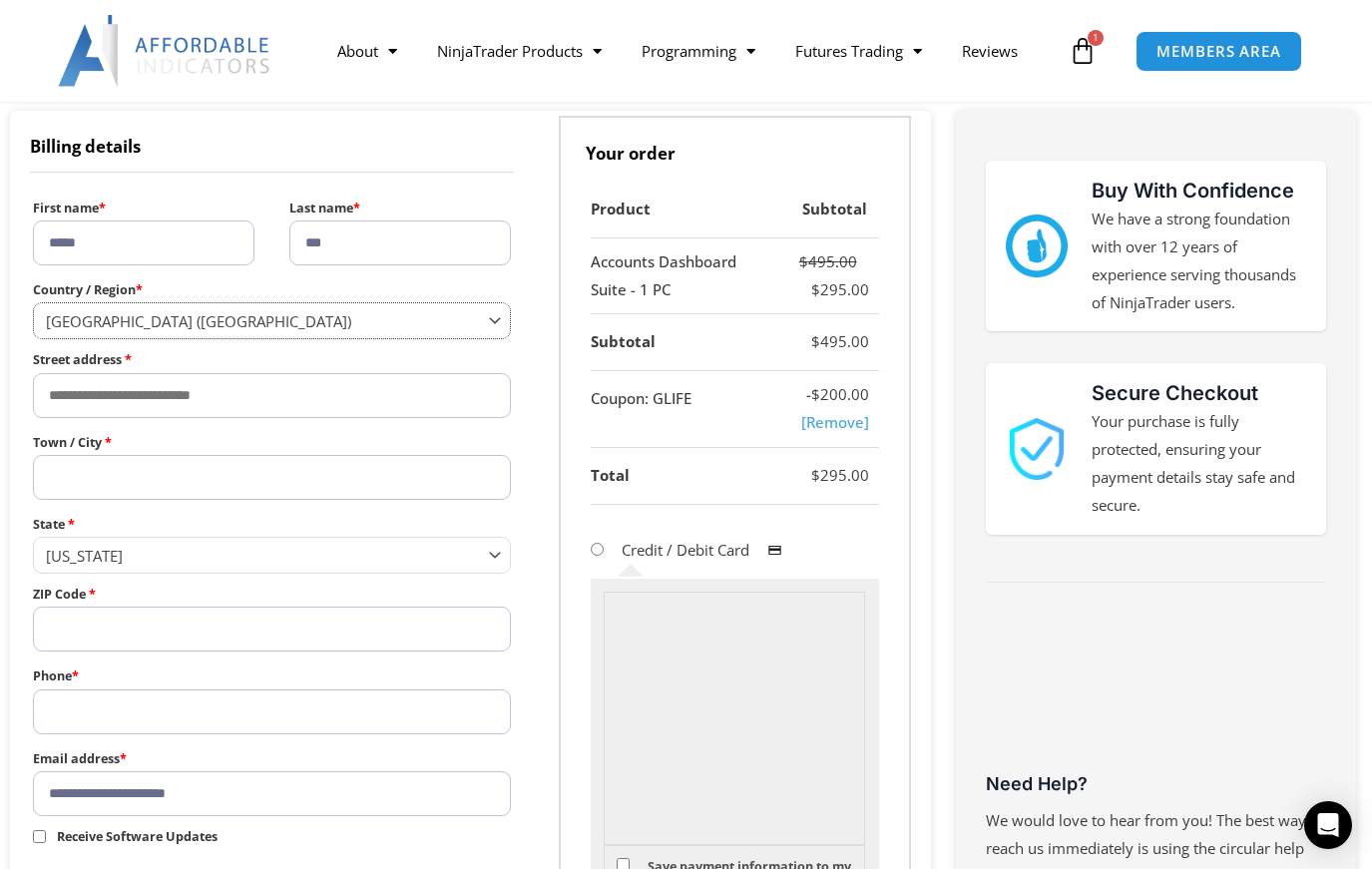 click on "United States (US)" at bounding box center [271, 320] 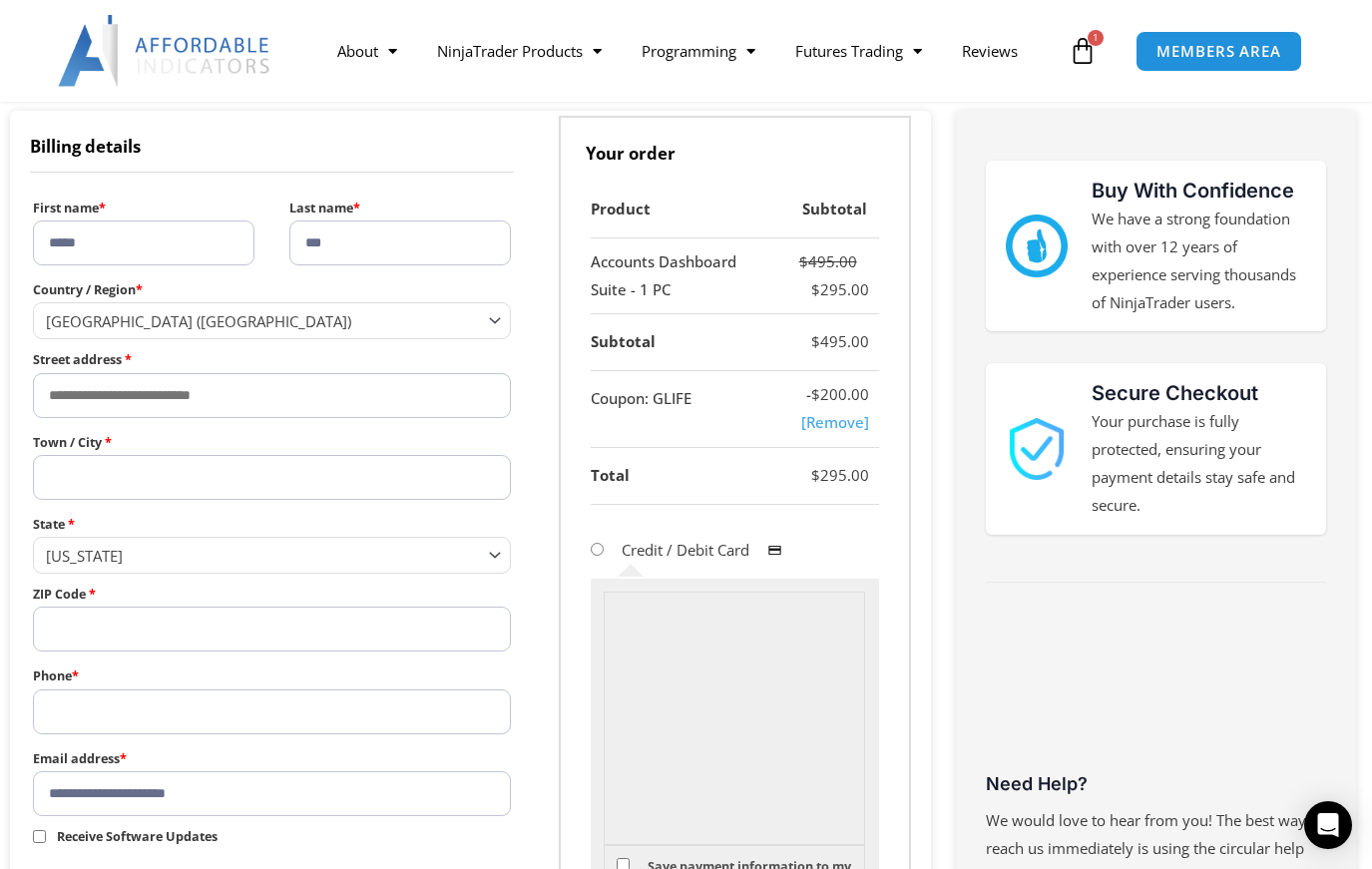 click on "United States (US)" at bounding box center [262, 321] 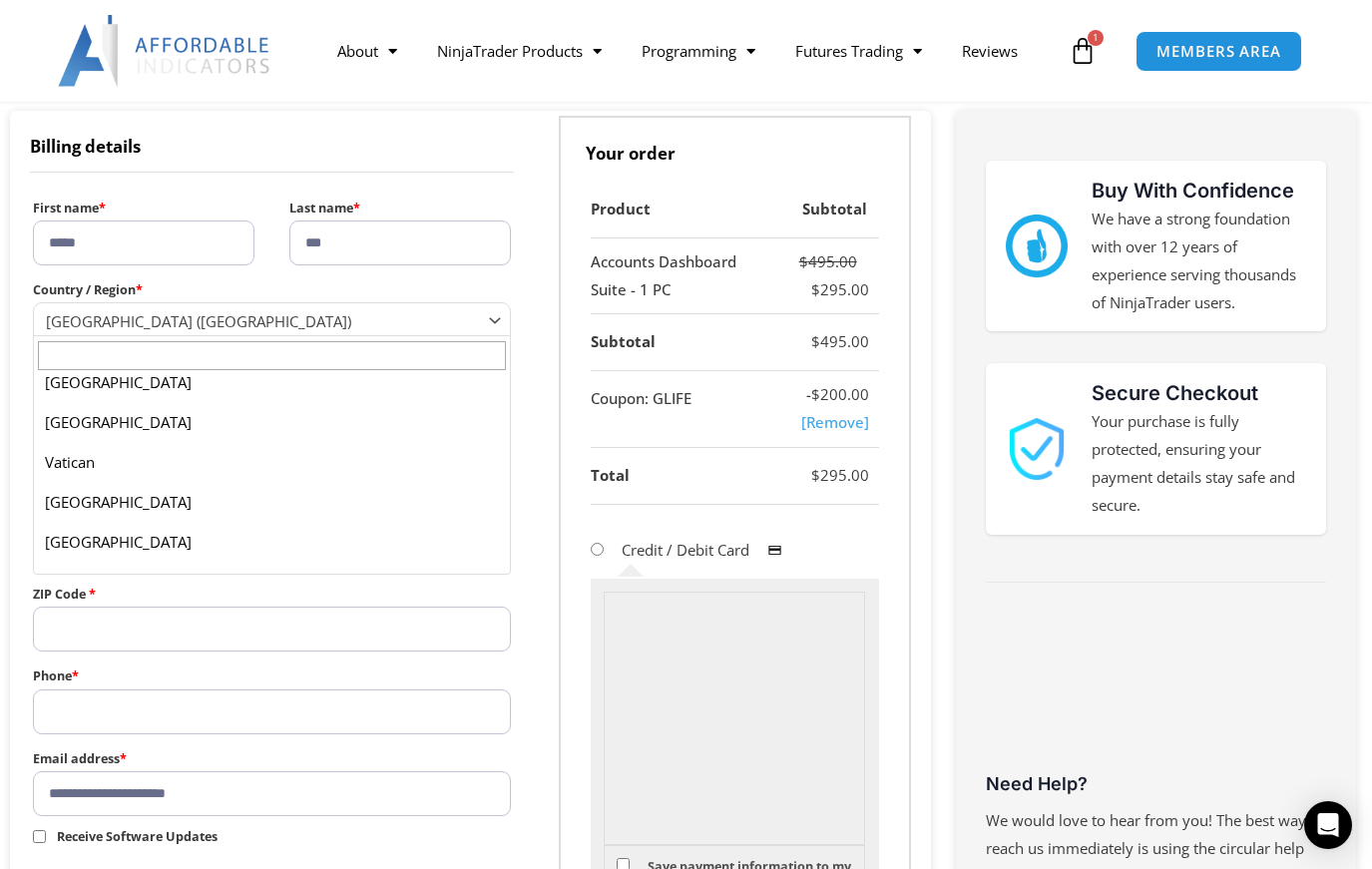 scroll, scrollTop: 9462, scrollLeft: 0, axis: vertical 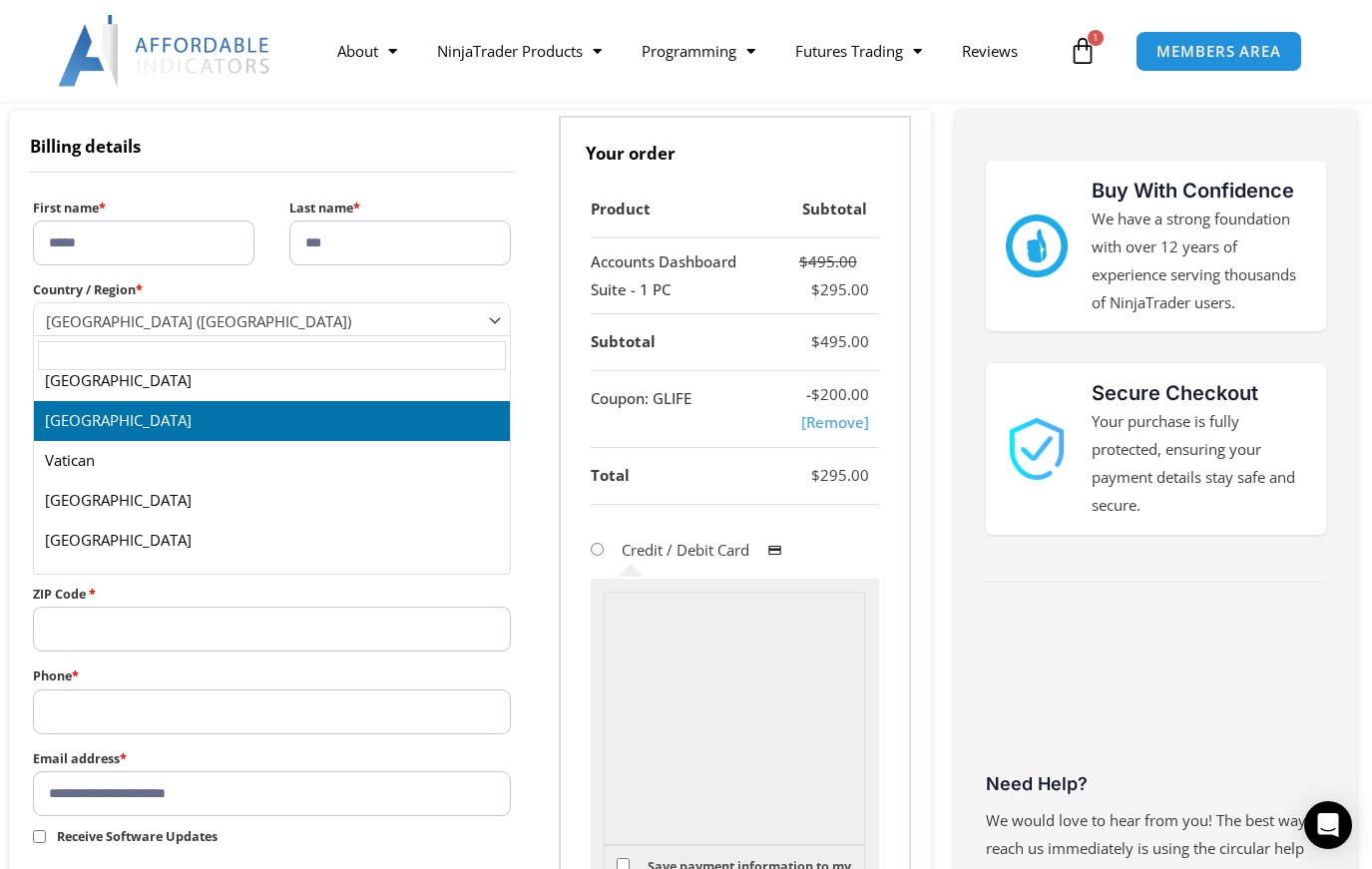 click at bounding box center [271, 355] 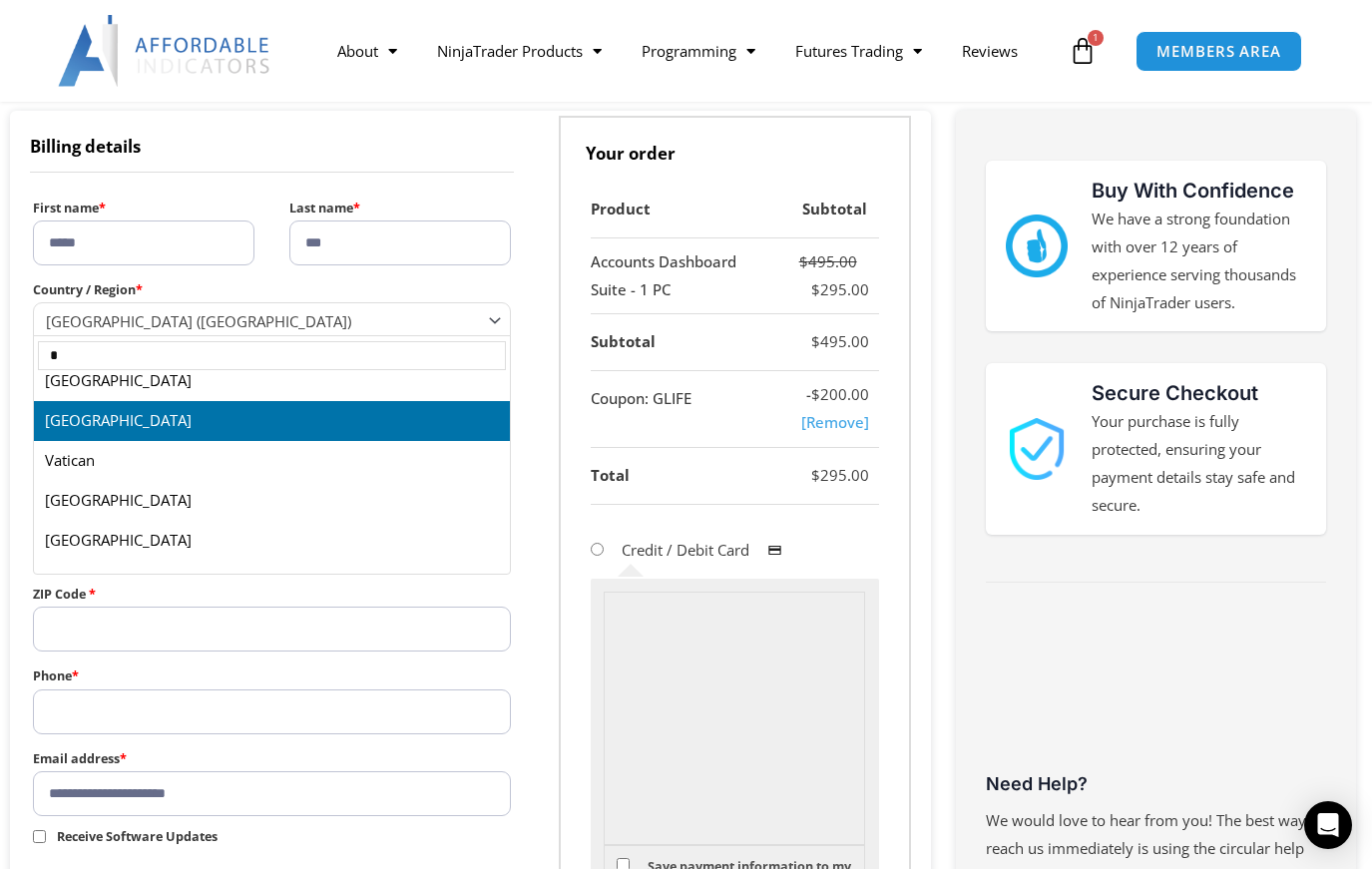 scroll, scrollTop: 0, scrollLeft: 0, axis: both 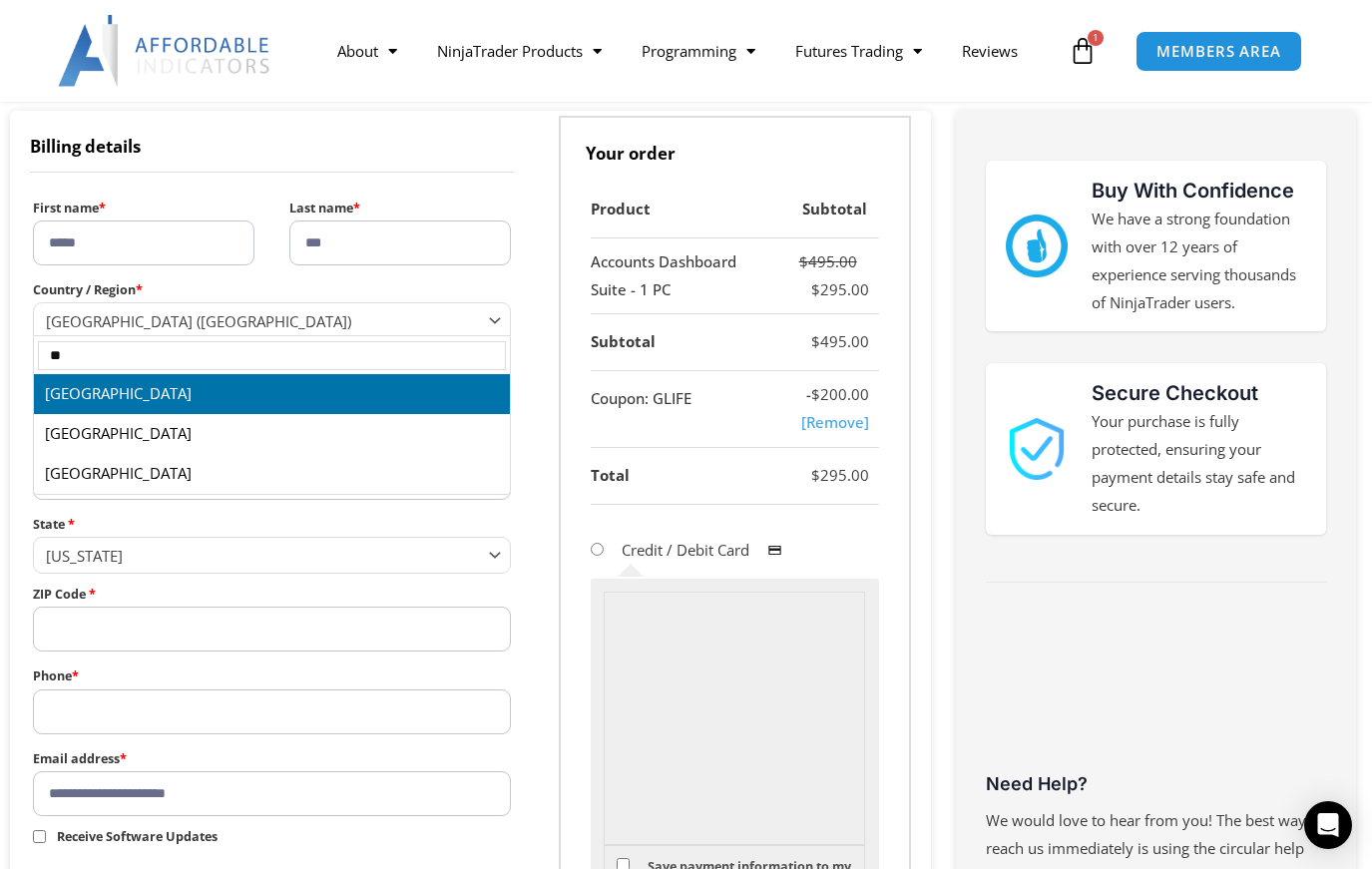 type on "**" 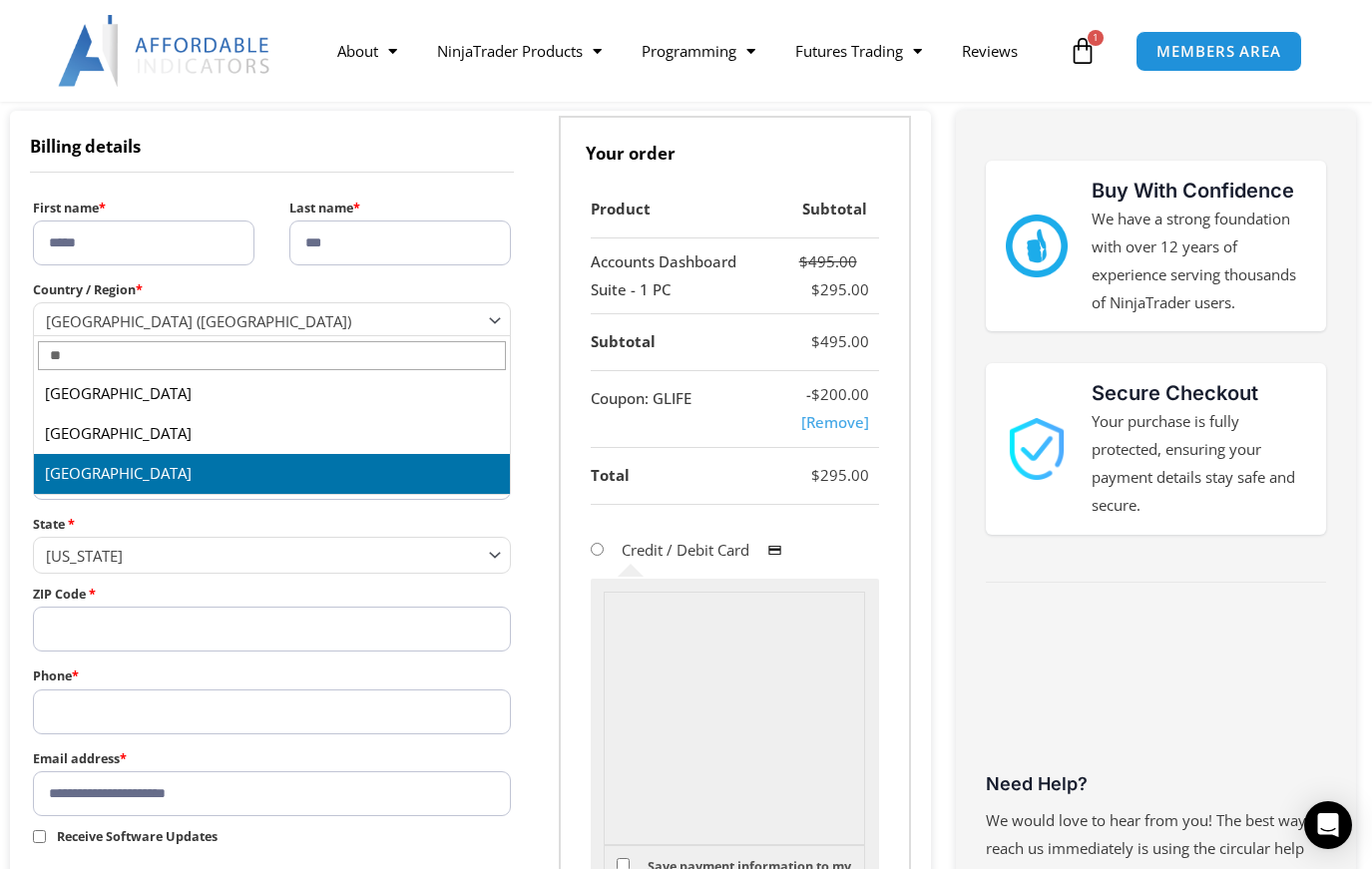 select on "**" 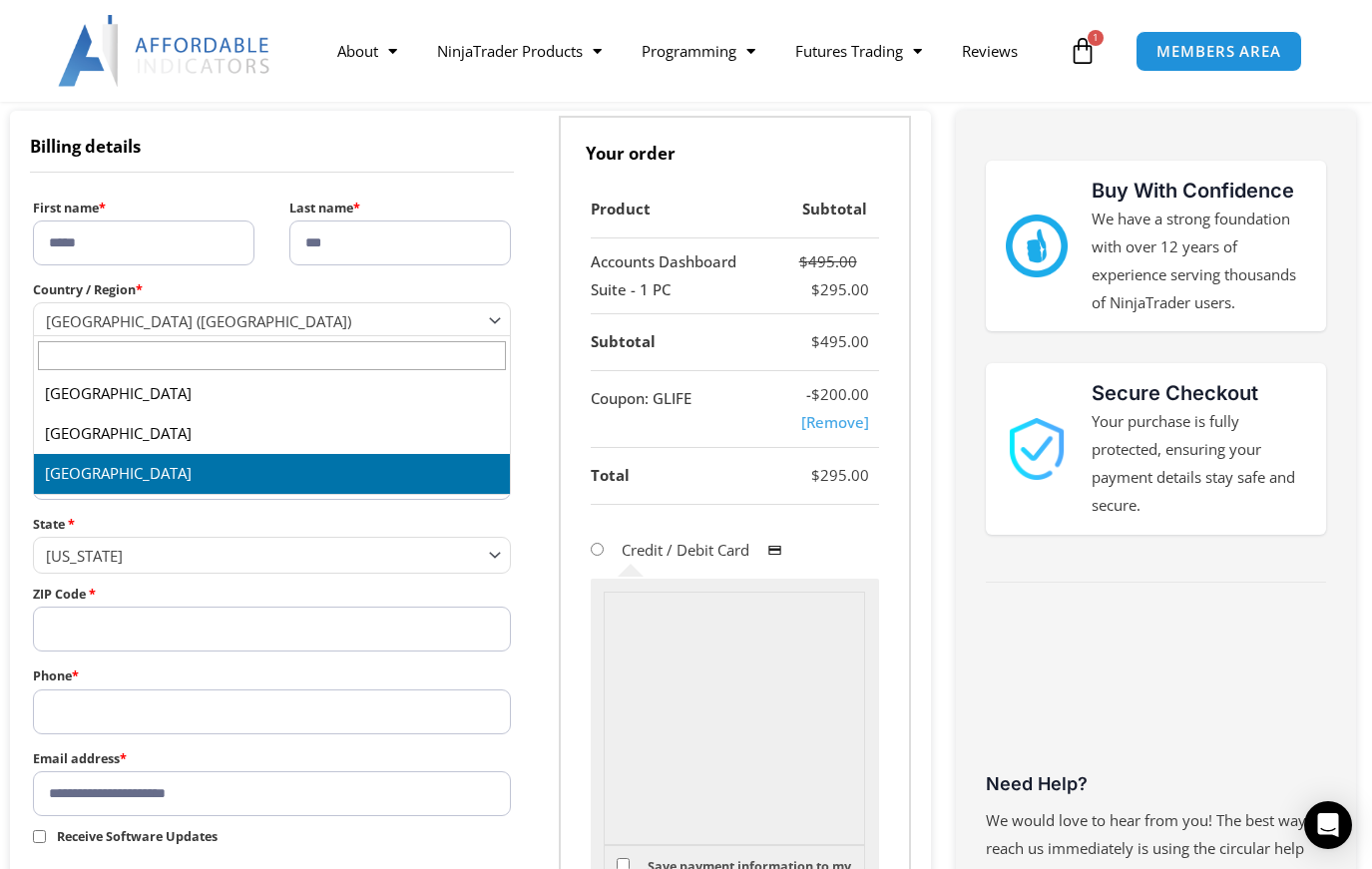 select on "**" 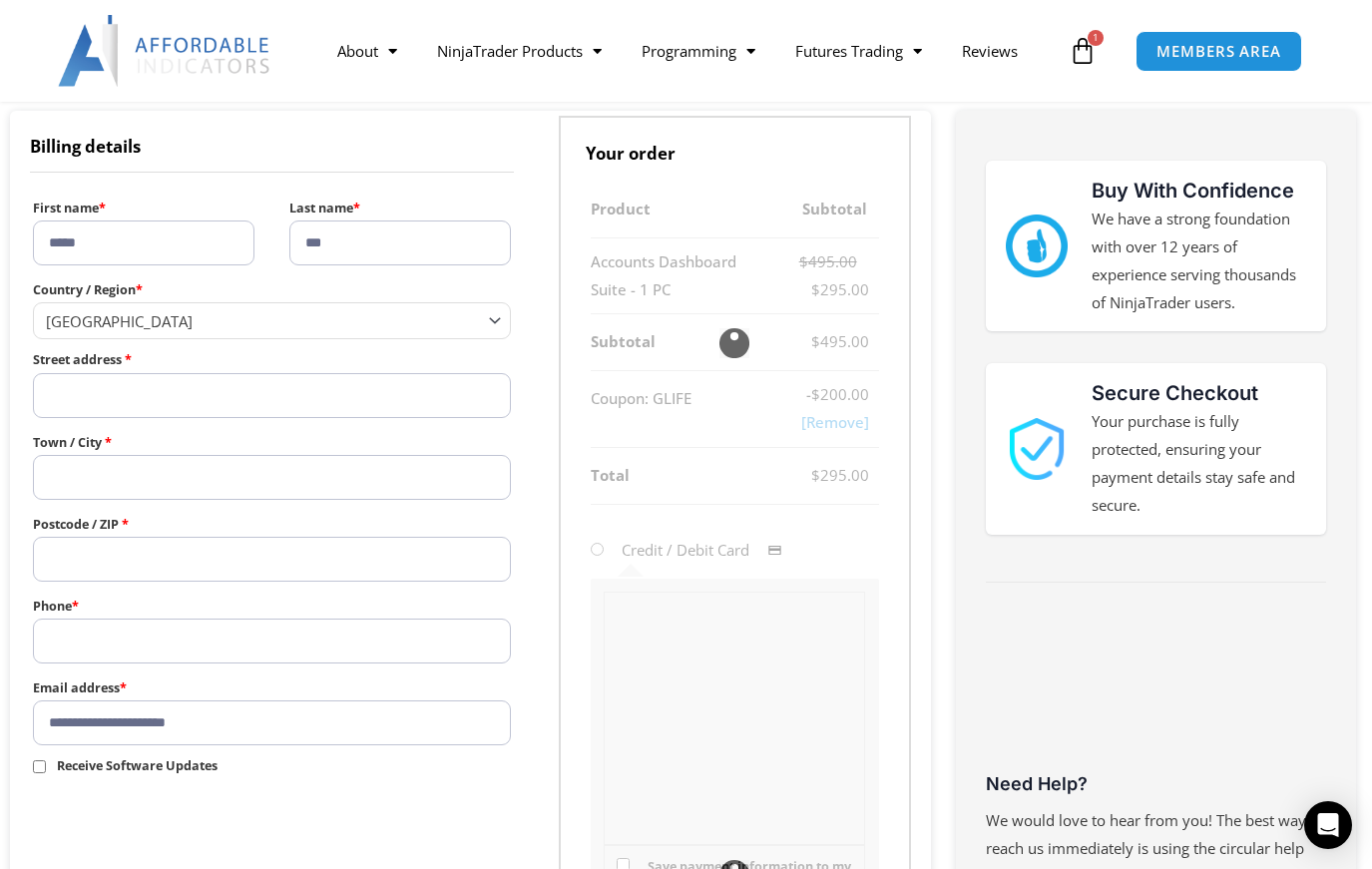 click on "Street address   *" at bounding box center [271, 395] 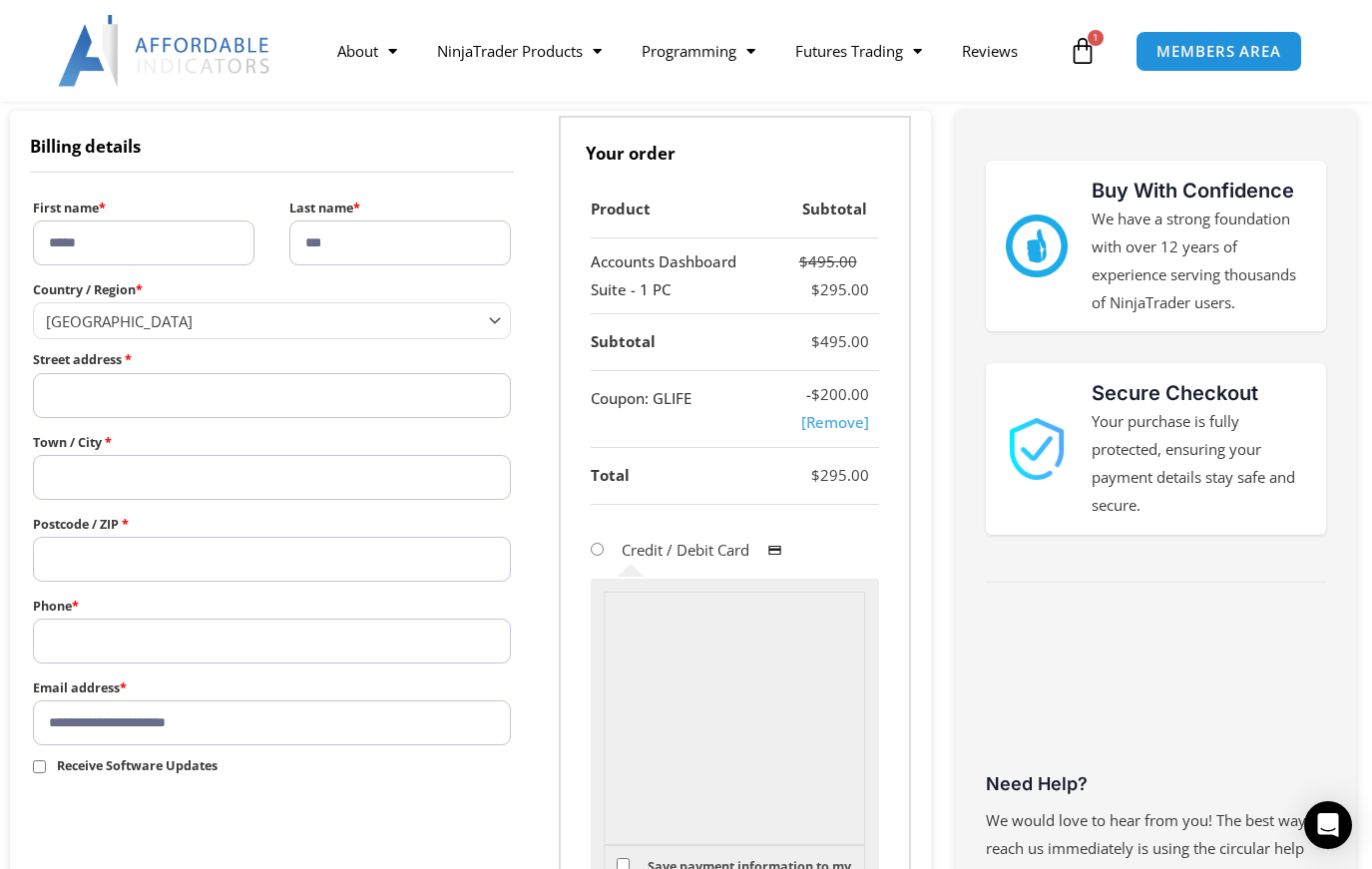 type on "**********" 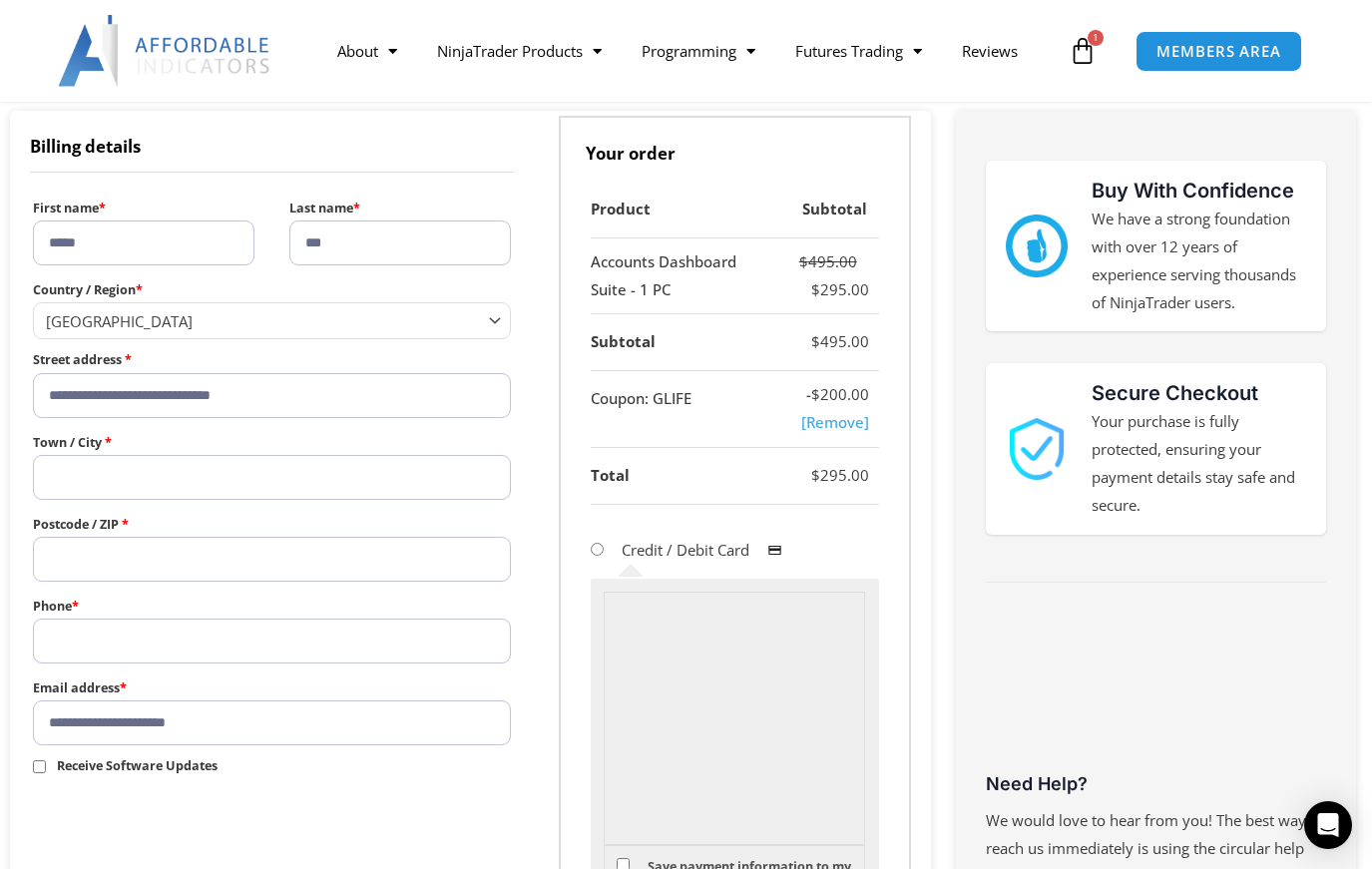 type on "*****" 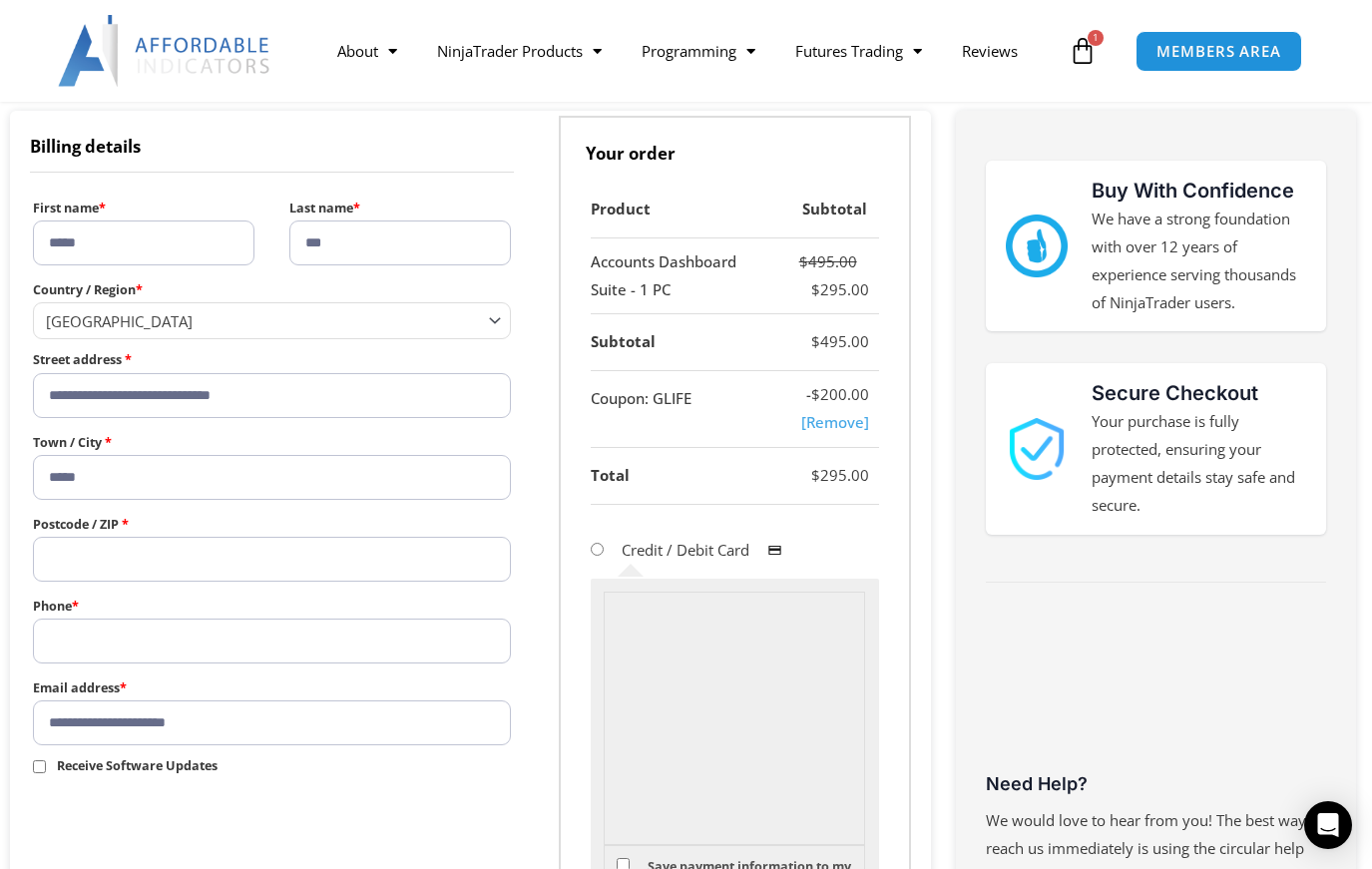 type on "*****" 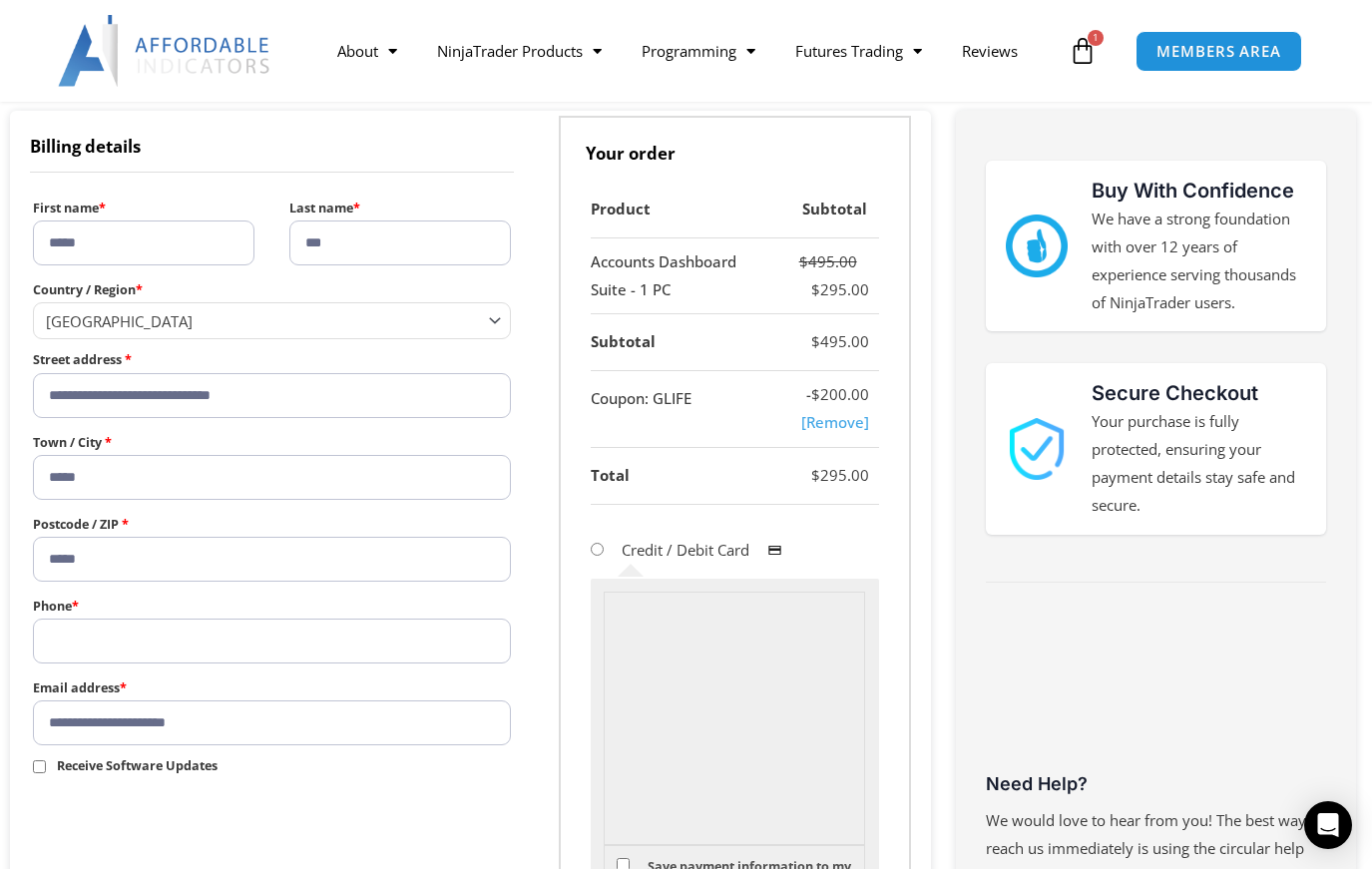 type on "**********" 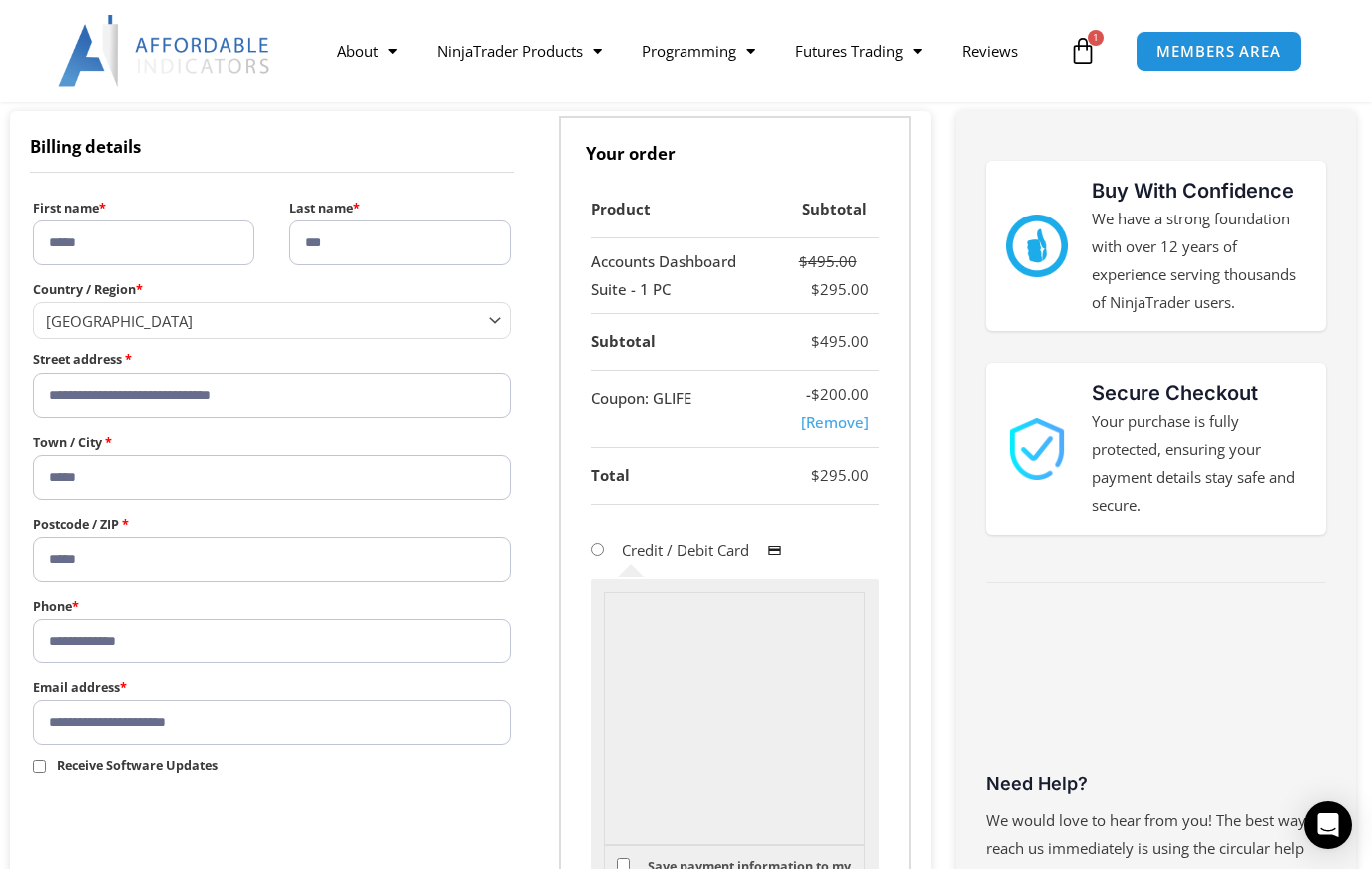 click on "**********" at bounding box center [470, 679] 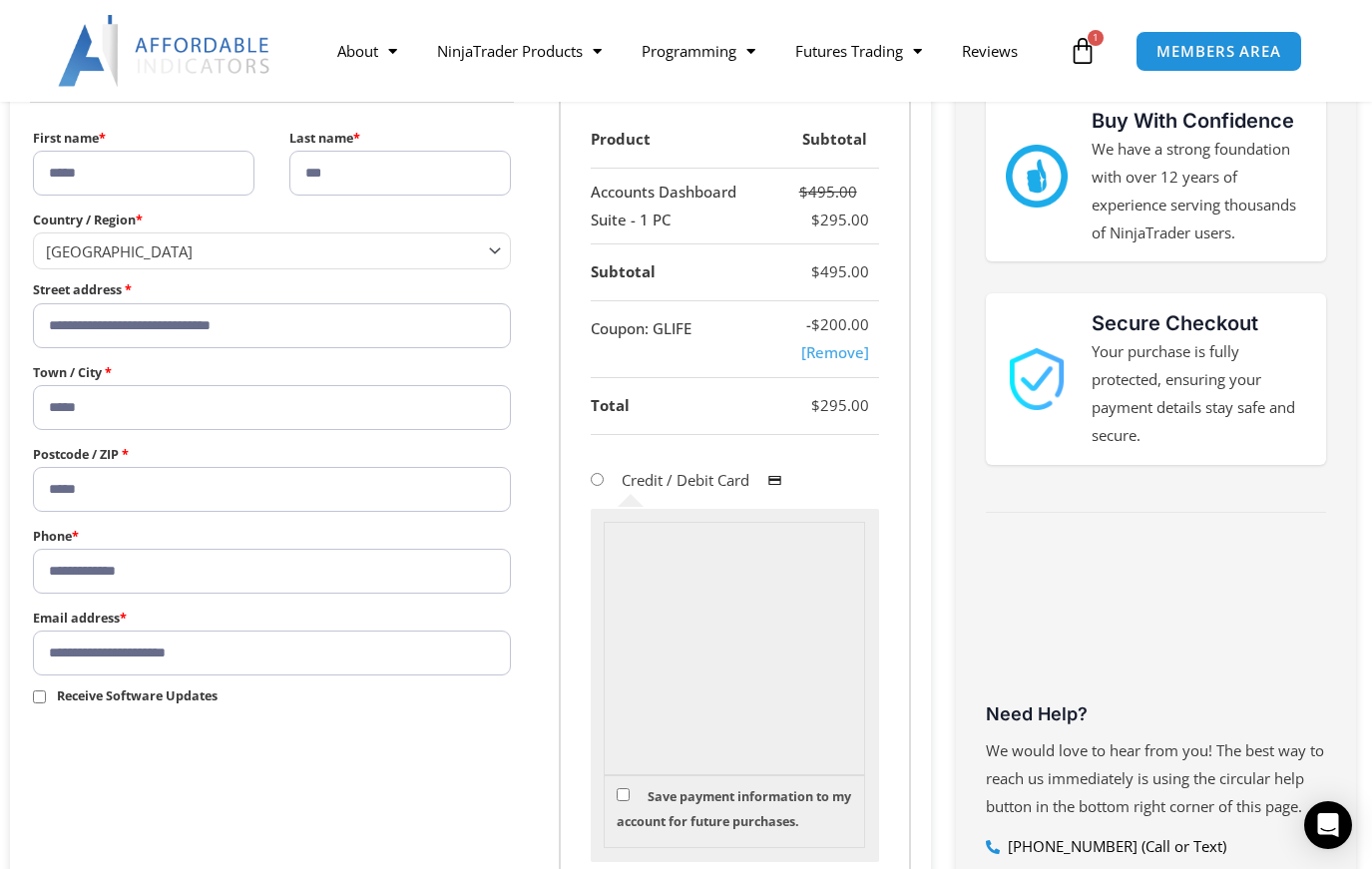 scroll, scrollTop: 499, scrollLeft: 0, axis: vertical 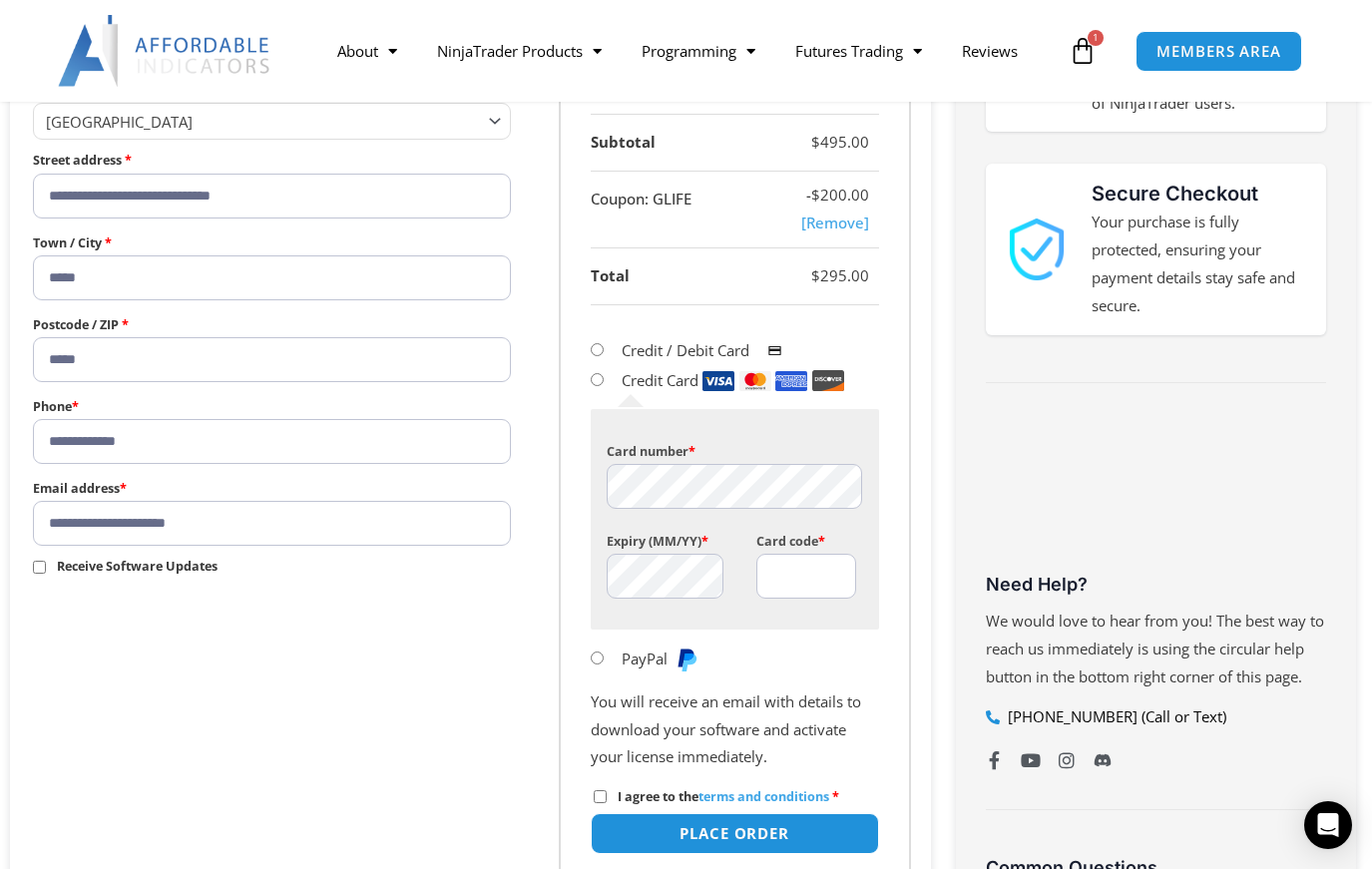 click on "Card code  *" at bounding box center [806, 576] 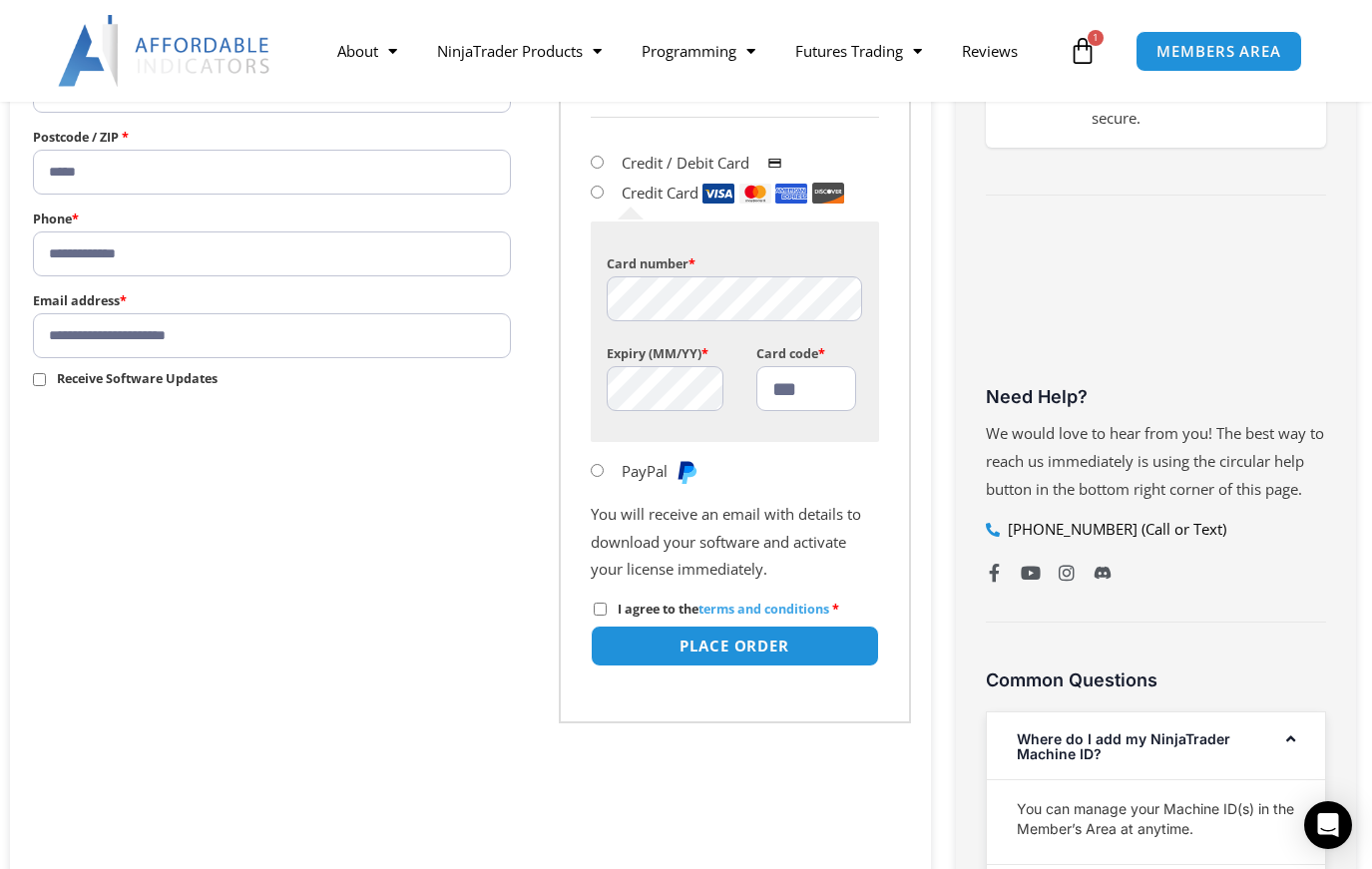 scroll, scrollTop: 698, scrollLeft: 0, axis: vertical 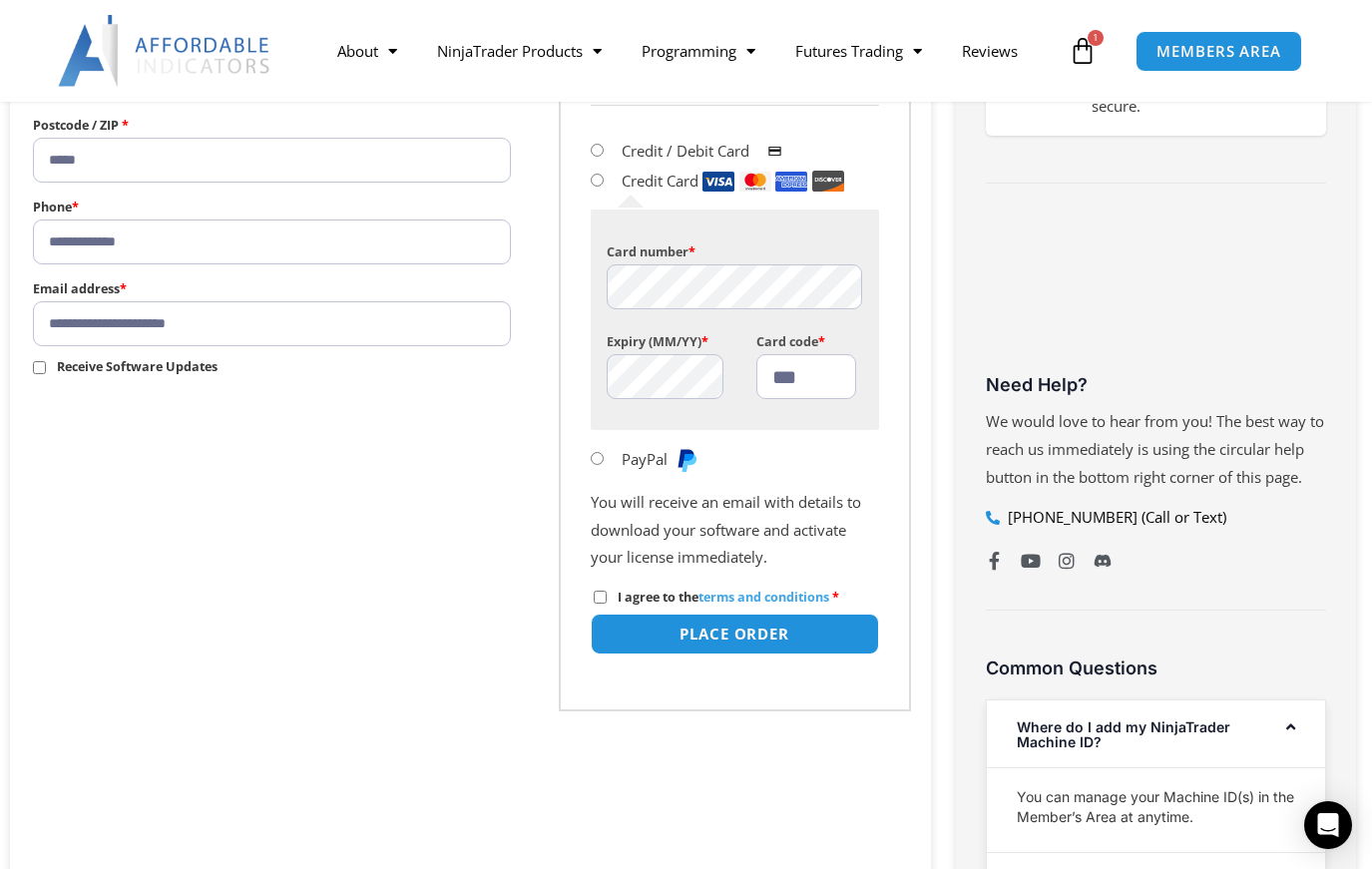 type on "***" 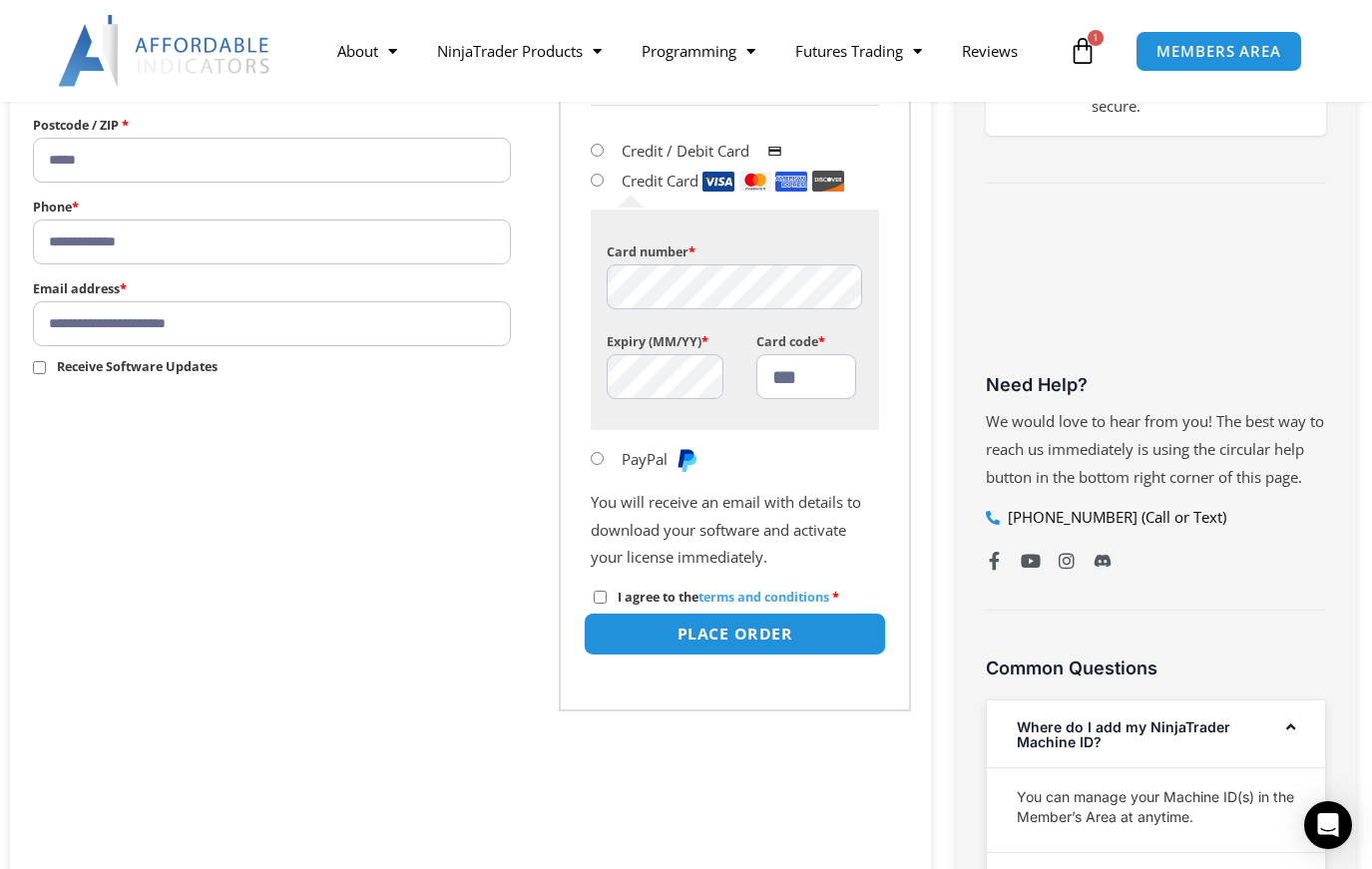 click on "Place order" at bounding box center [734, 634] 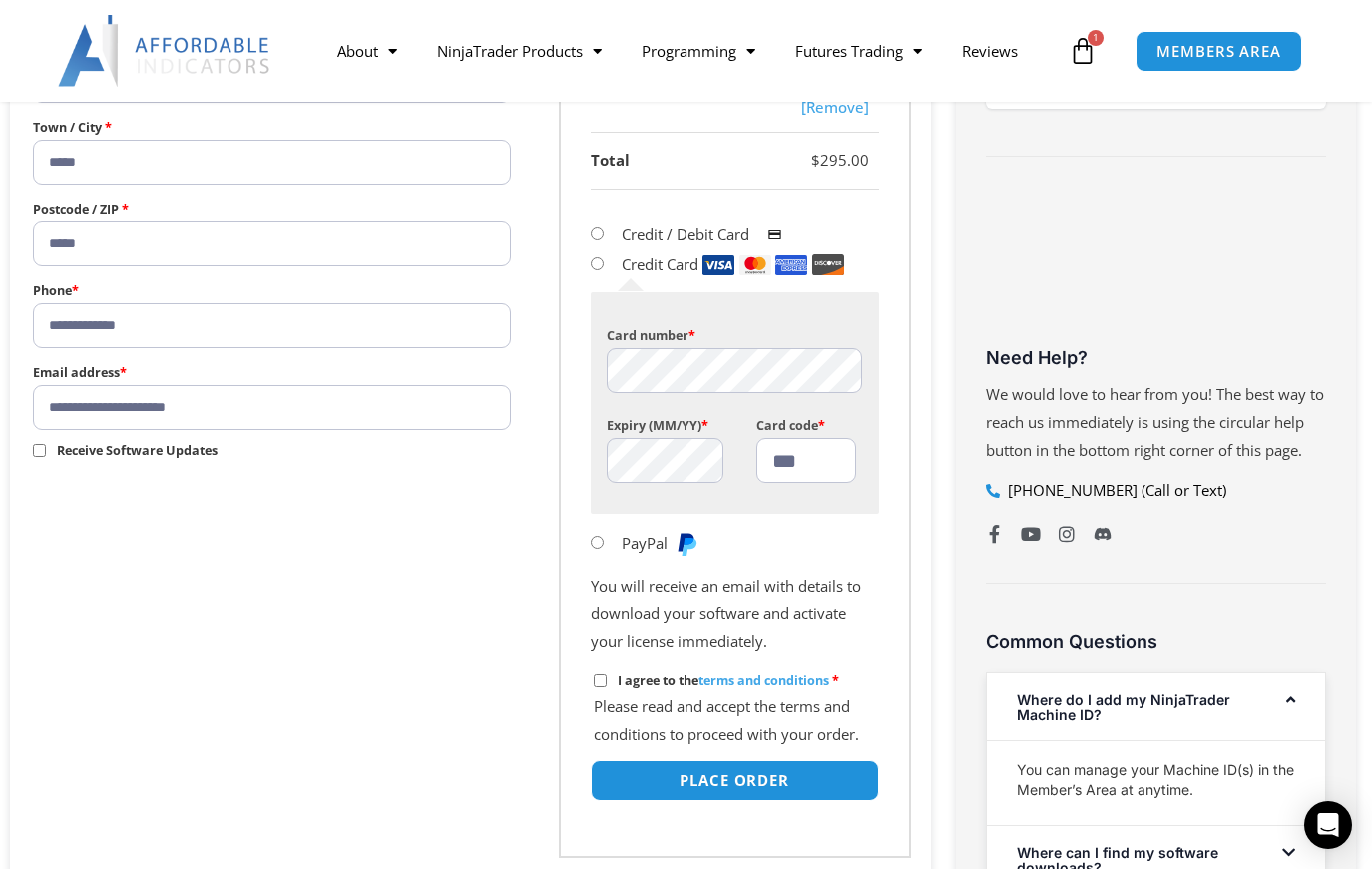 scroll, scrollTop: 934, scrollLeft: 0, axis: vertical 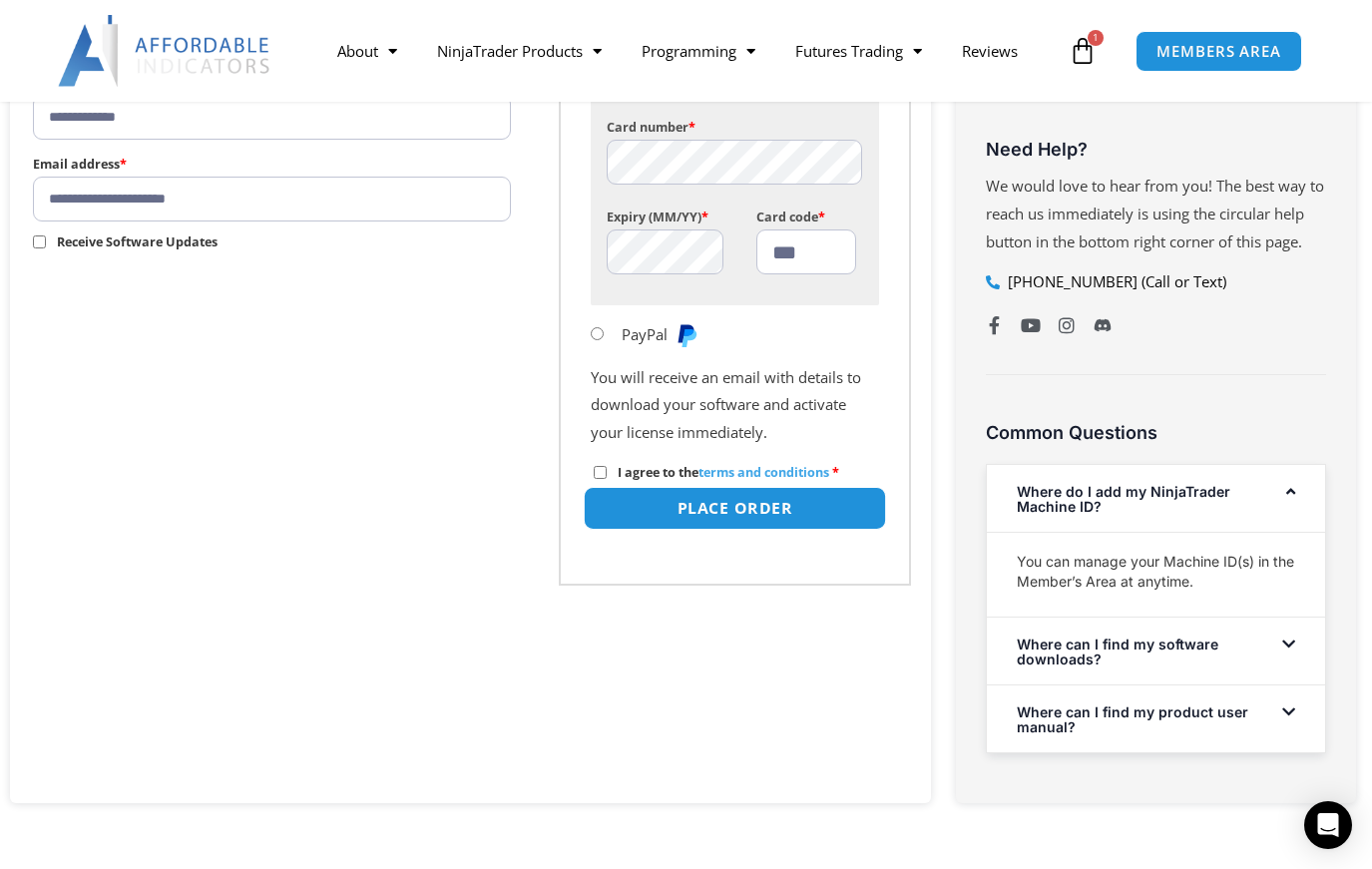 click on "Place order" at bounding box center [734, 508] 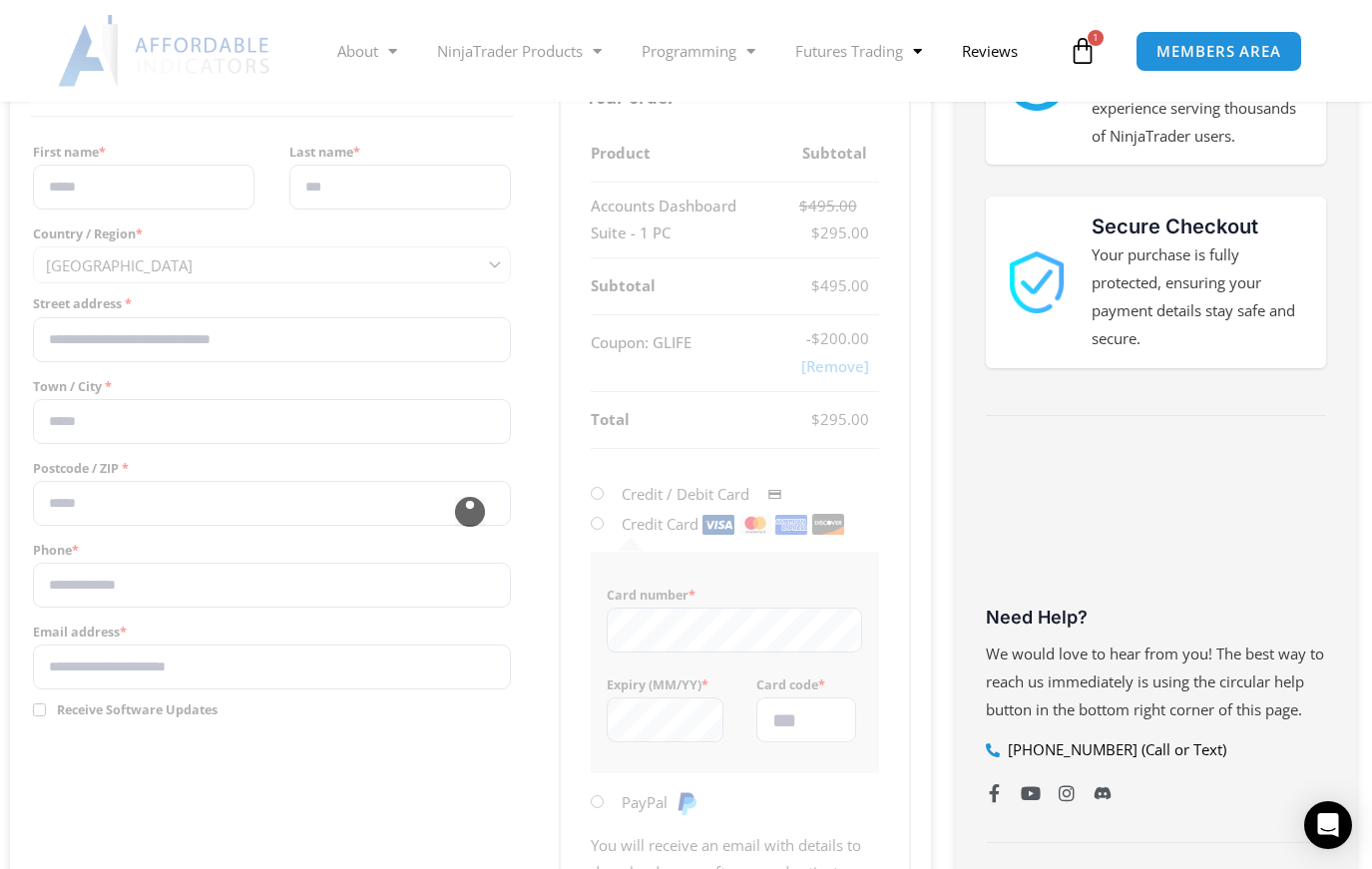 scroll, scrollTop: 635, scrollLeft: 0, axis: vertical 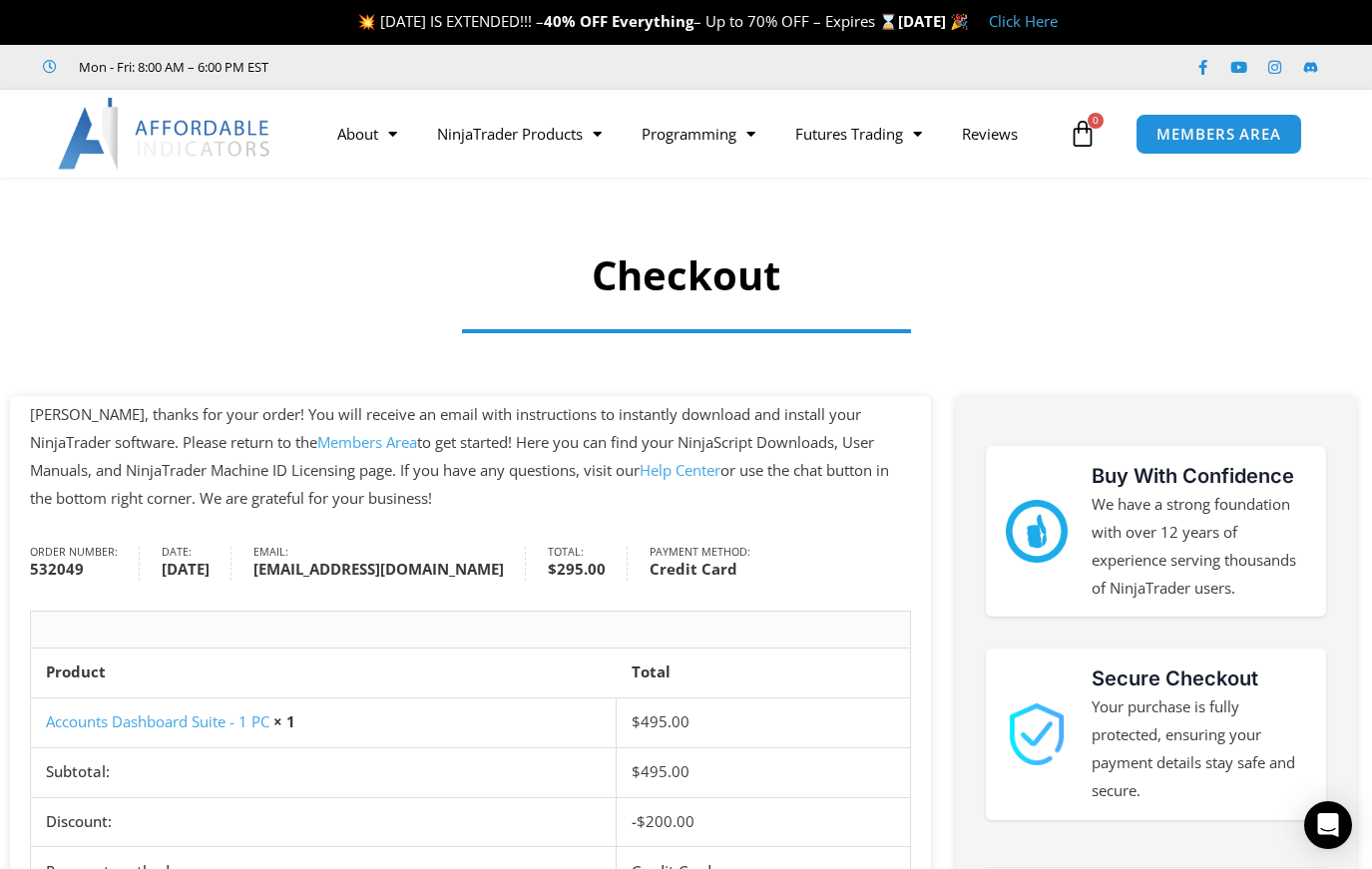 click at bounding box center (165, 134) 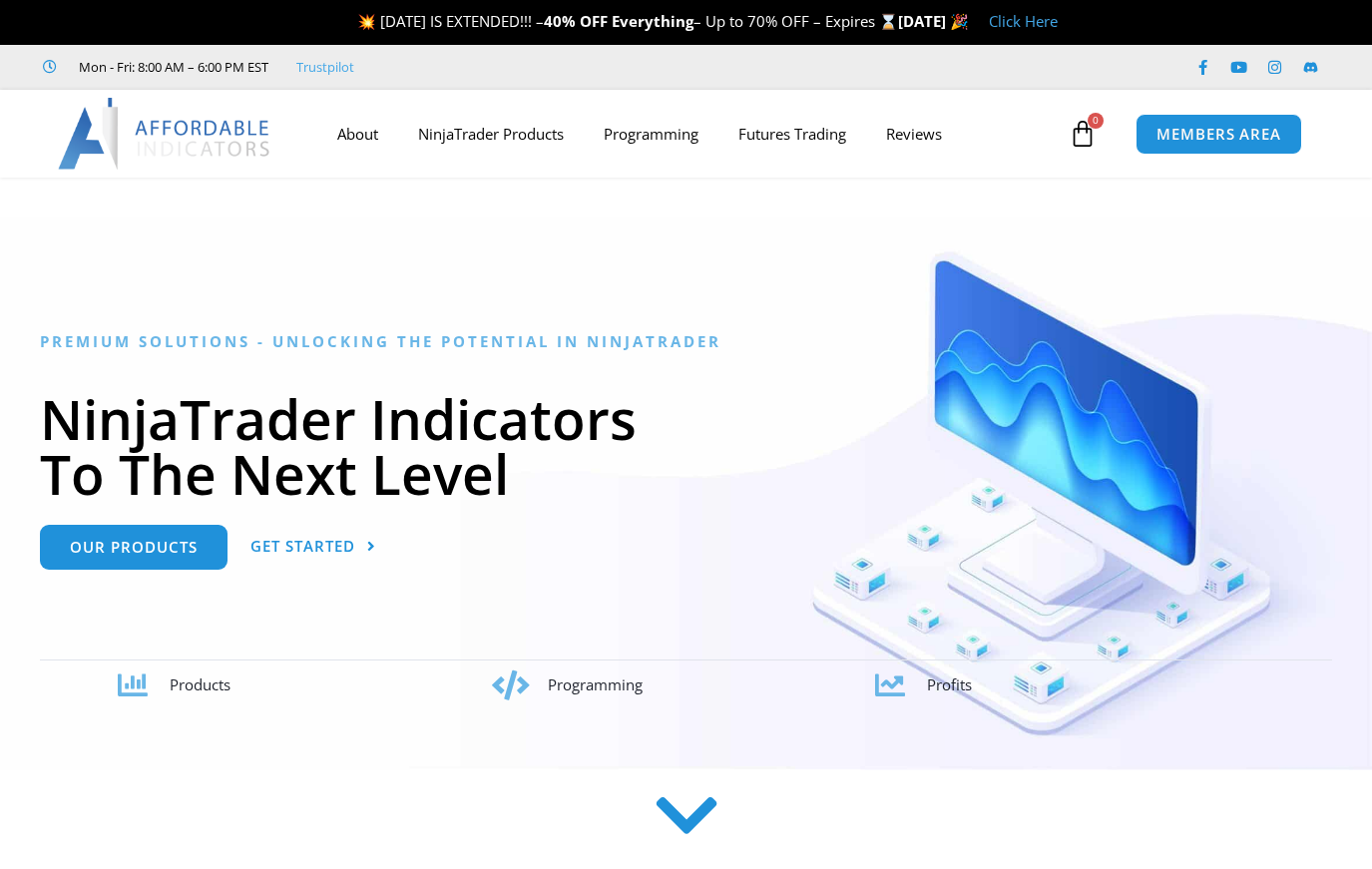 scroll, scrollTop: 0, scrollLeft: 0, axis: both 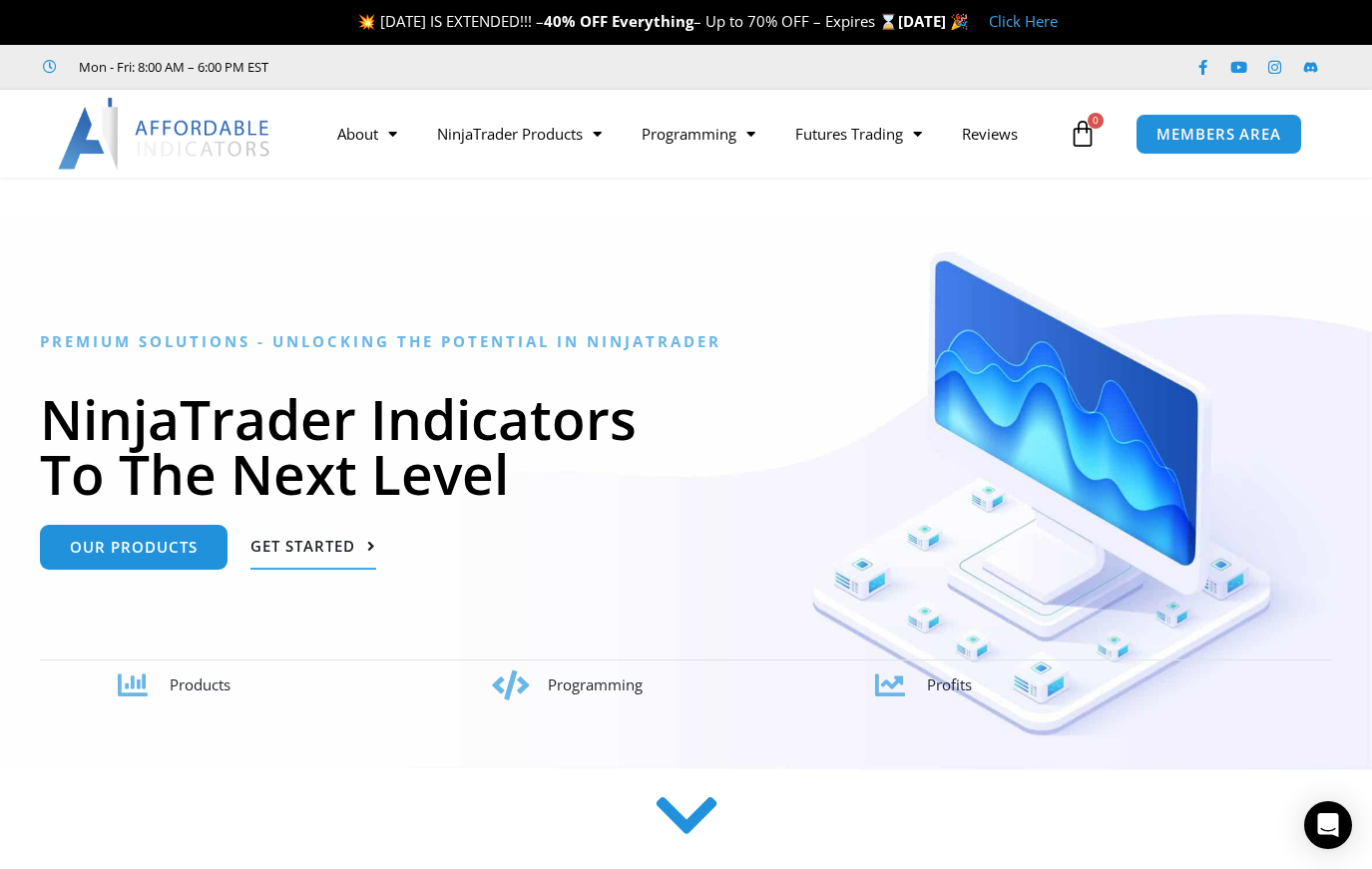 click on "Get Started" at bounding box center (302, 546) 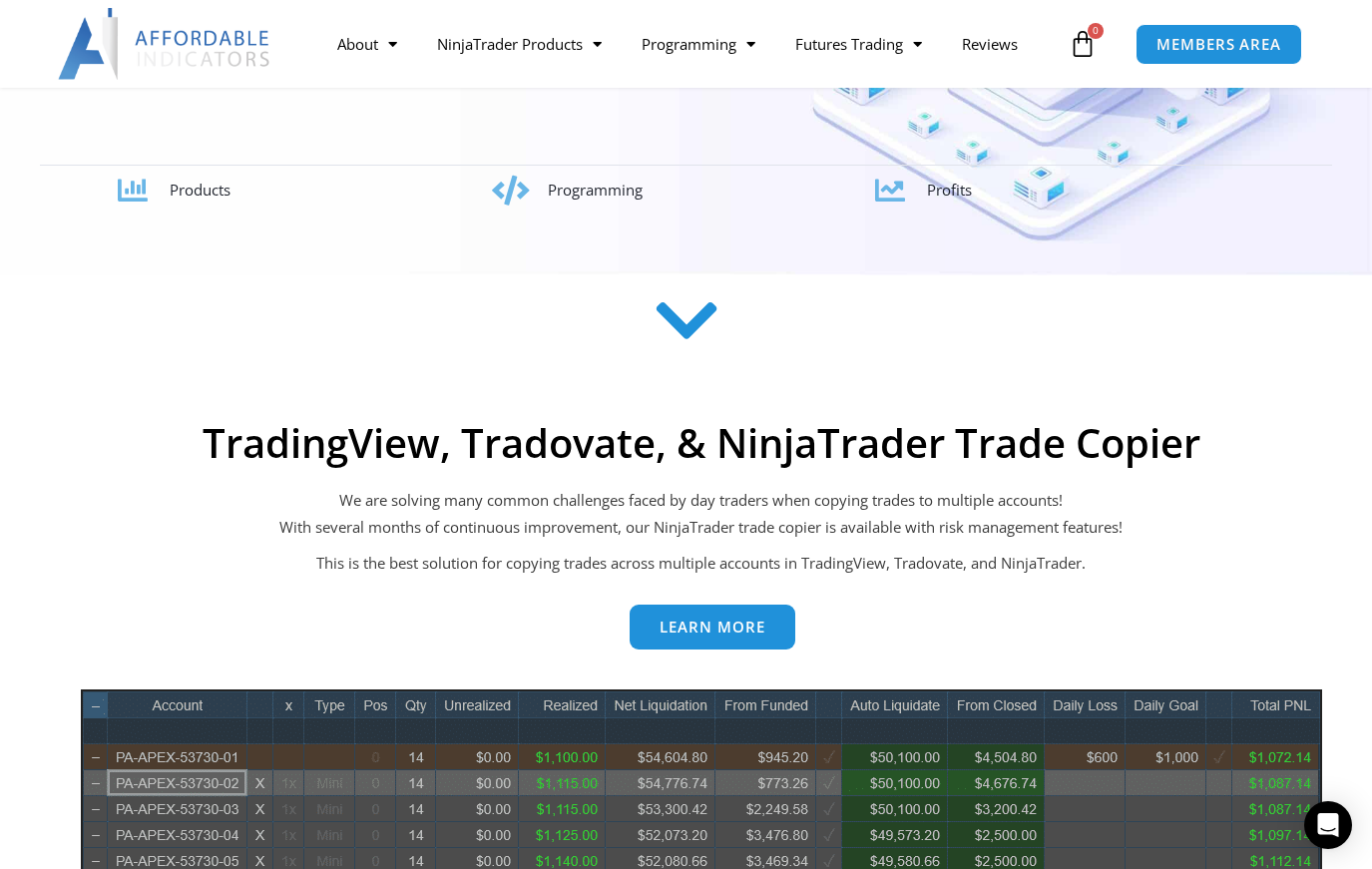 scroll, scrollTop: 182, scrollLeft: 0, axis: vertical 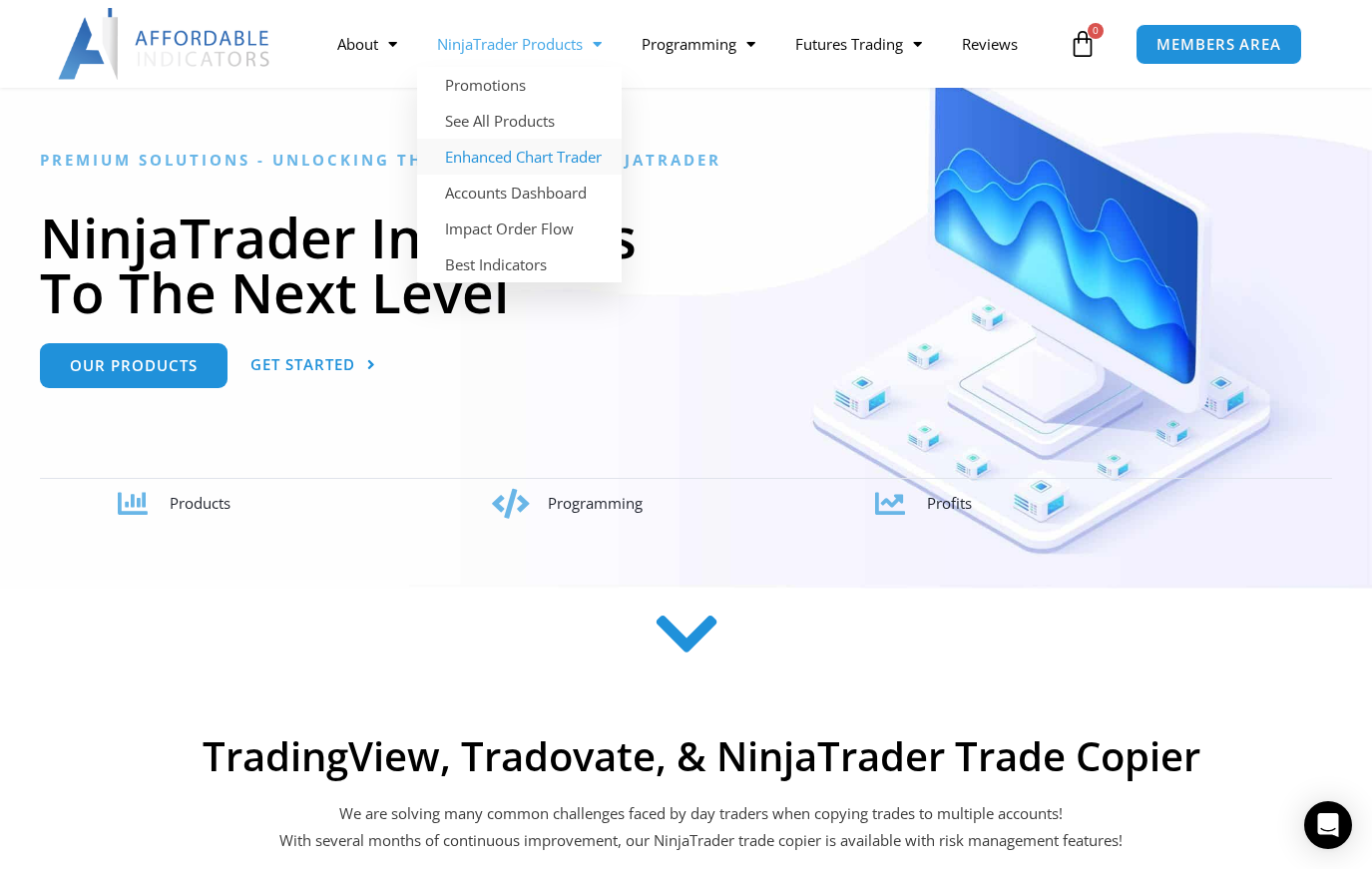 click on "Enhanced Chart Trader" 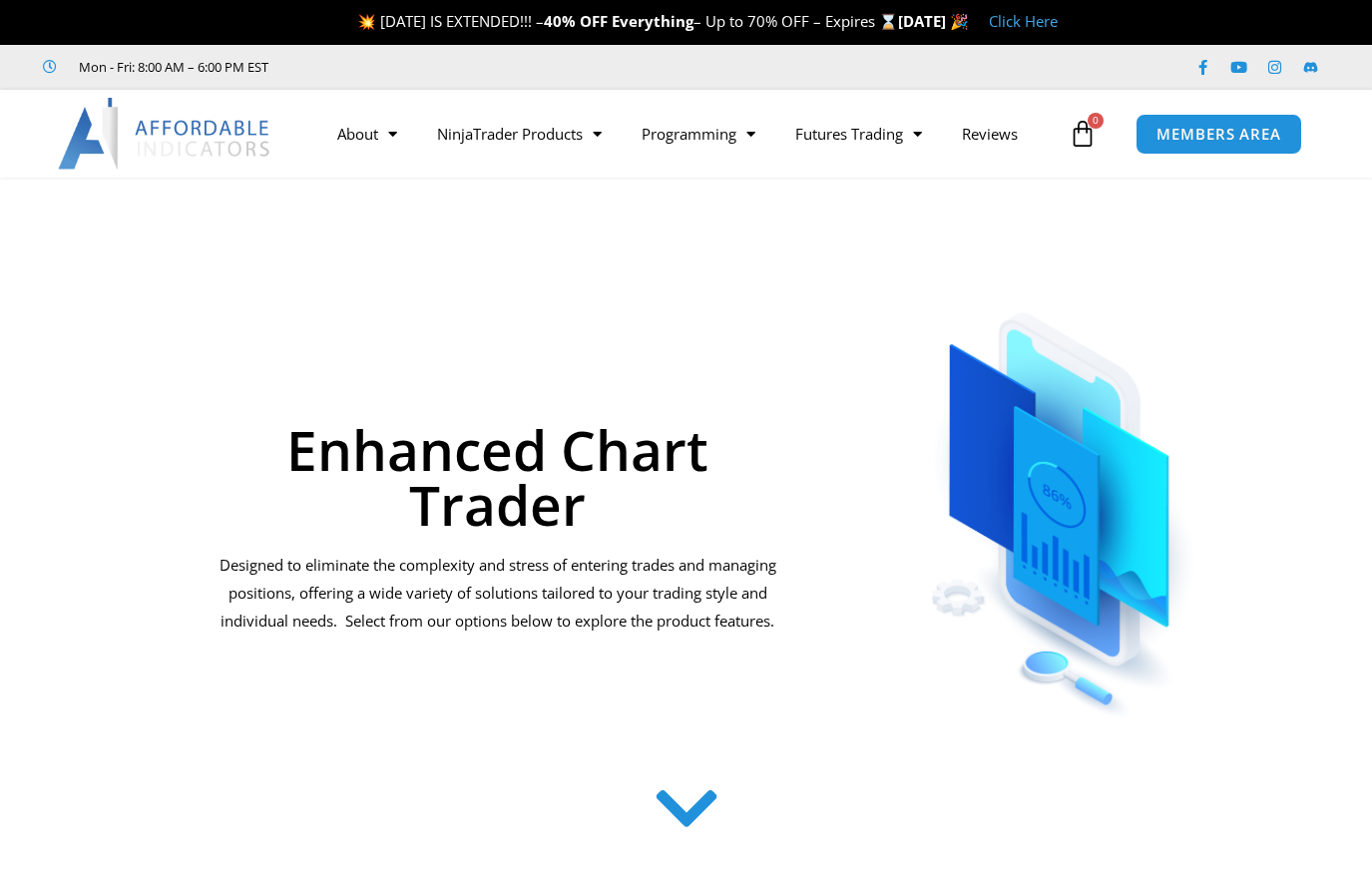 scroll, scrollTop: 0, scrollLeft: 0, axis: both 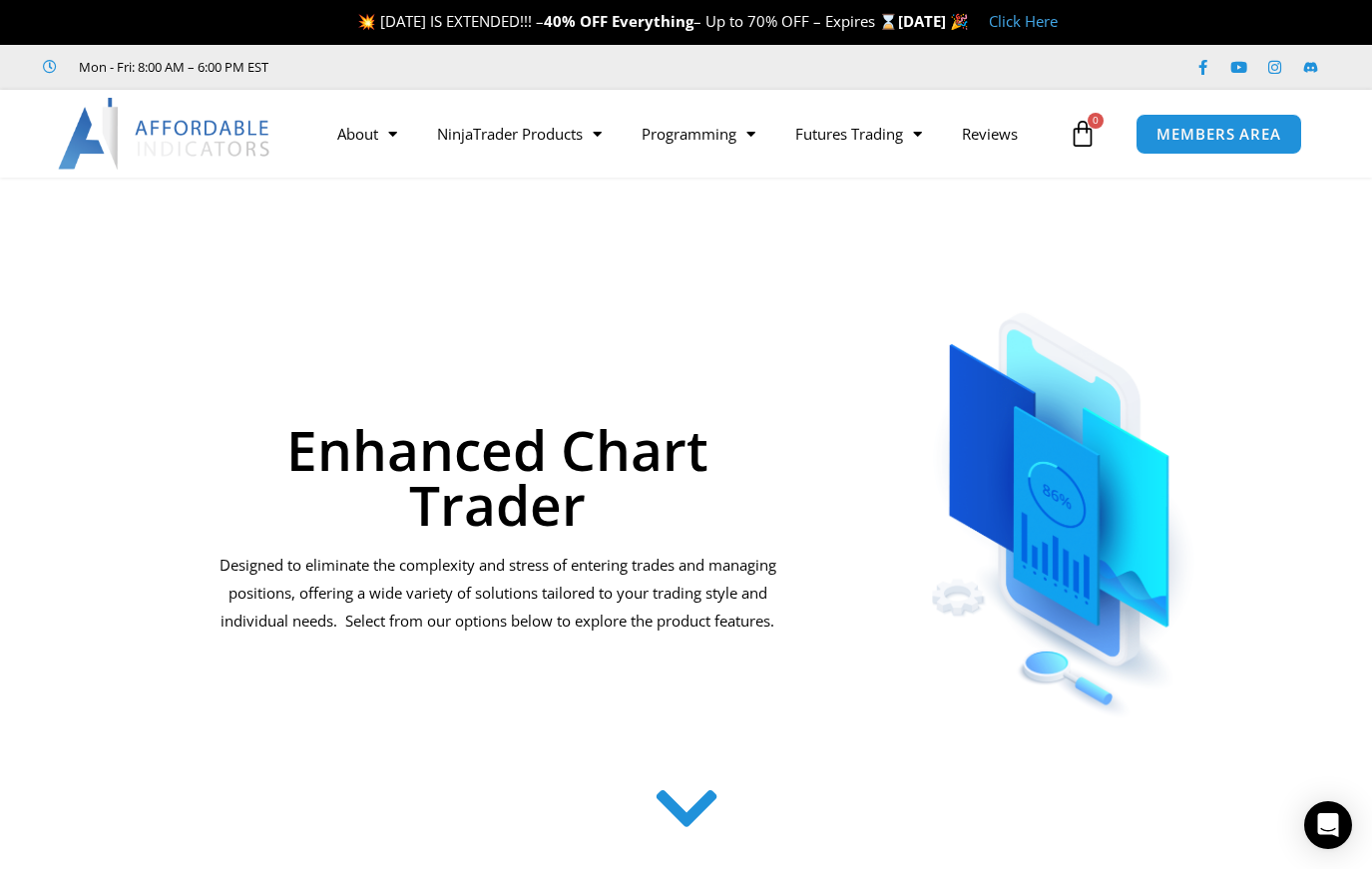 click at bounding box center (165, 134) 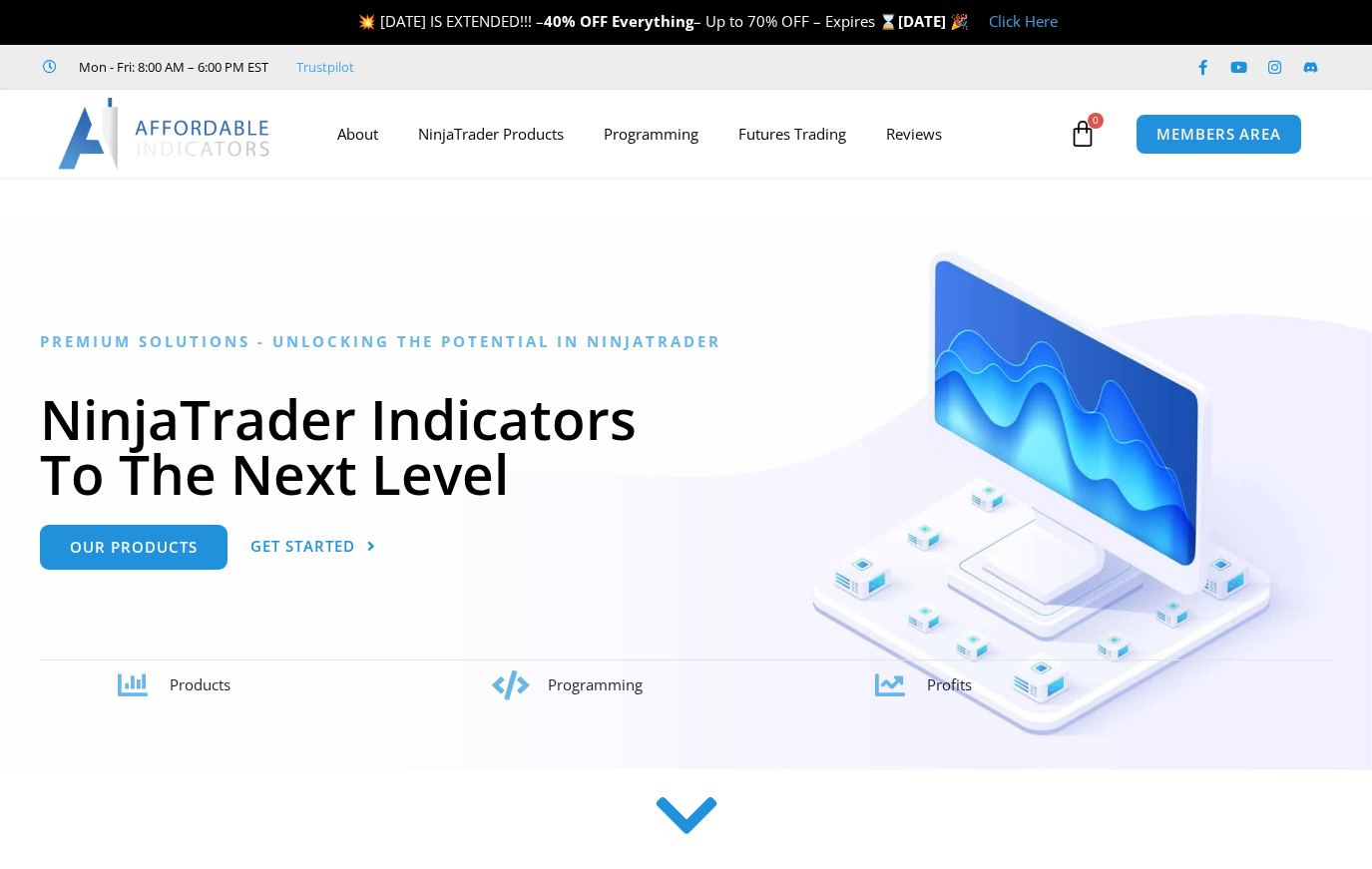 scroll, scrollTop: 0, scrollLeft: 0, axis: both 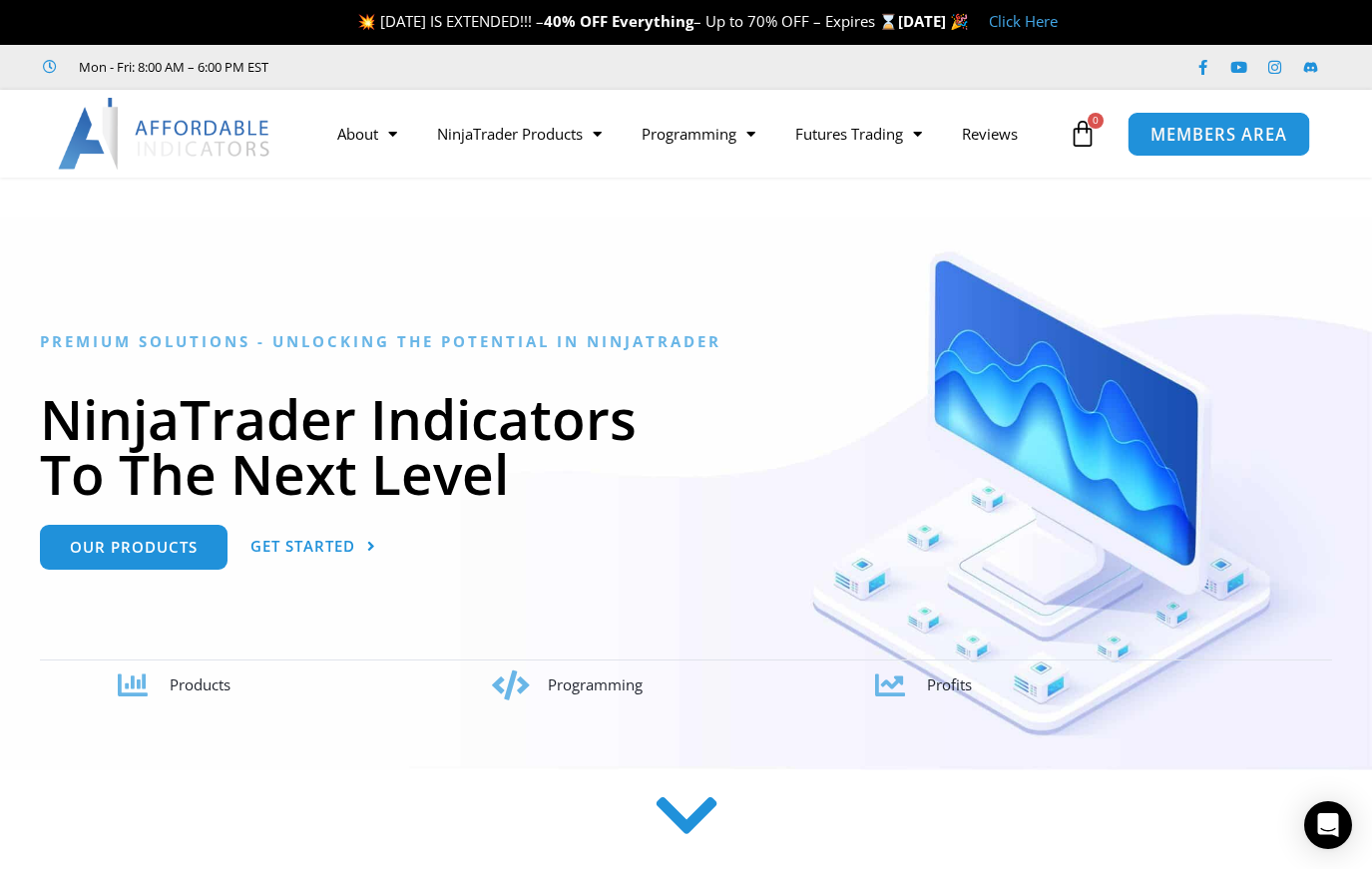 click on "MEMBERS AREA" at bounding box center [1218, 134] 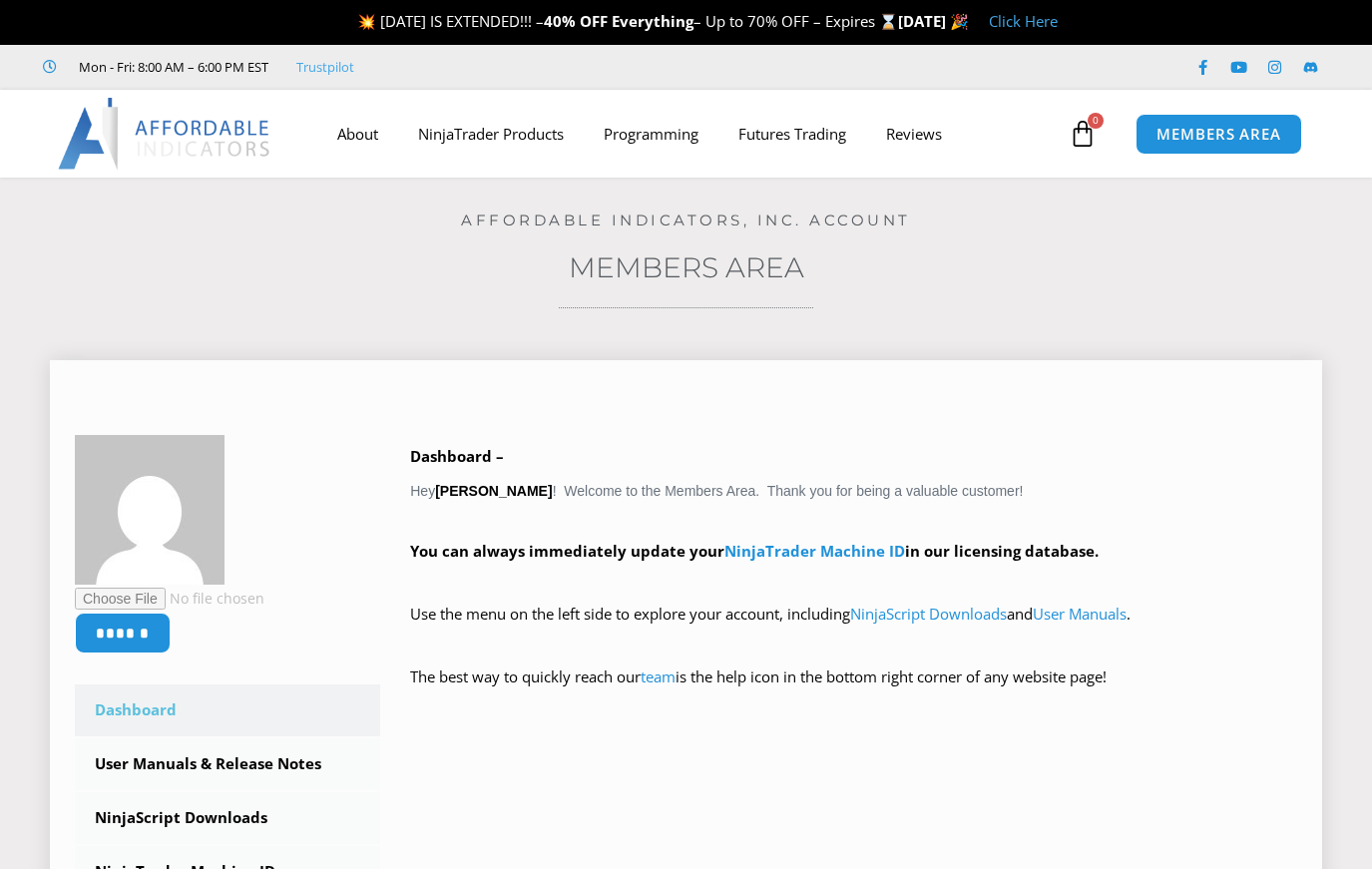 scroll, scrollTop: 0, scrollLeft: 0, axis: both 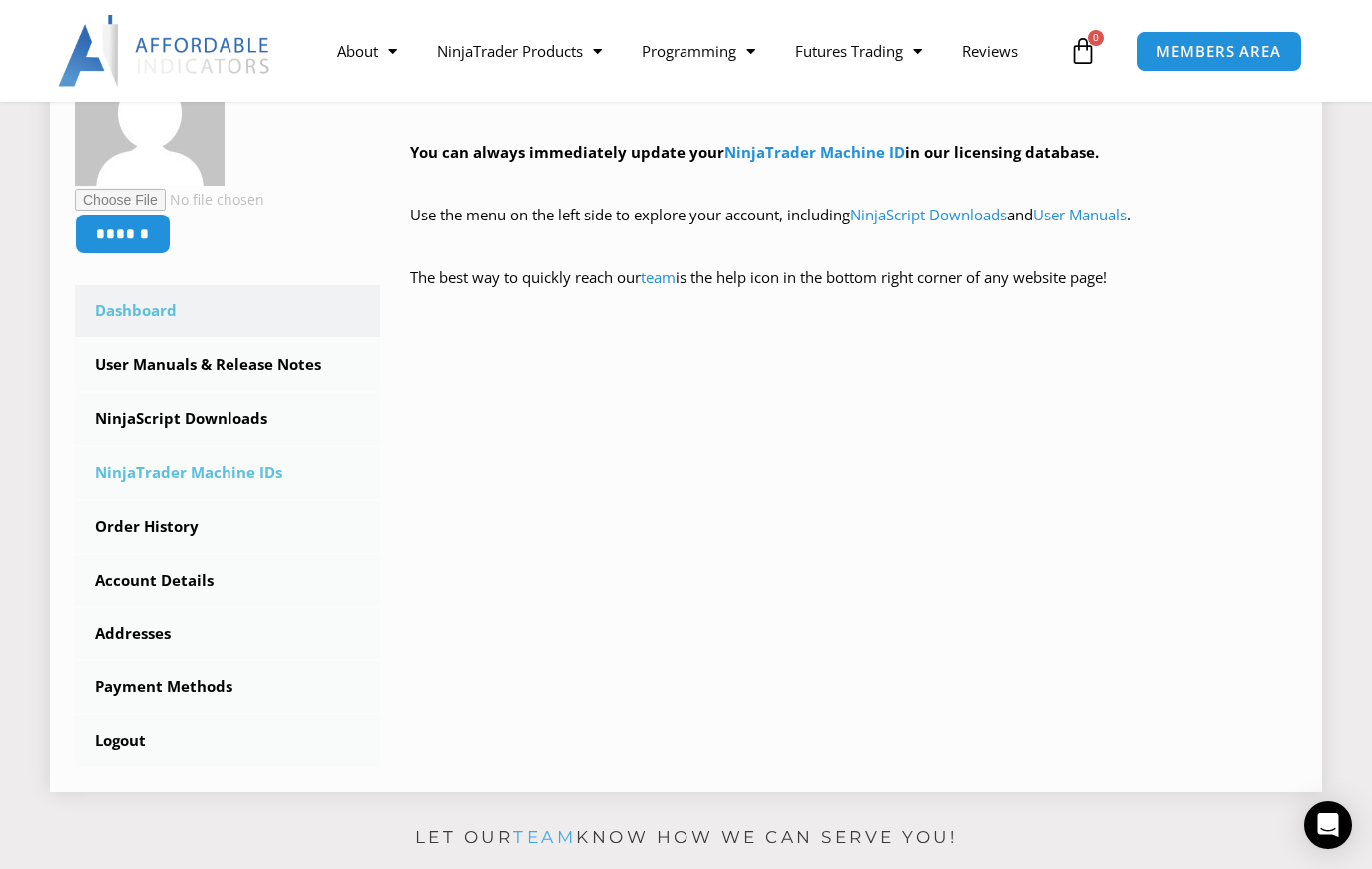 click on "NinjaTrader Machine IDs" at bounding box center [228, 473] 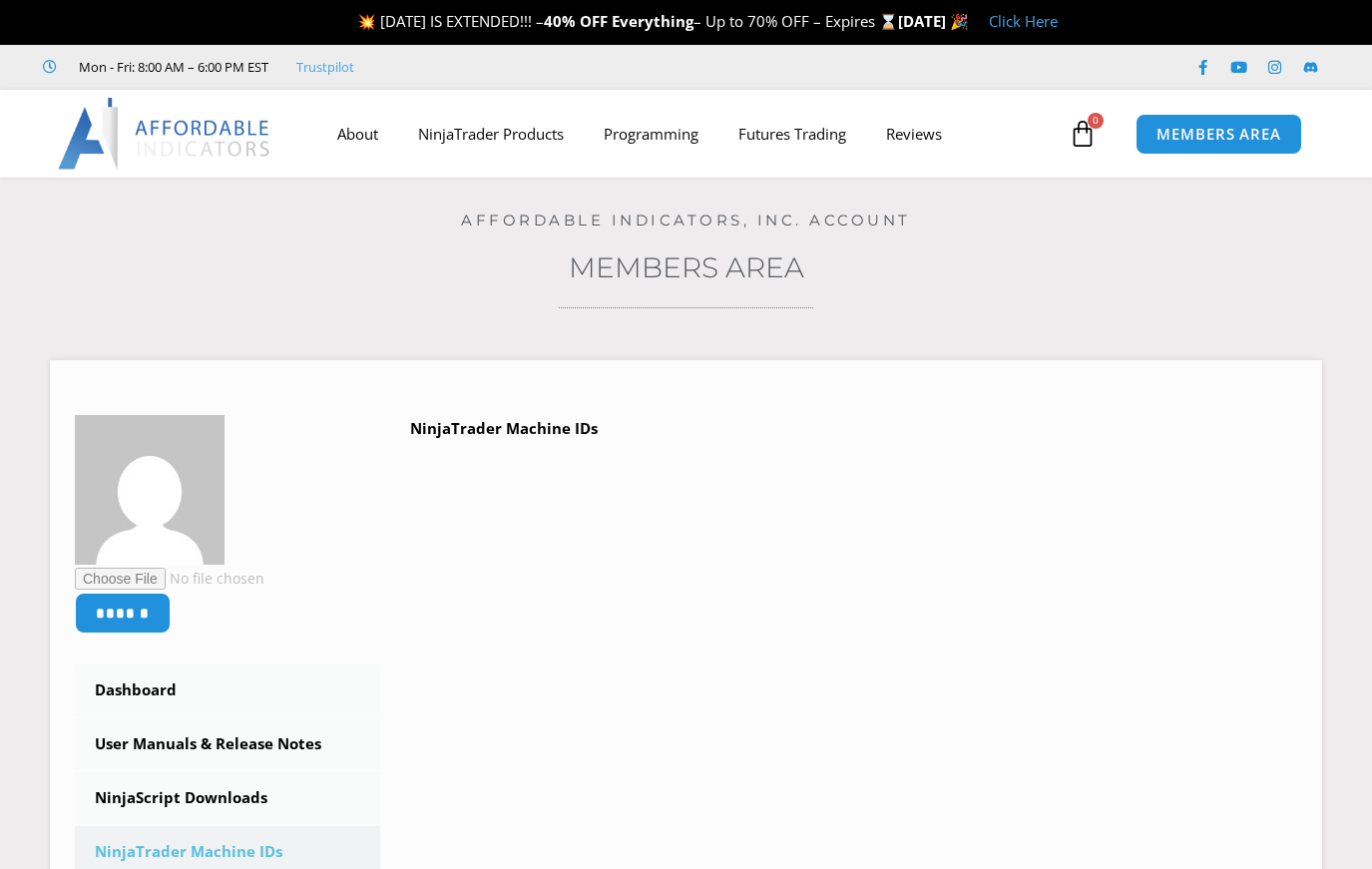 scroll, scrollTop: 0, scrollLeft: 0, axis: both 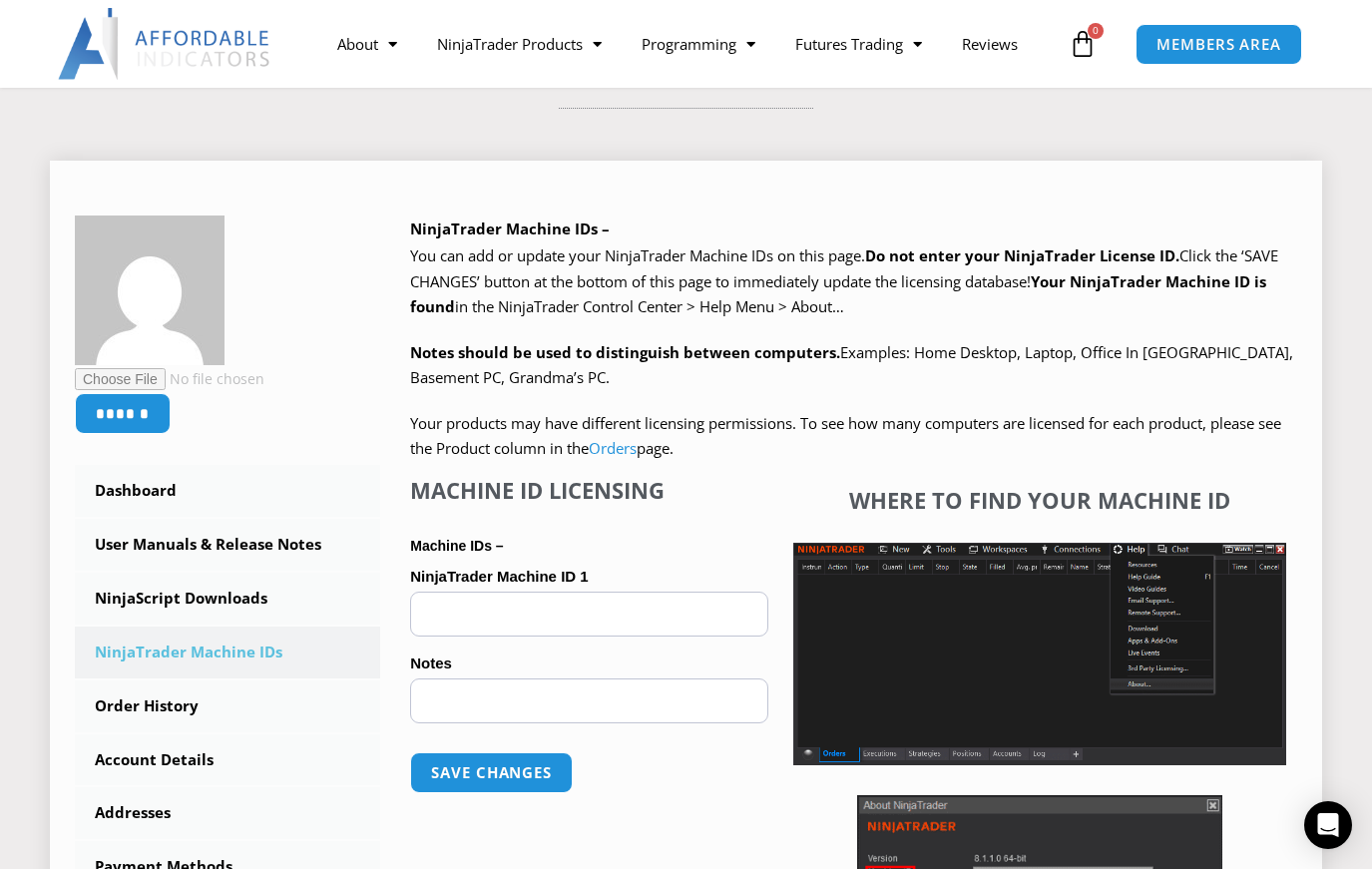 click on "NinjaTrader Machine ID 1  (optional)" at bounding box center [589, 614] 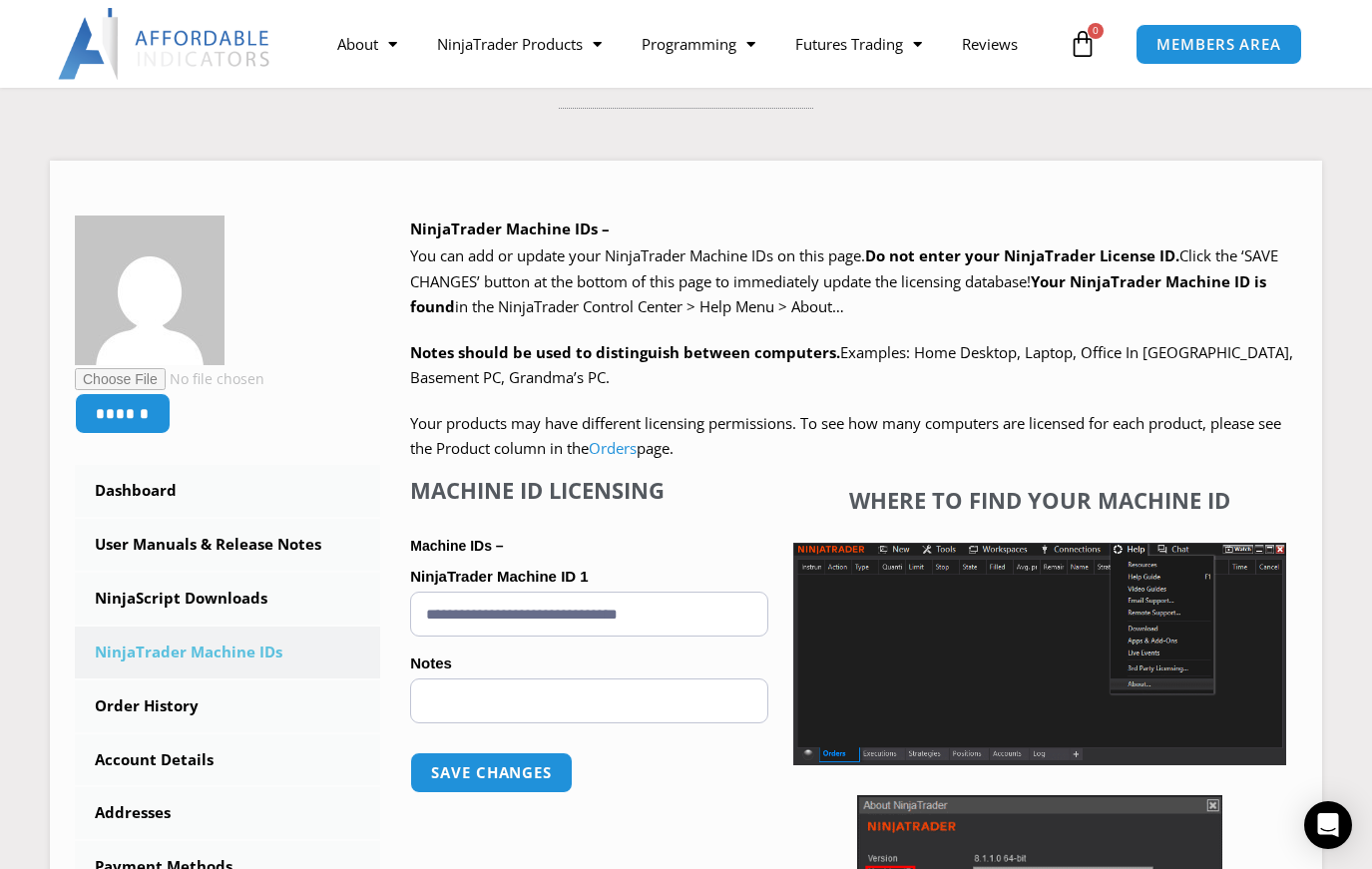 type on "**********" 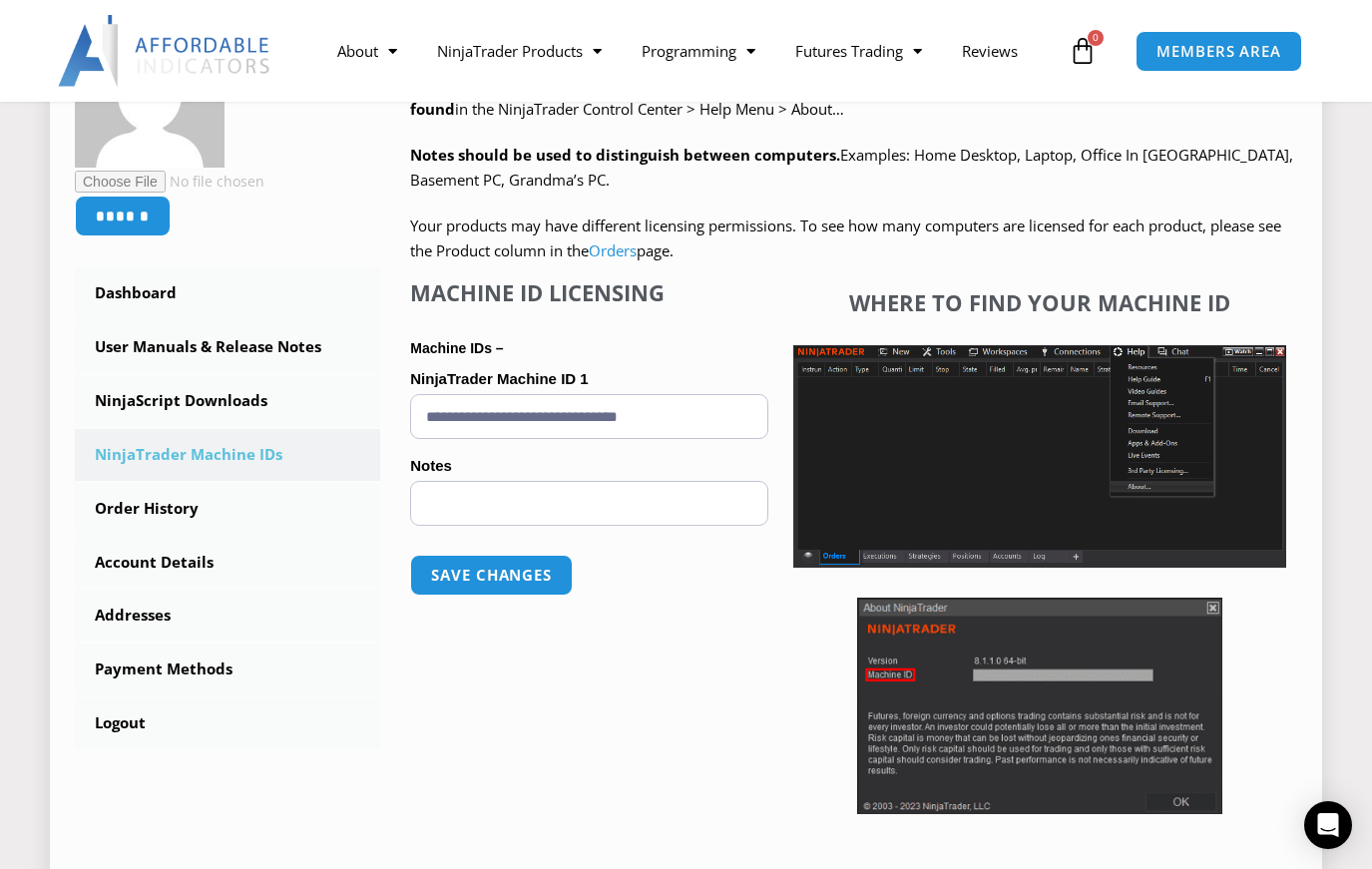 scroll, scrollTop: 399, scrollLeft: 0, axis: vertical 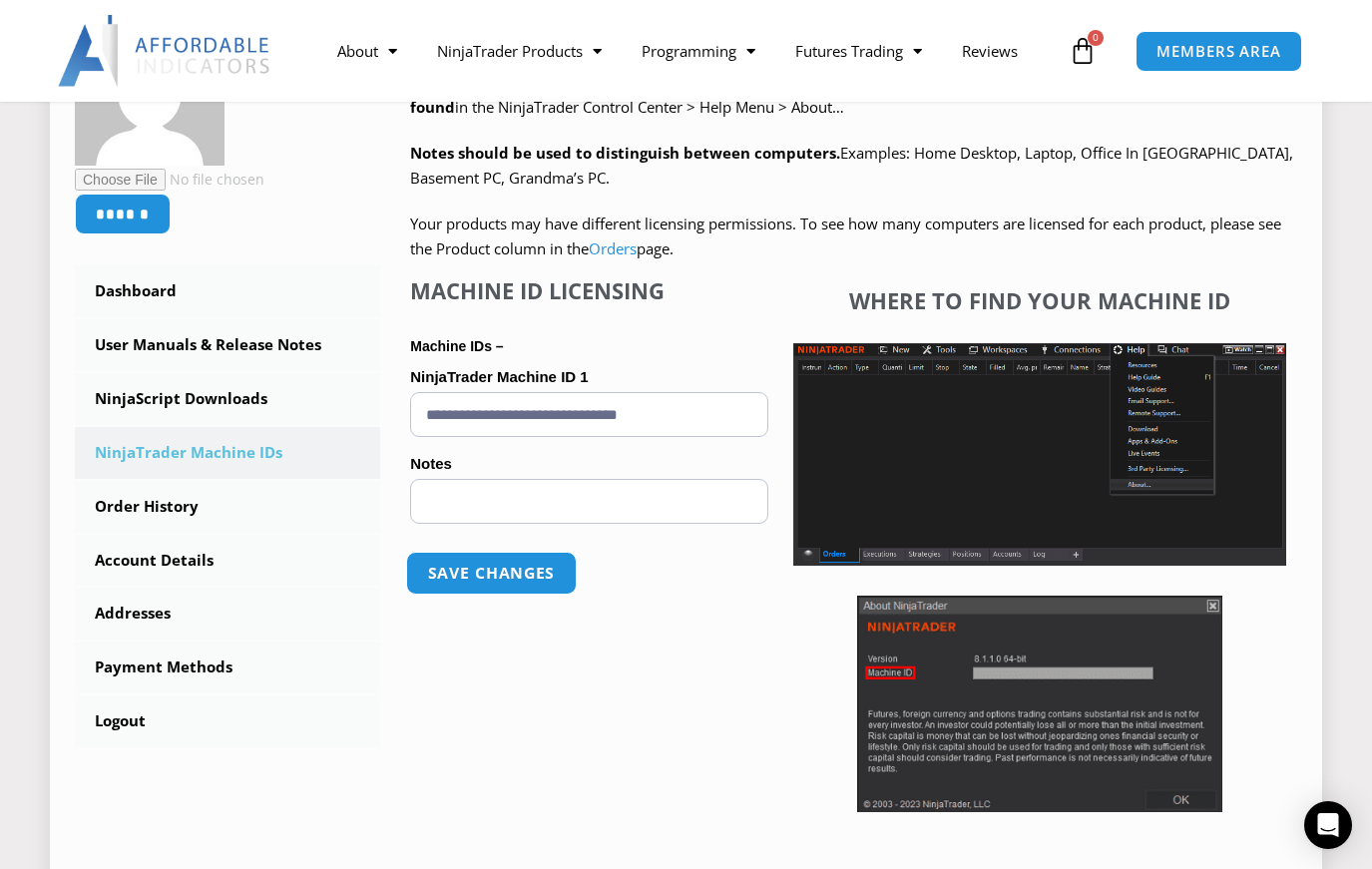 click on "Save changes" at bounding box center [491, 573] 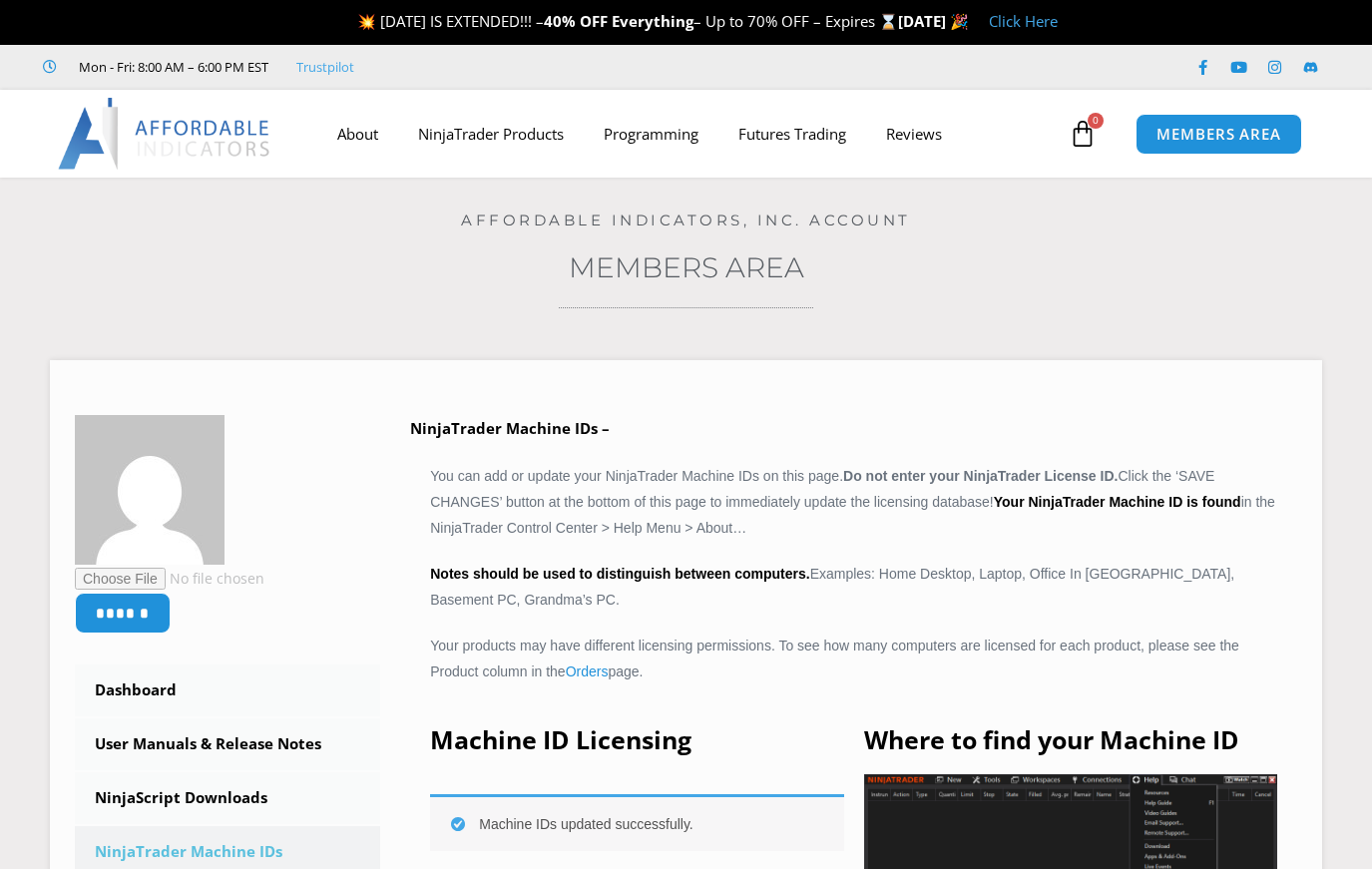 scroll, scrollTop: 0, scrollLeft: 0, axis: both 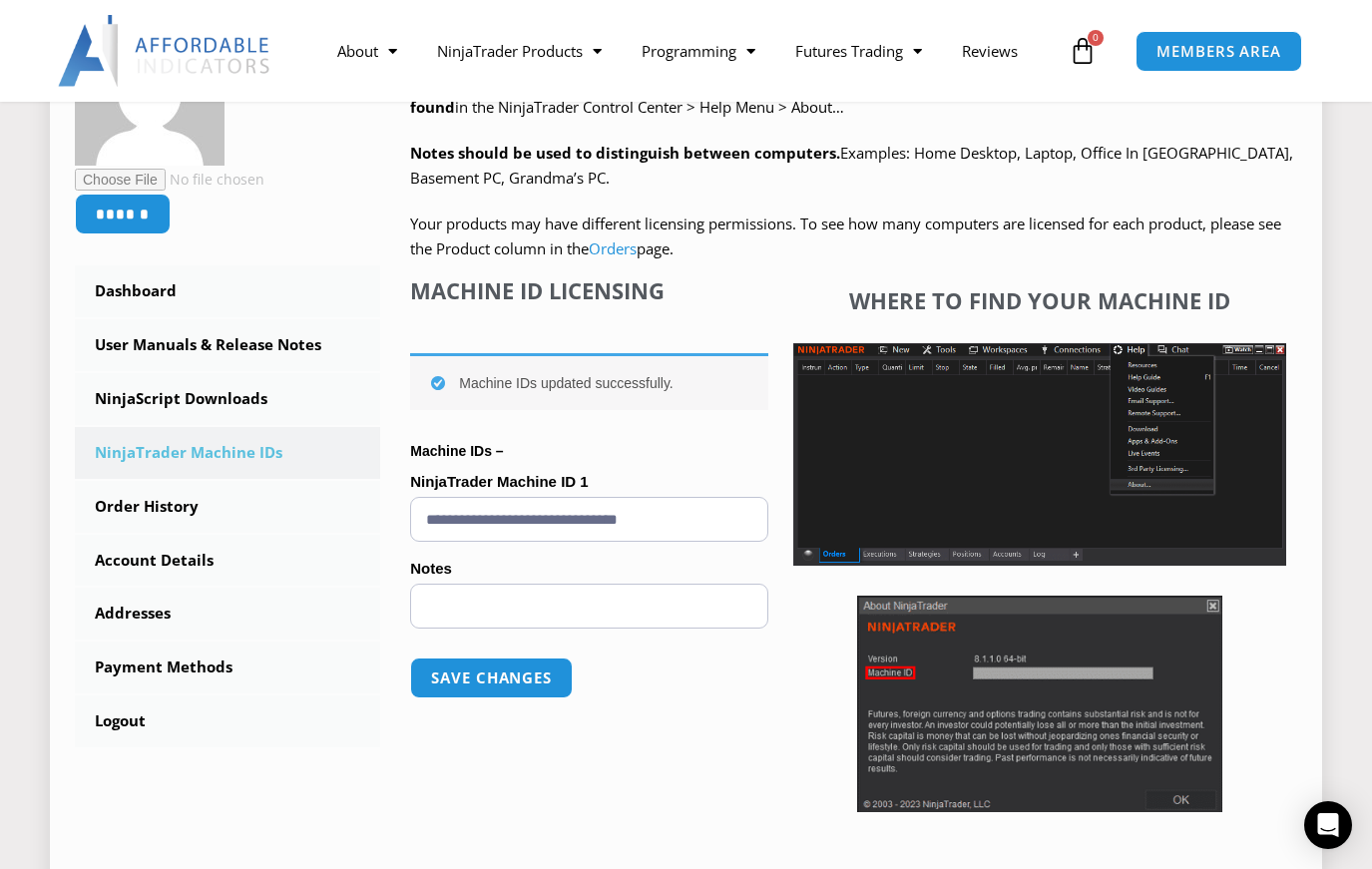 click on "Notes  (optional)" at bounding box center [589, 606] 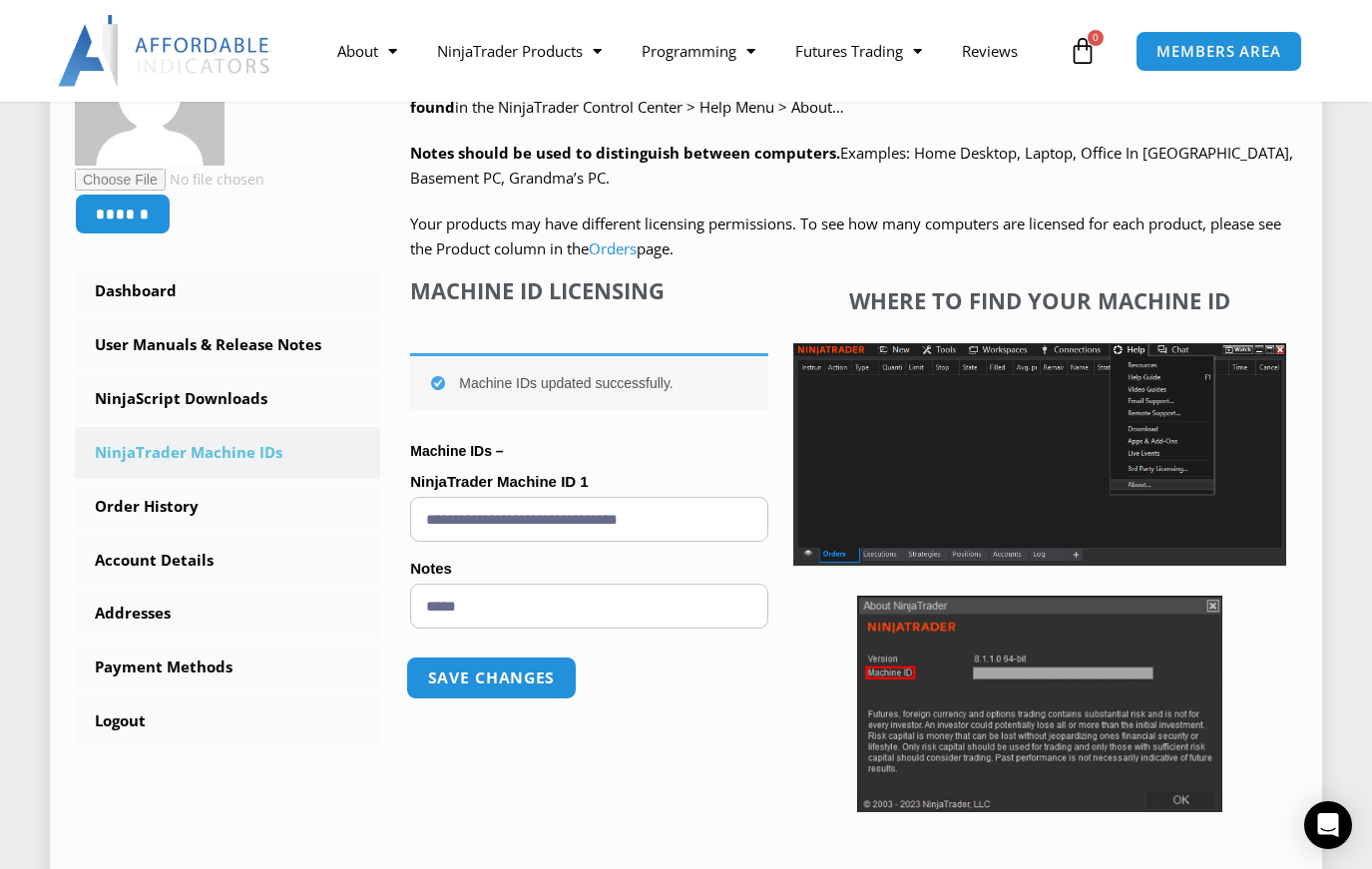 type on "*****" 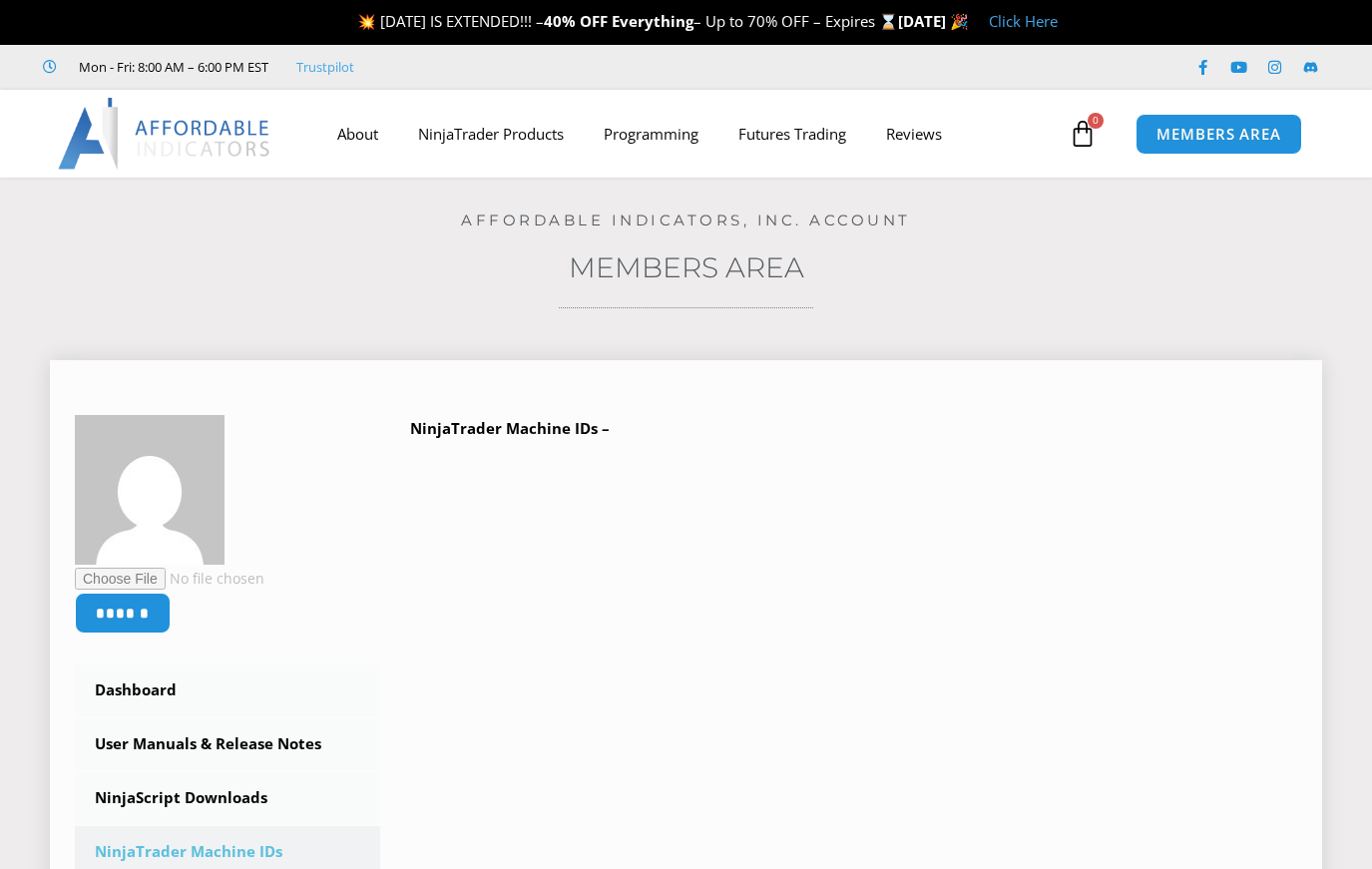 scroll, scrollTop: 0, scrollLeft: 0, axis: both 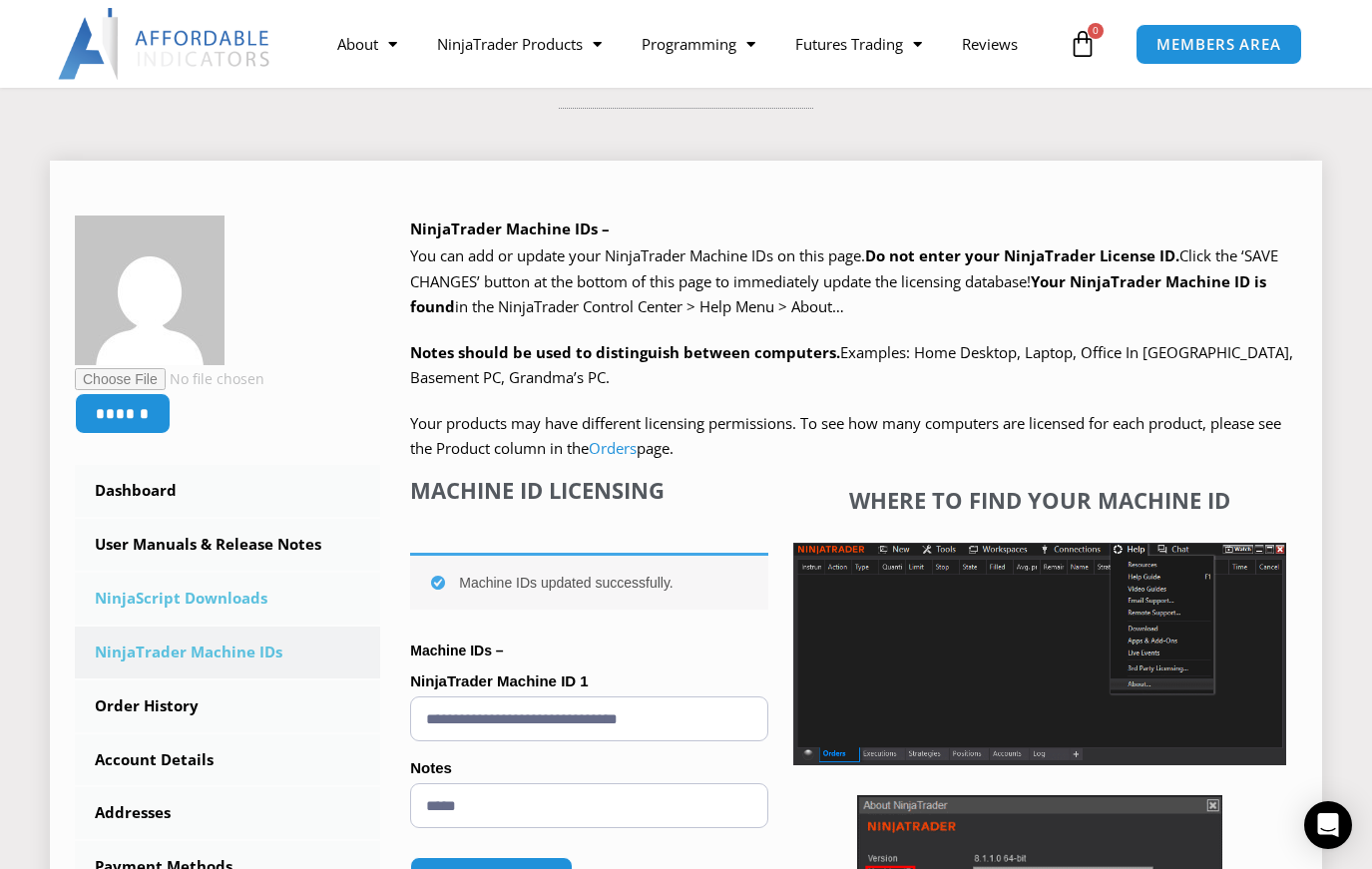 click on "NinjaScript Downloads" at bounding box center [228, 599] 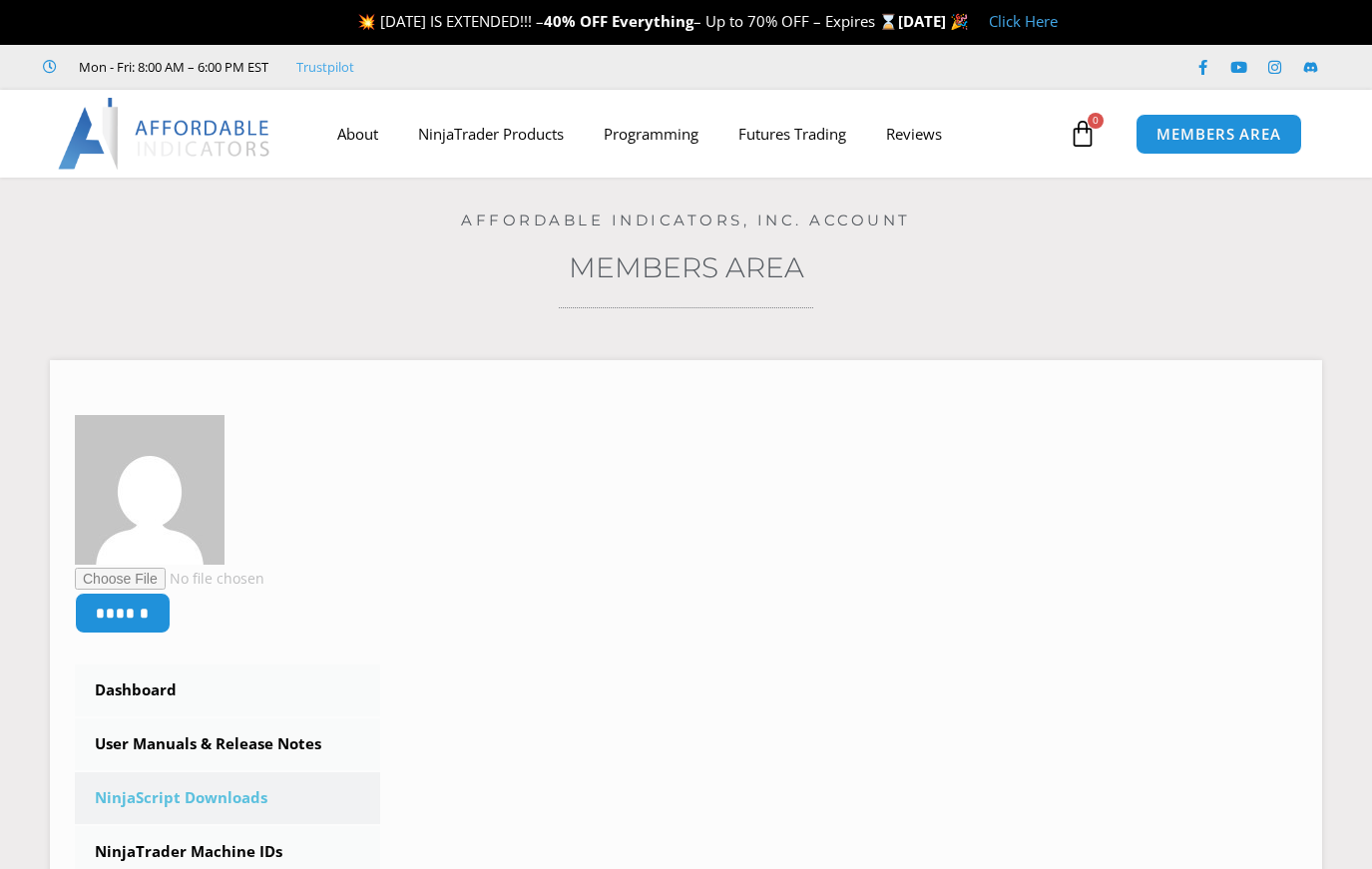 scroll, scrollTop: 0, scrollLeft: 0, axis: both 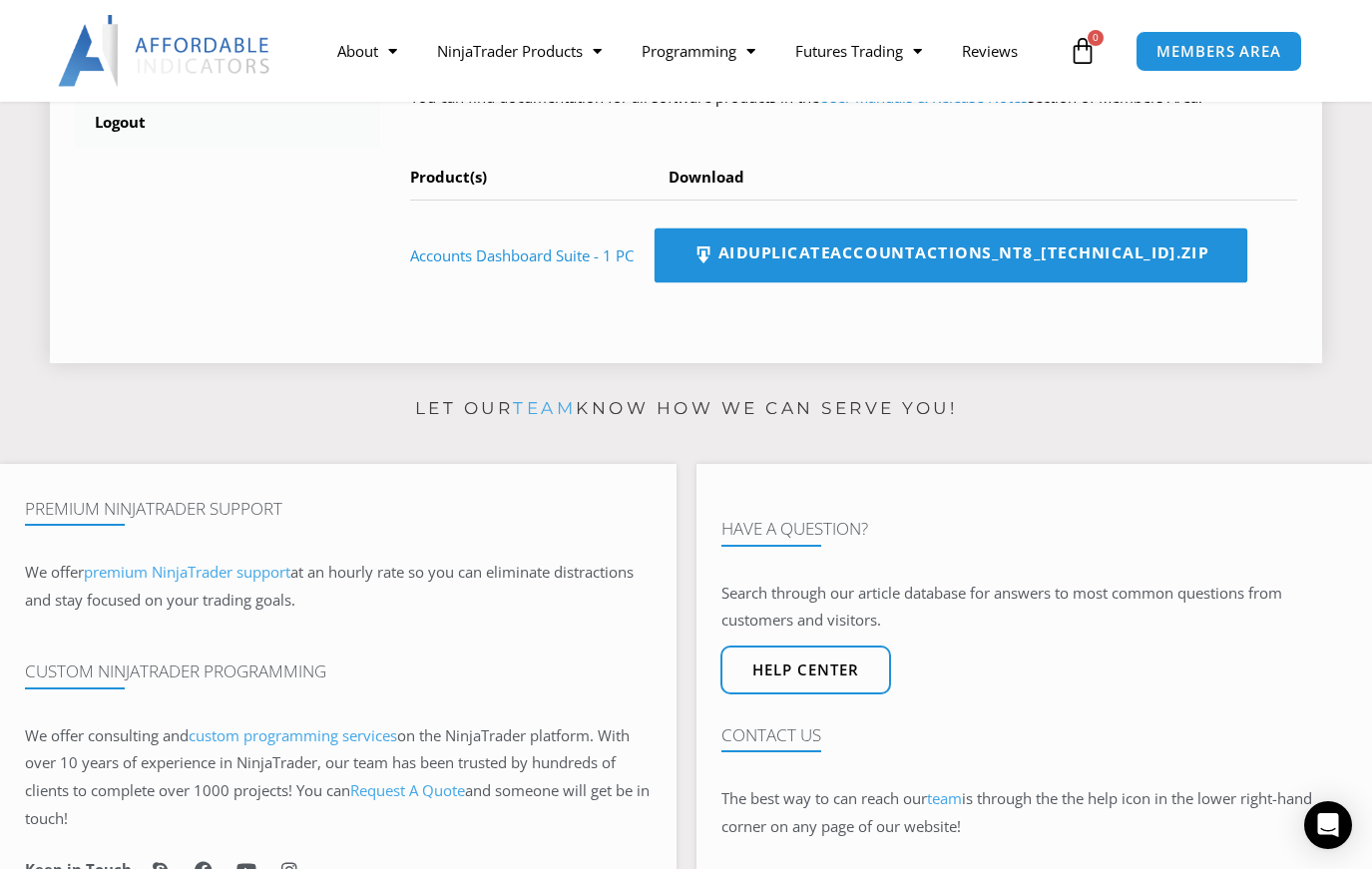 click on "AIDuplicateAccountActions_NT8_25.2.5.1.zip" at bounding box center (951, 255) 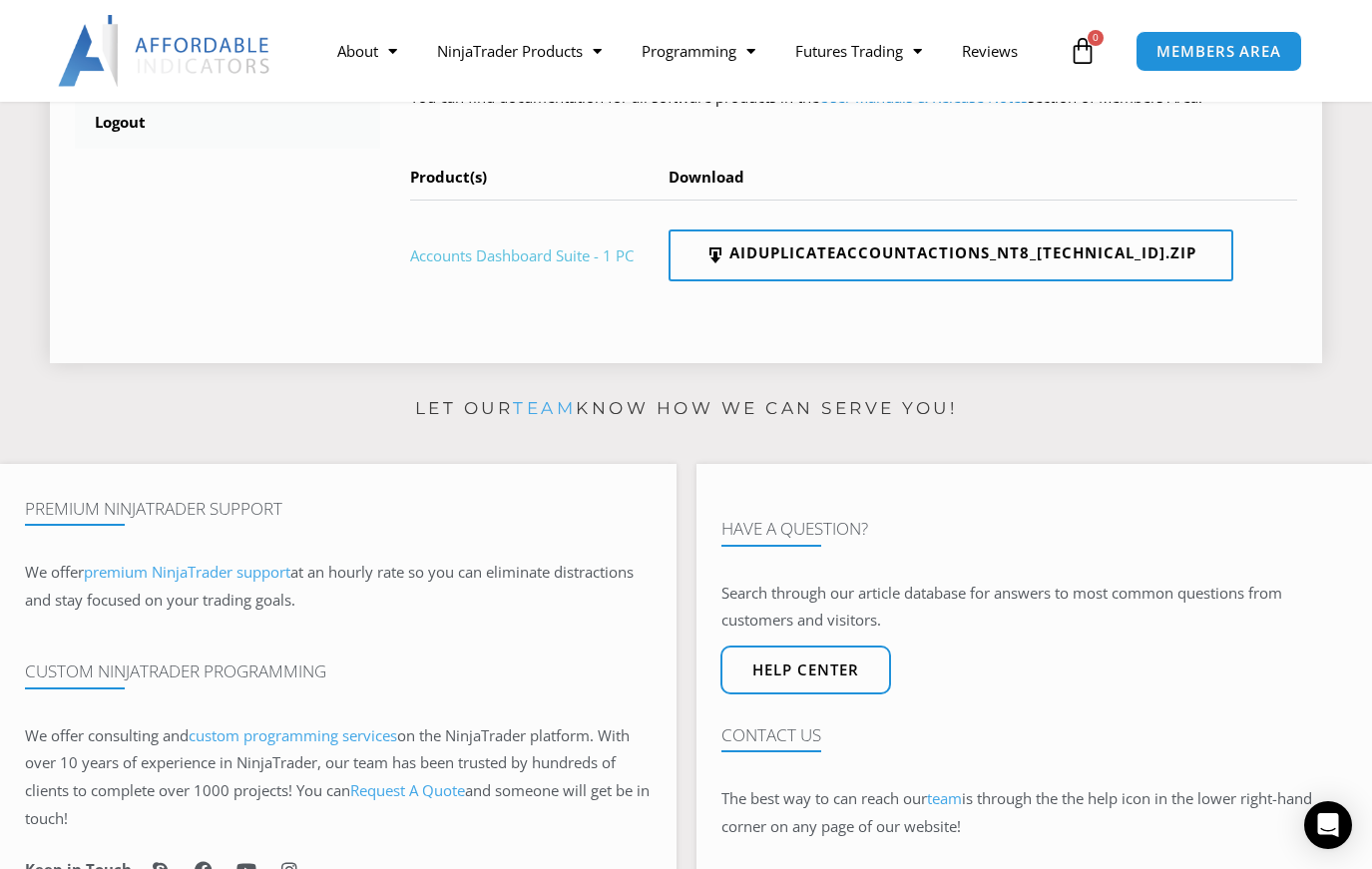 click on "Accounts Dashboard Suite - 1 PC" at bounding box center (522, 255) 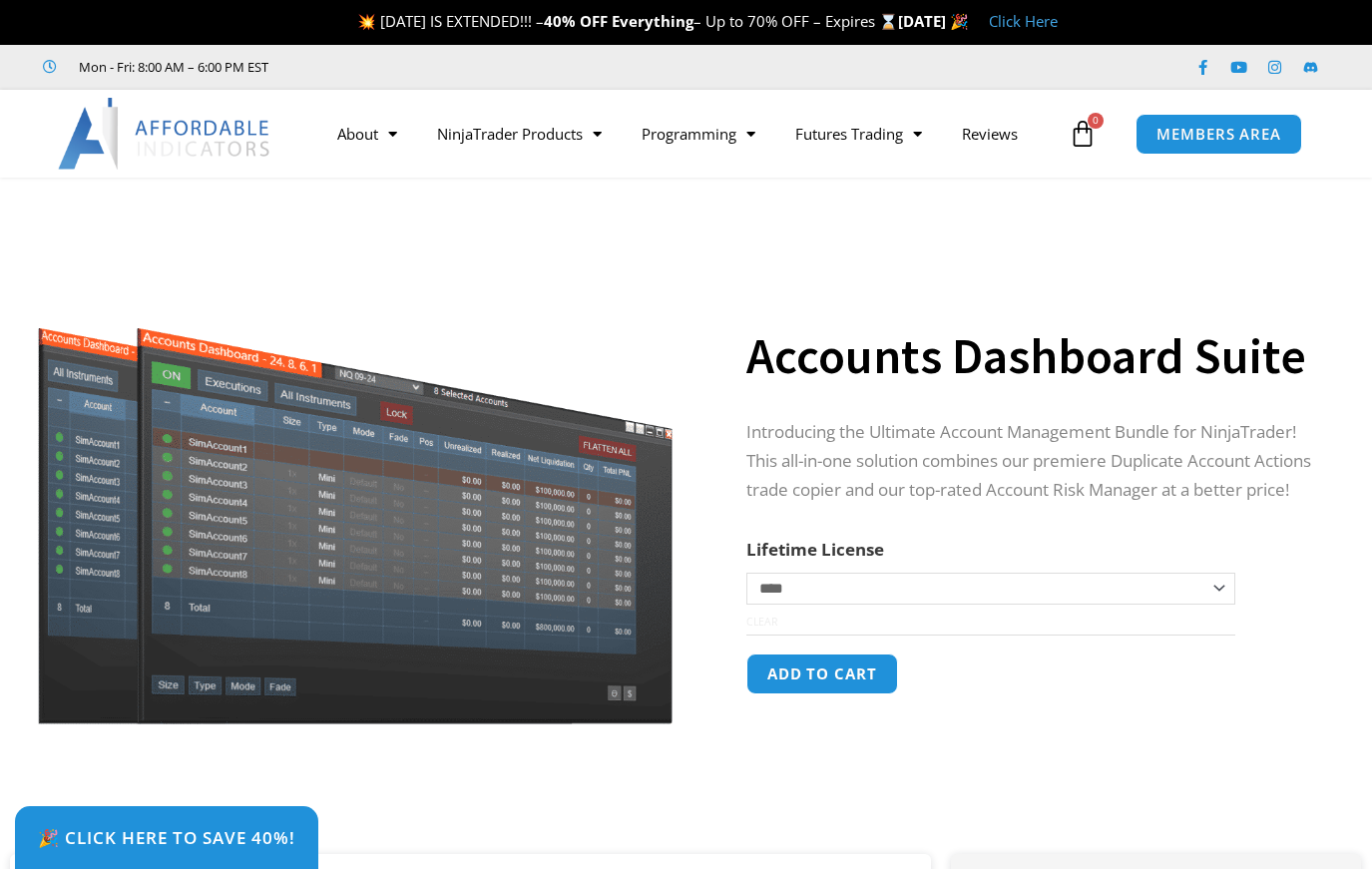 scroll, scrollTop: 397, scrollLeft: 0, axis: vertical 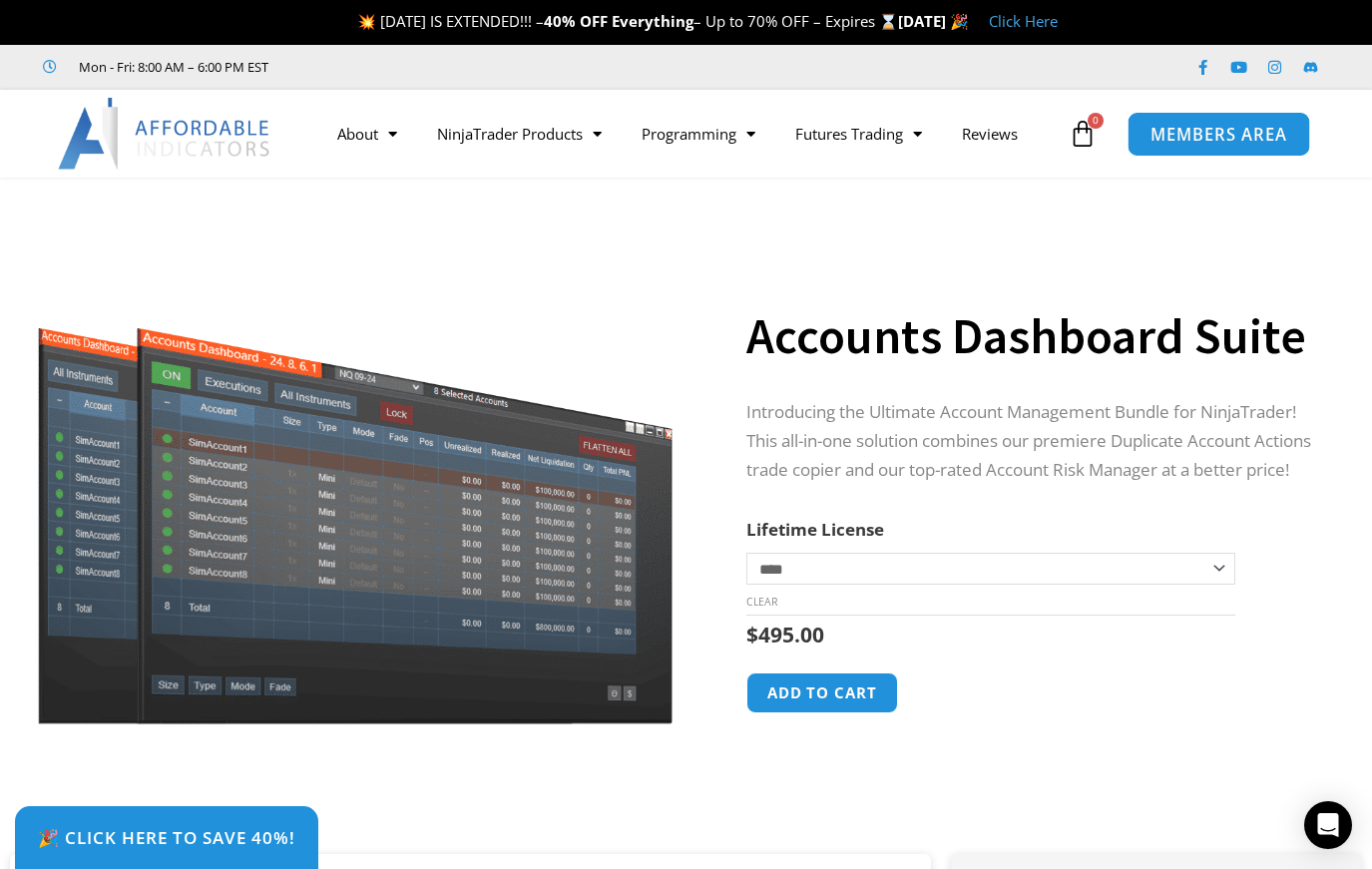 click on "MEMBERS AREA" at bounding box center (1218, 133) 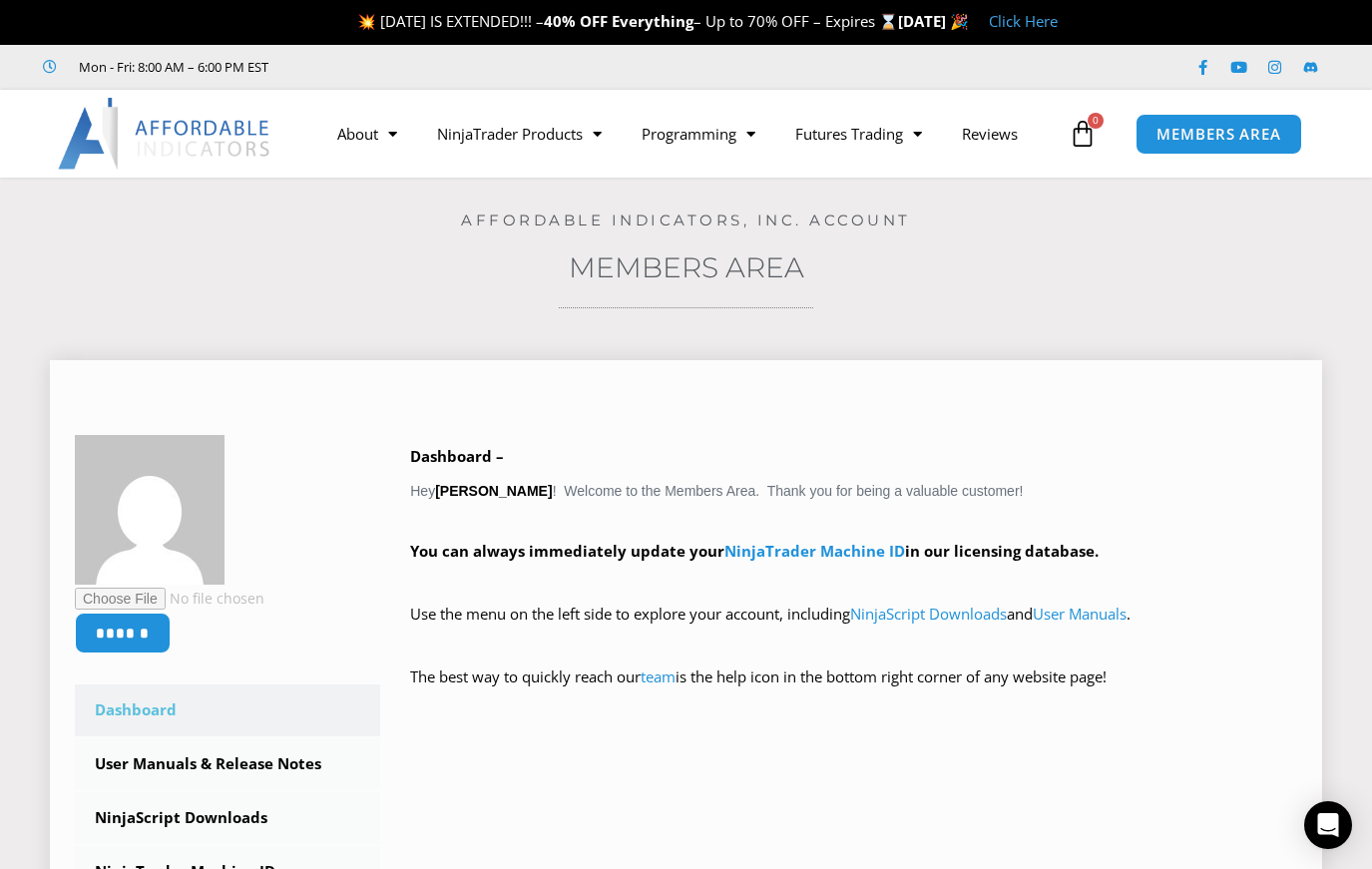 scroll, scrollTop: 0, scrollLeft: 0, axis: both 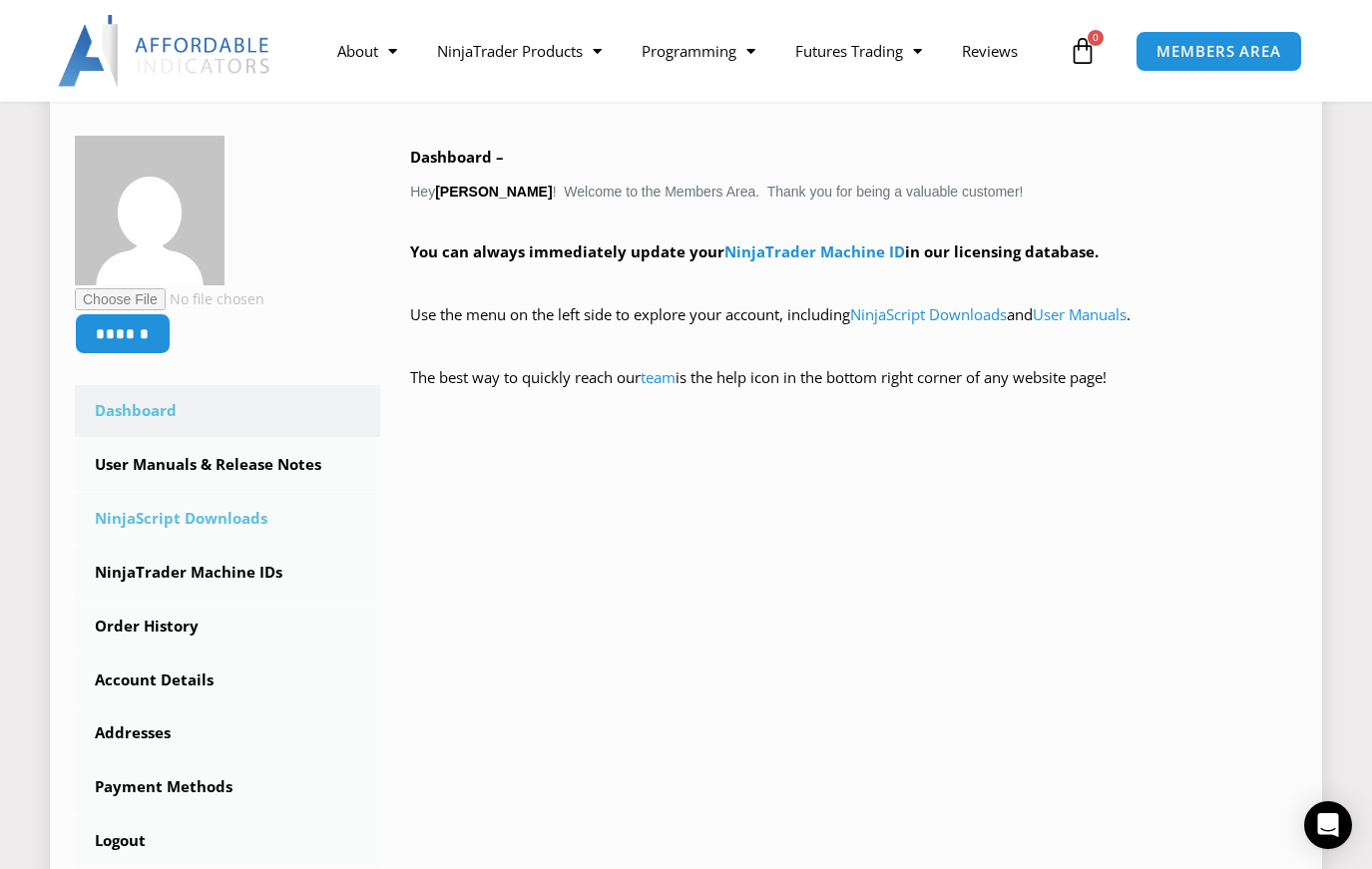 click on "NinjaScript Downloads" at bounding box center (228, 519) 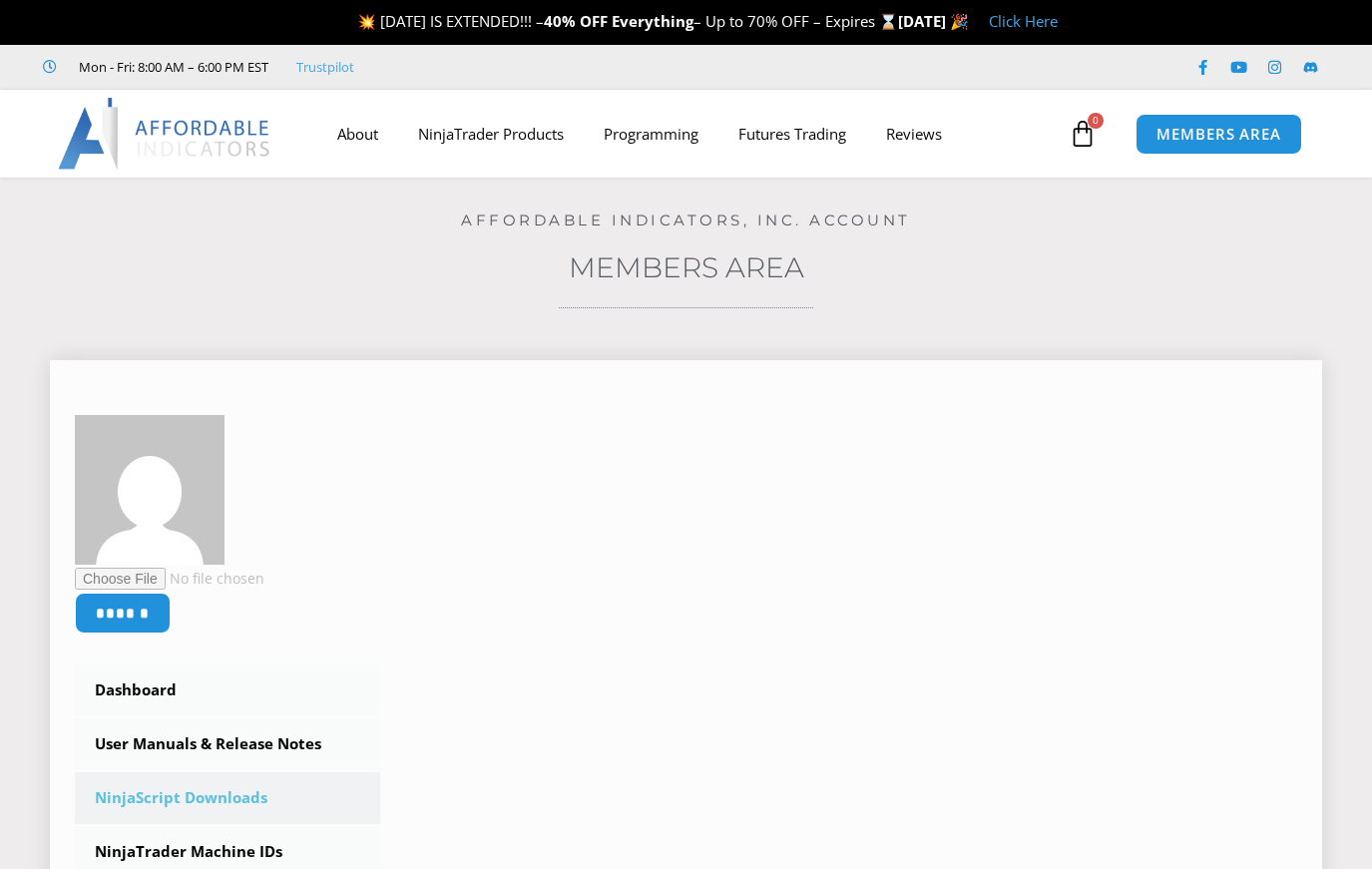 scroll, scrollTop: 0, scrollLeft: 0, axis: both 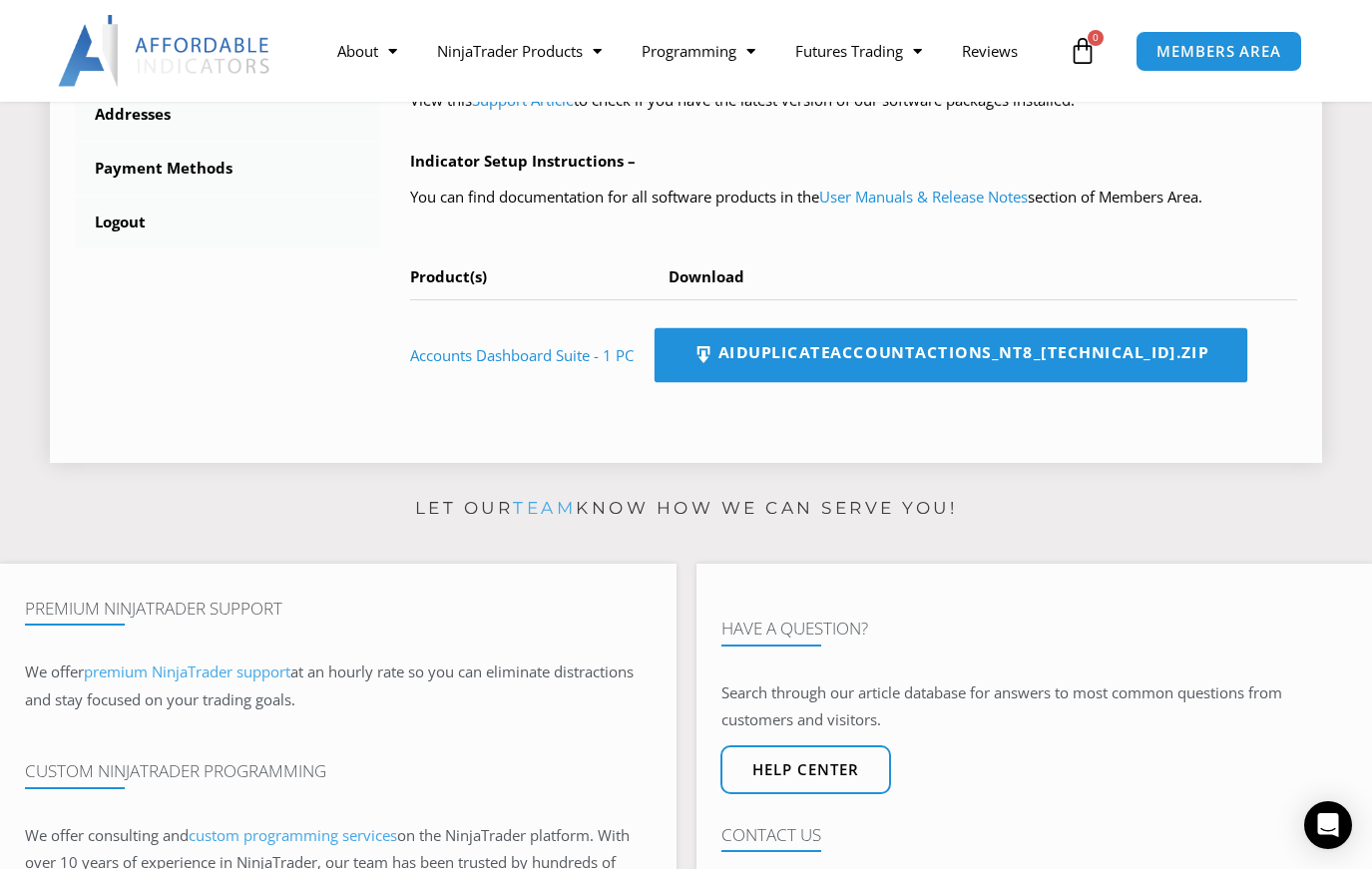 click on "AIDuplicateAccountActions_NT8_[TECHNICAL_ID].zip" at bounding box center (951, 355) 